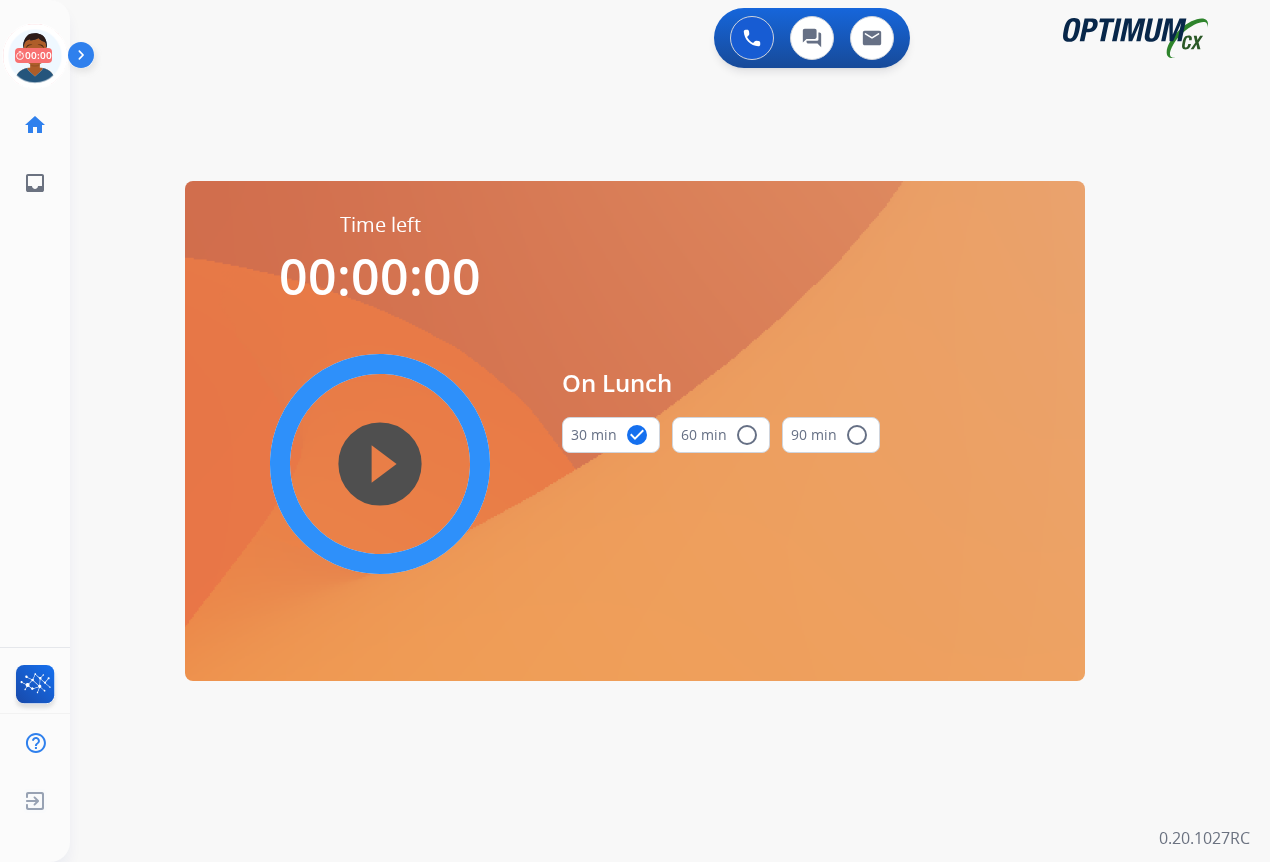 scroll, scrollTop: 0, scrollLeft: 0, axis: both 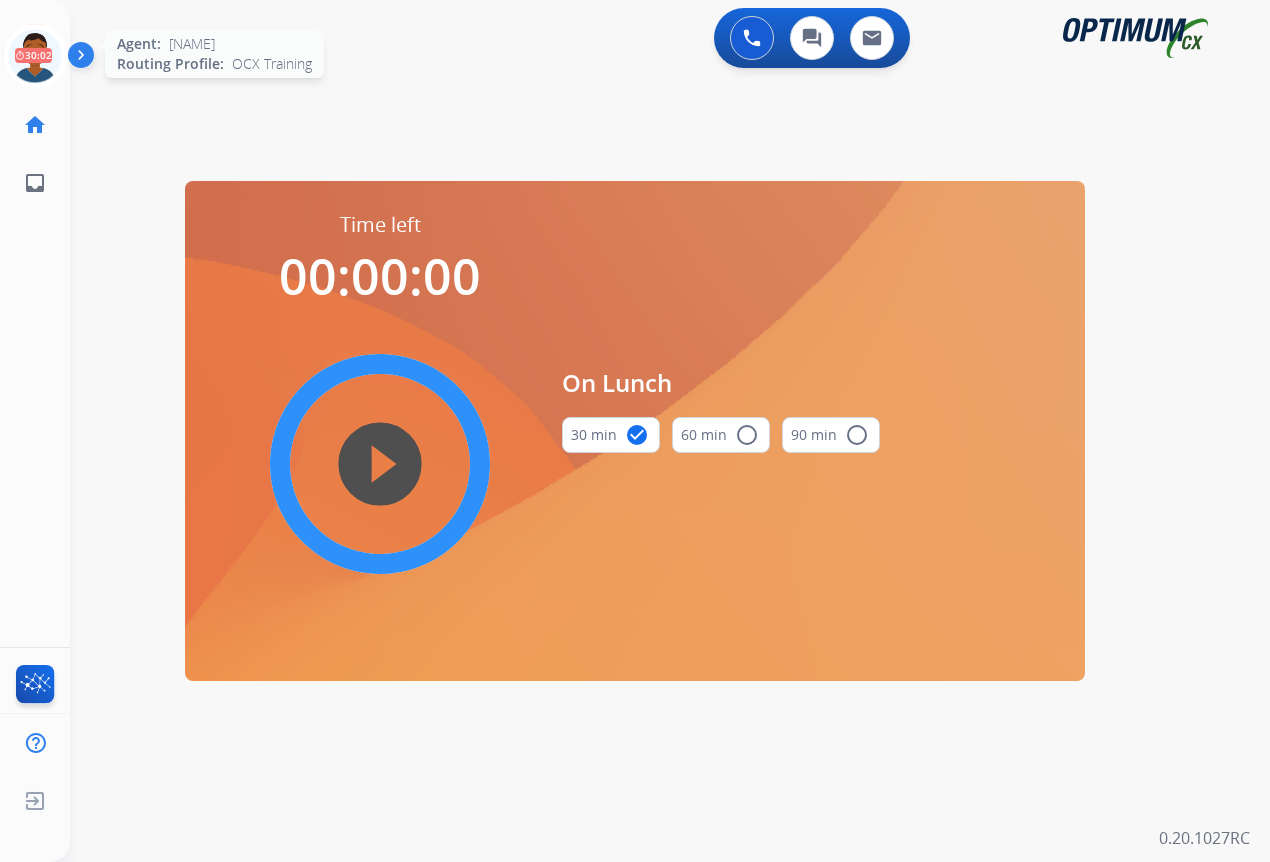 drag, startPoint x: 34, startPoint y: 57, endPoint x: 49, endPoint y: 73, distance: 21.931713 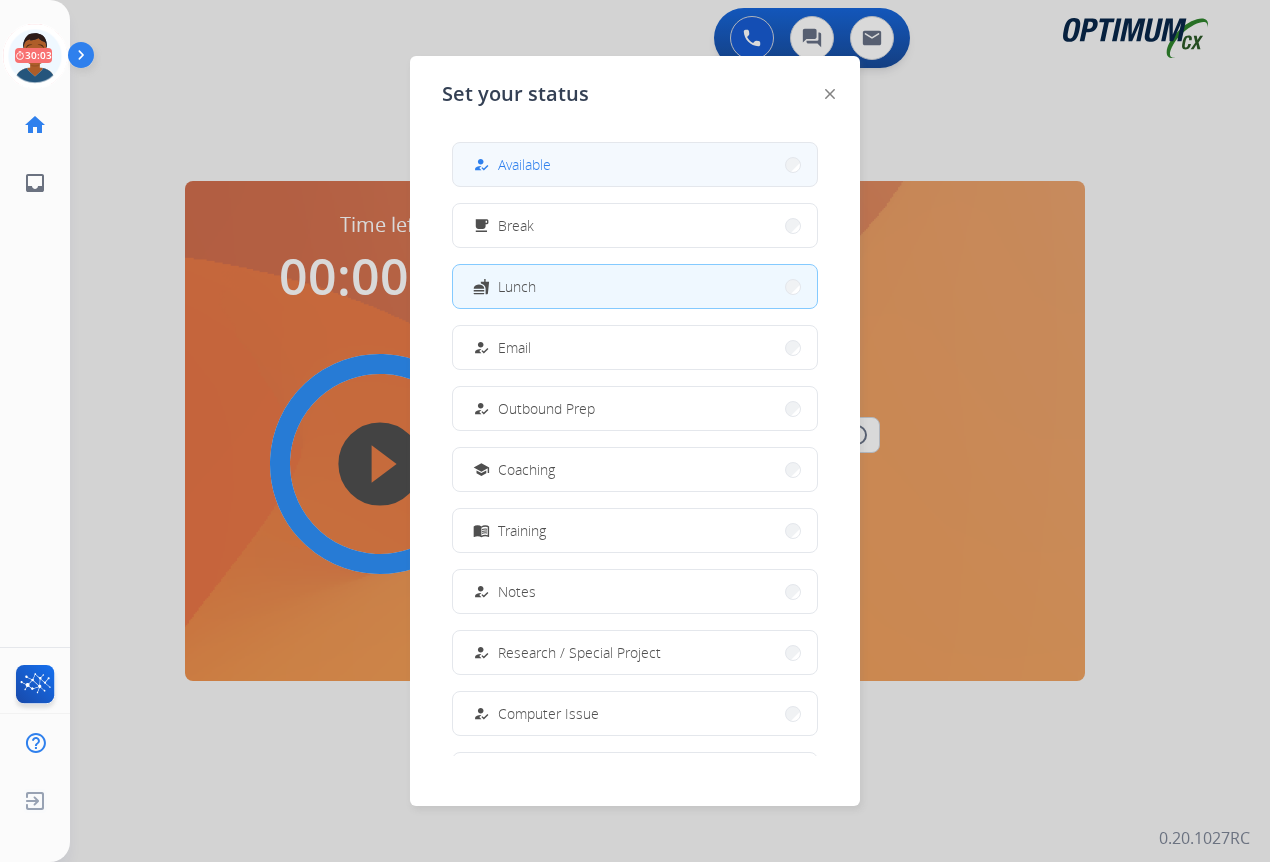 click on "Available" at bounding box center [524, 164] 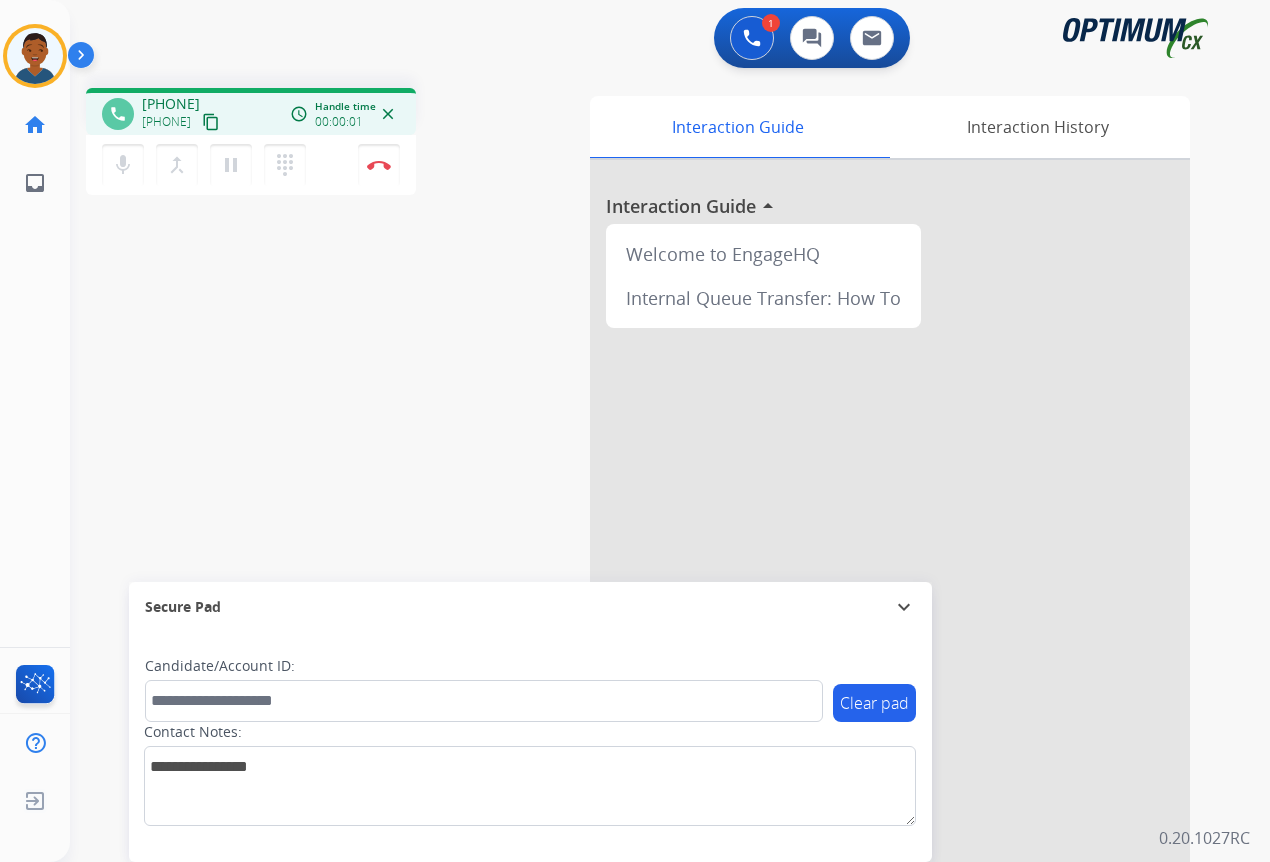 click on "content_copy" at bounding box center [211, 122] 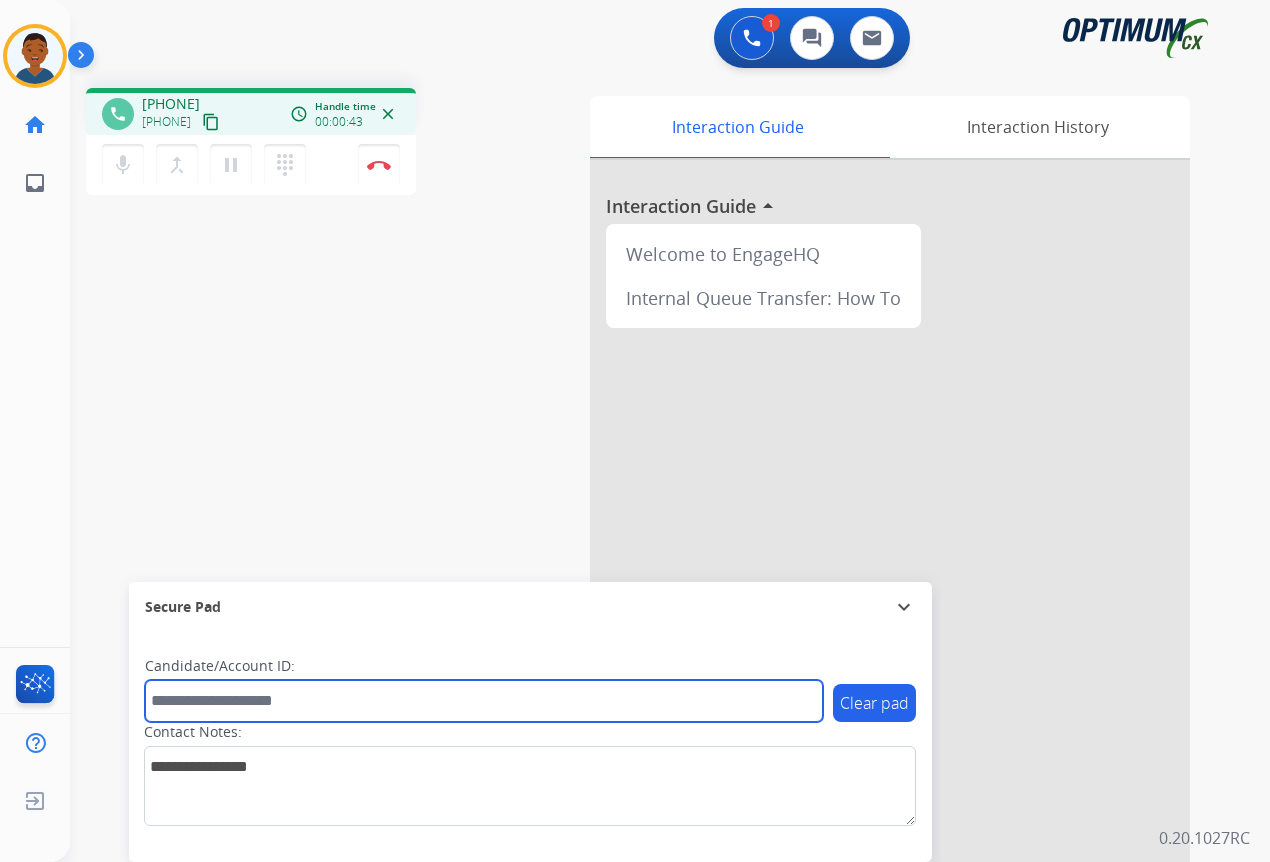 click at bounding box center [484, 701] 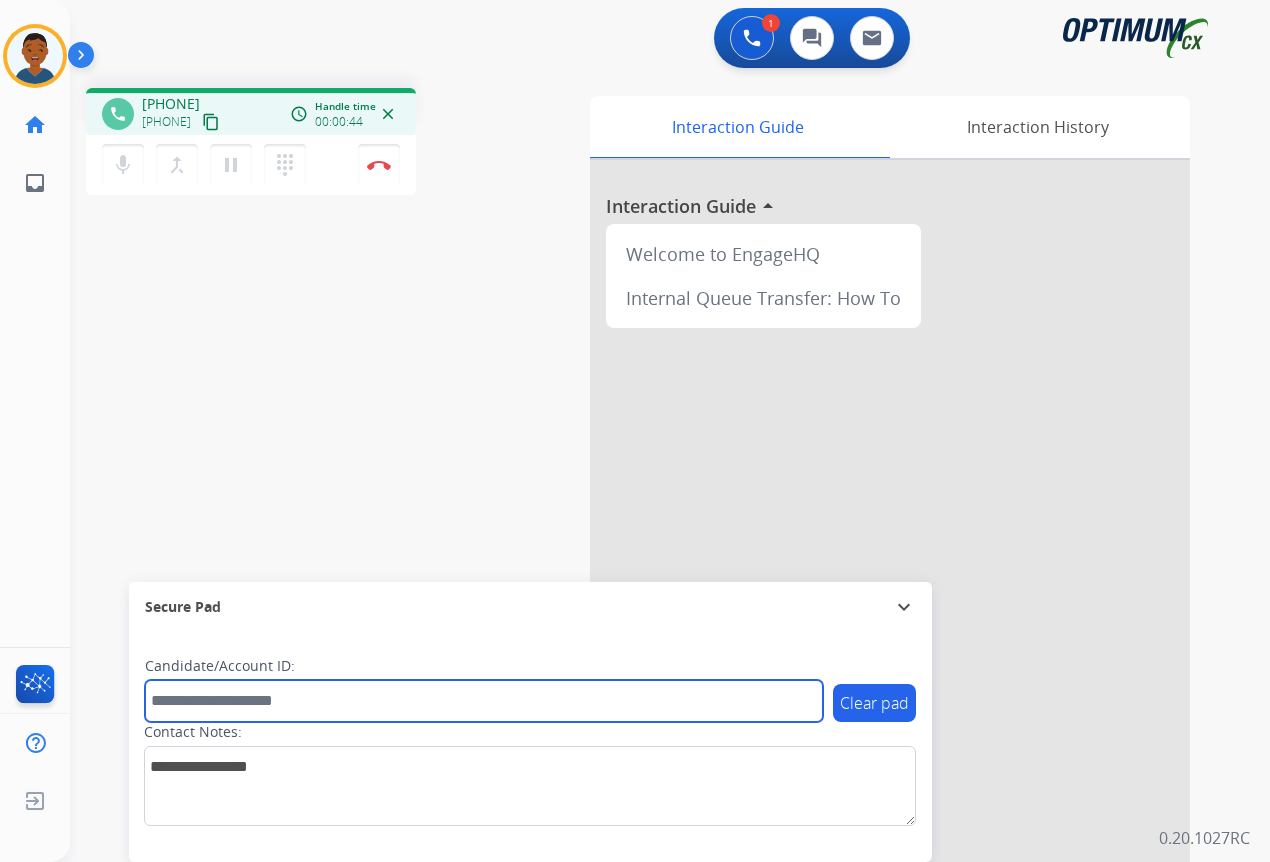 paste on "*******" 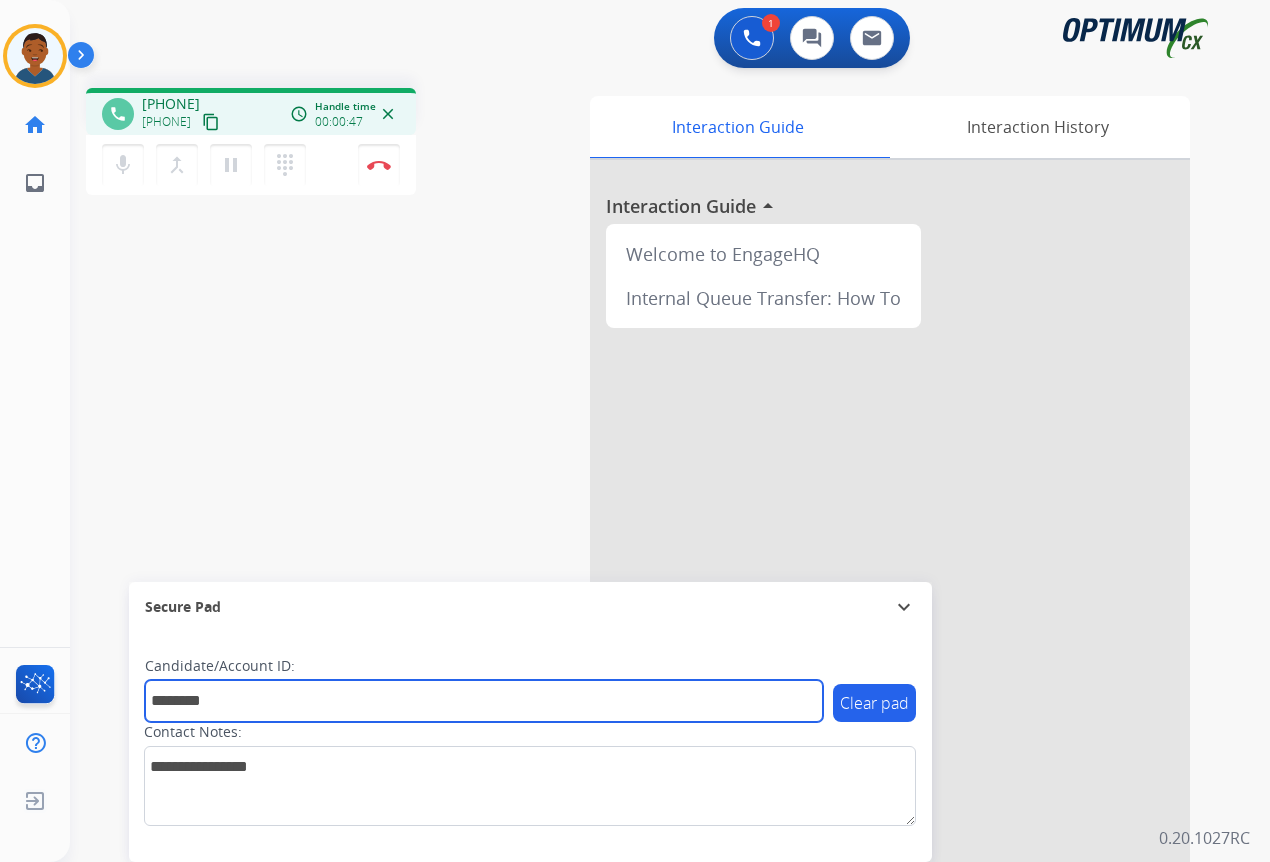 type on "*******" 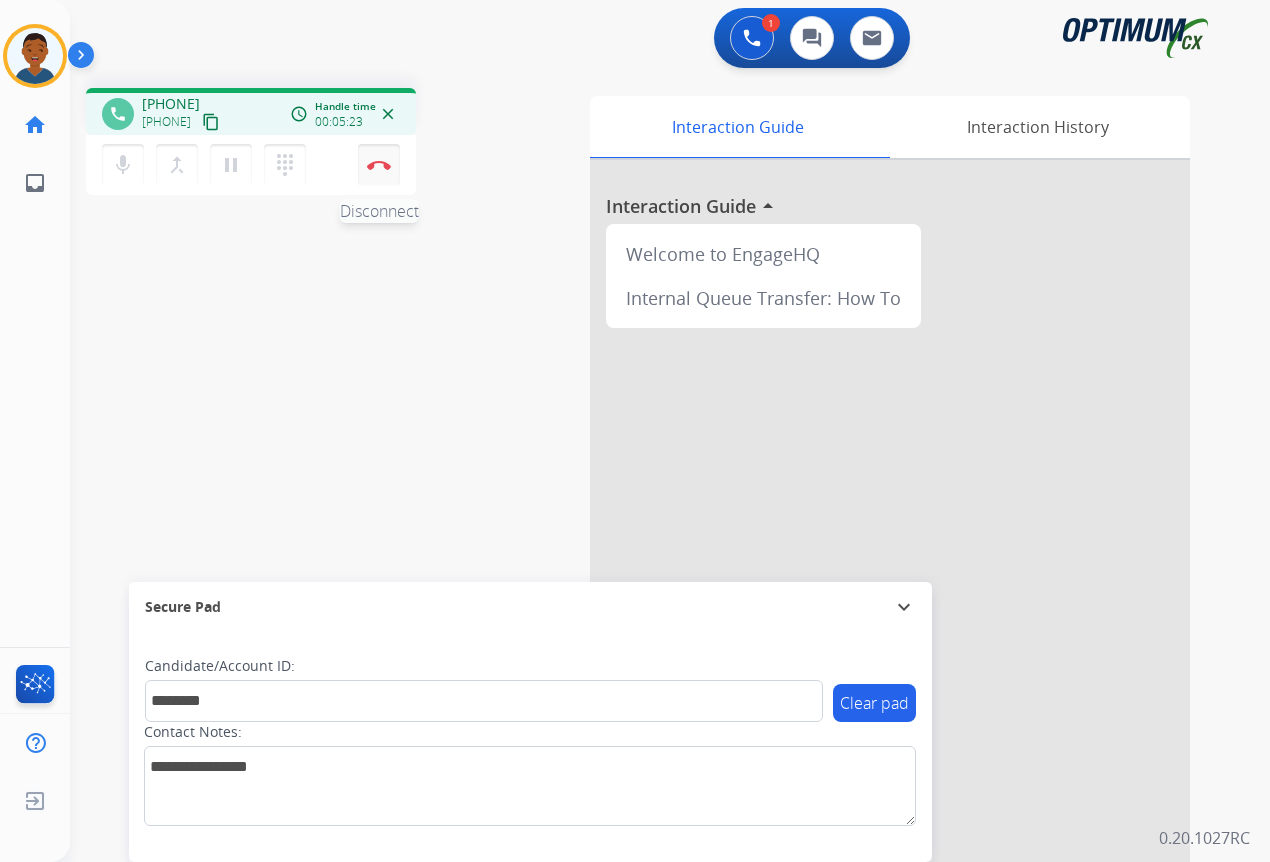 click on "Disconnect" at bounding box center (379, 165) 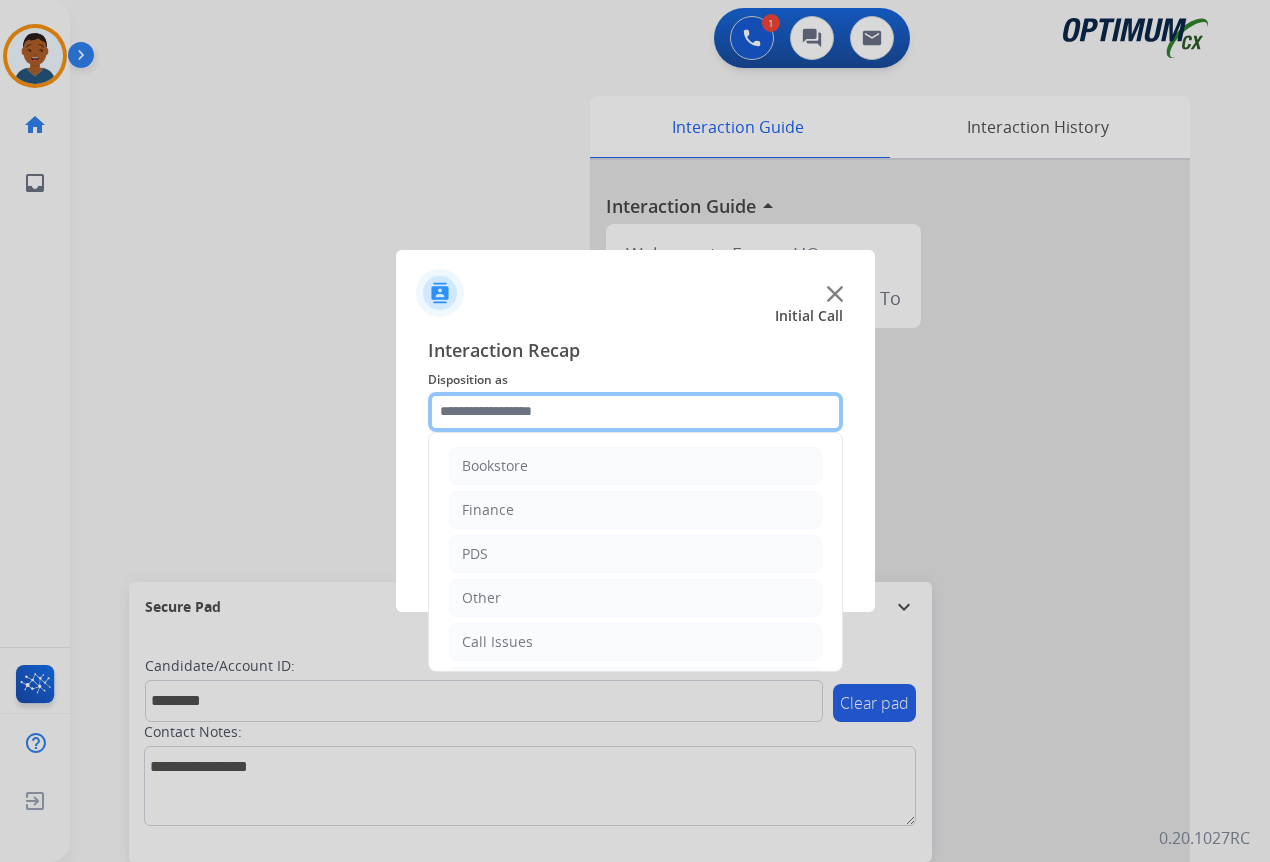 drag, startPoint x: 480, startPoint y: 407, endPoint x: 493, endPoint y: 416, distance: 15.811388 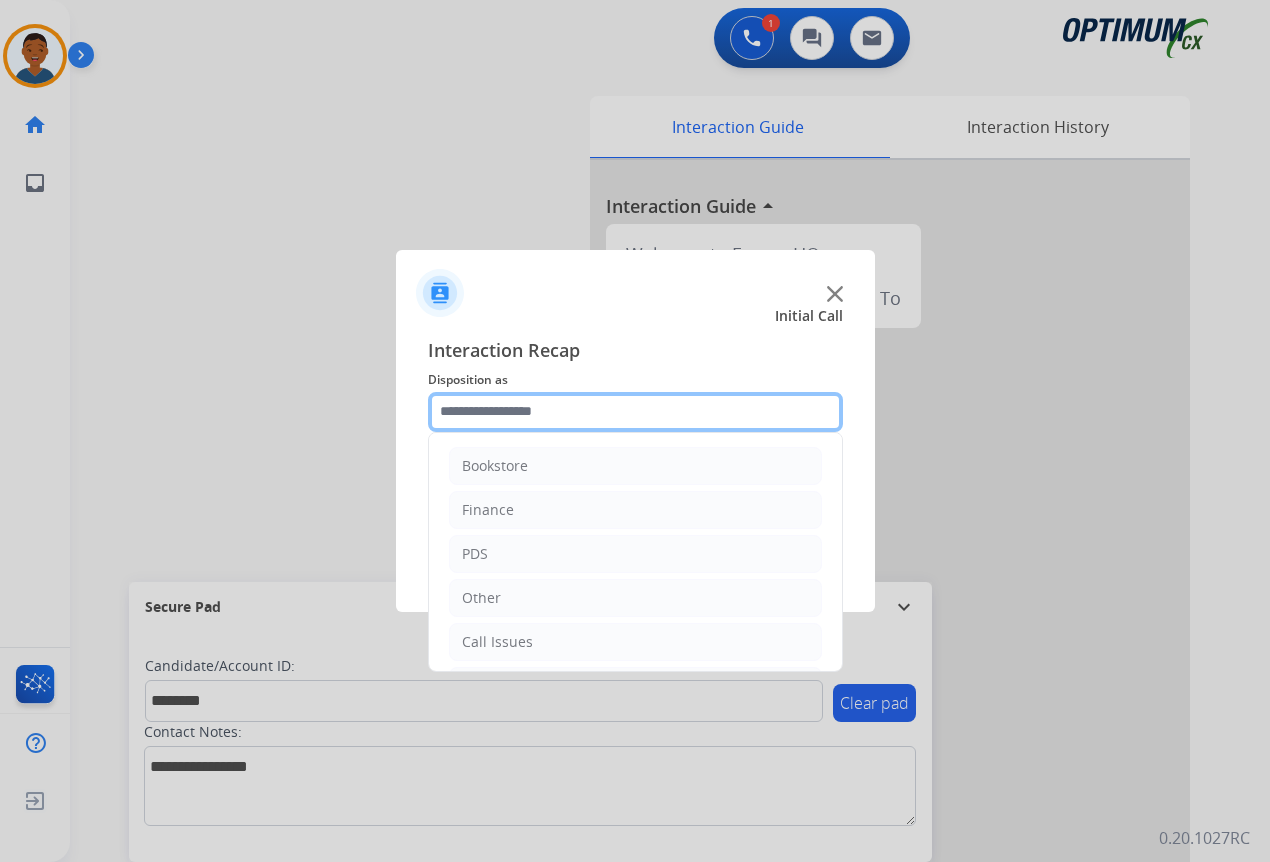 click 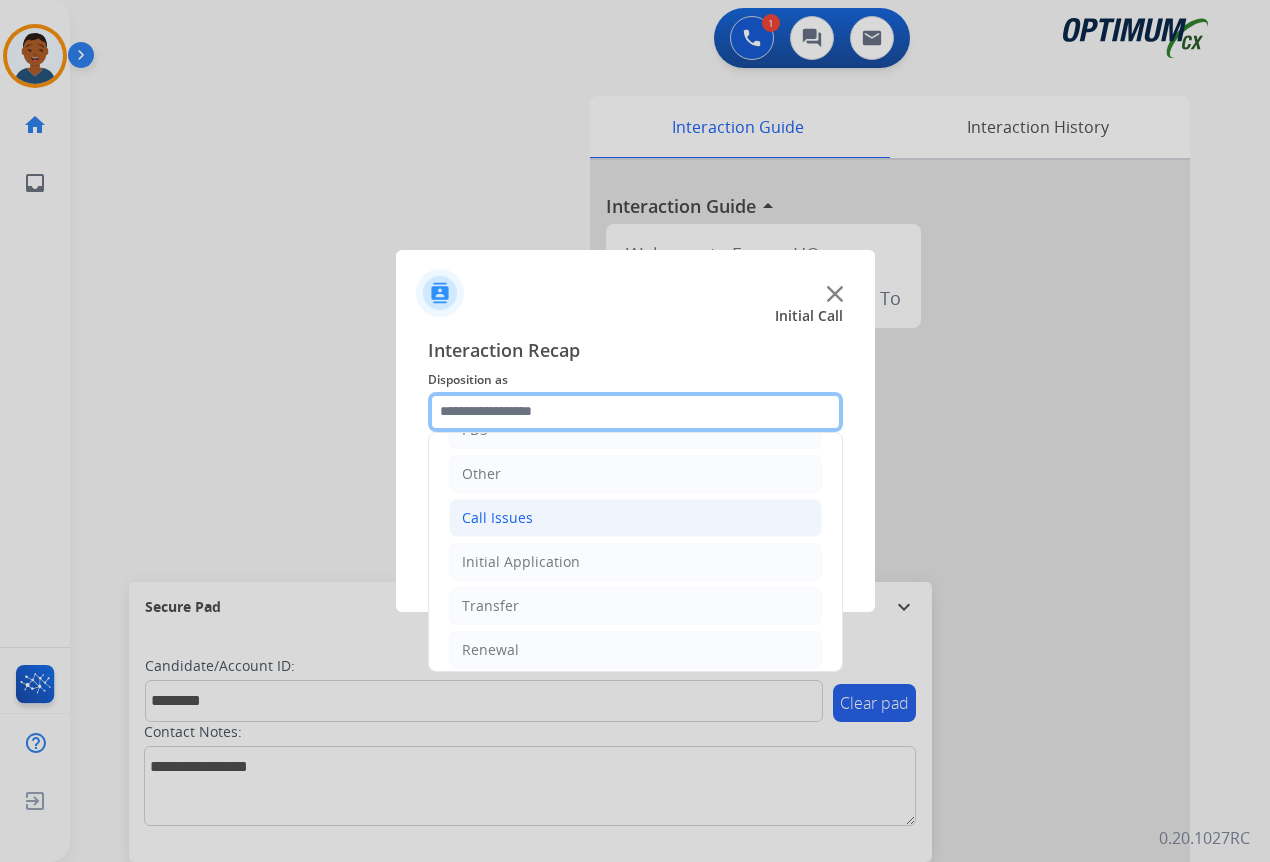 scroll, scrollTop: 136, scrollLeft: 0, axis: vertical 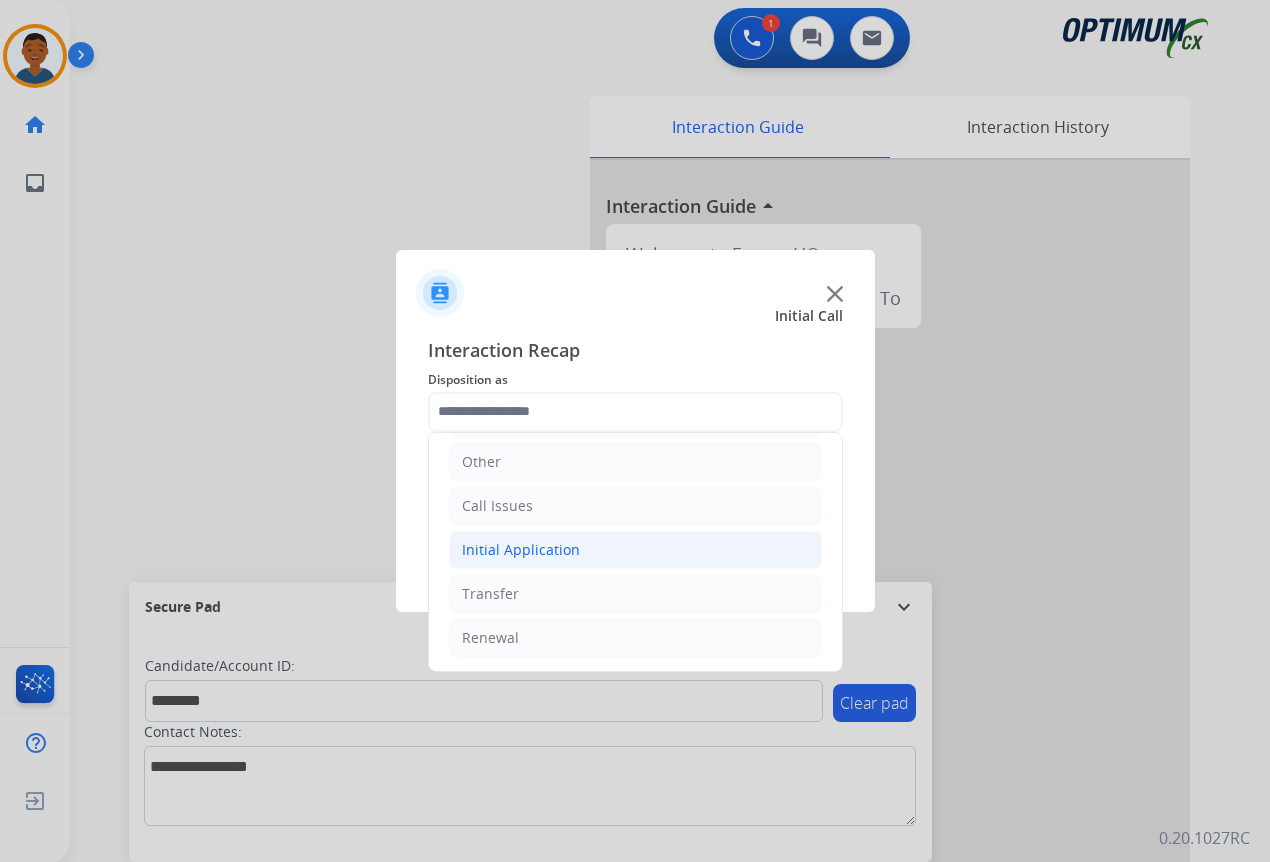 click on "Initial Application" 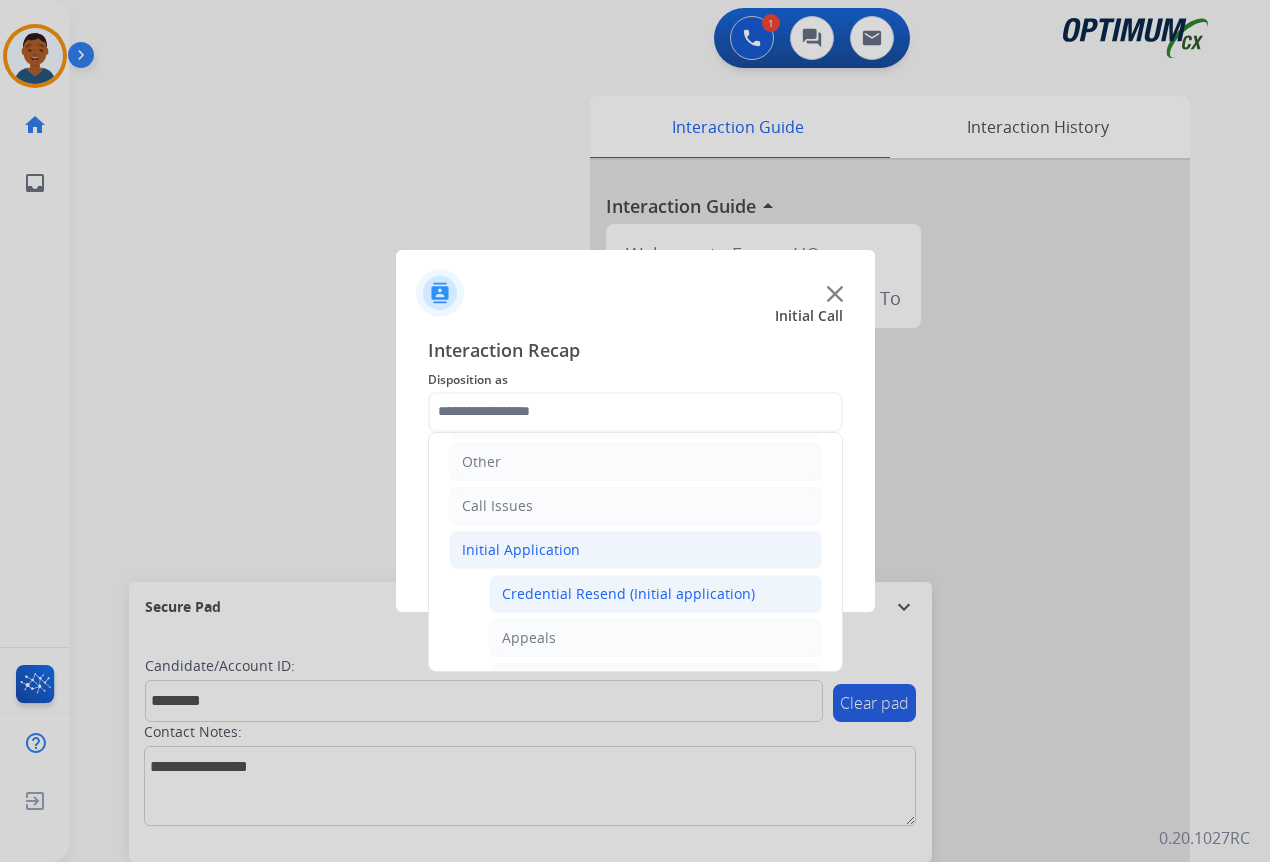 click on "Credential Resend (Initial application)" 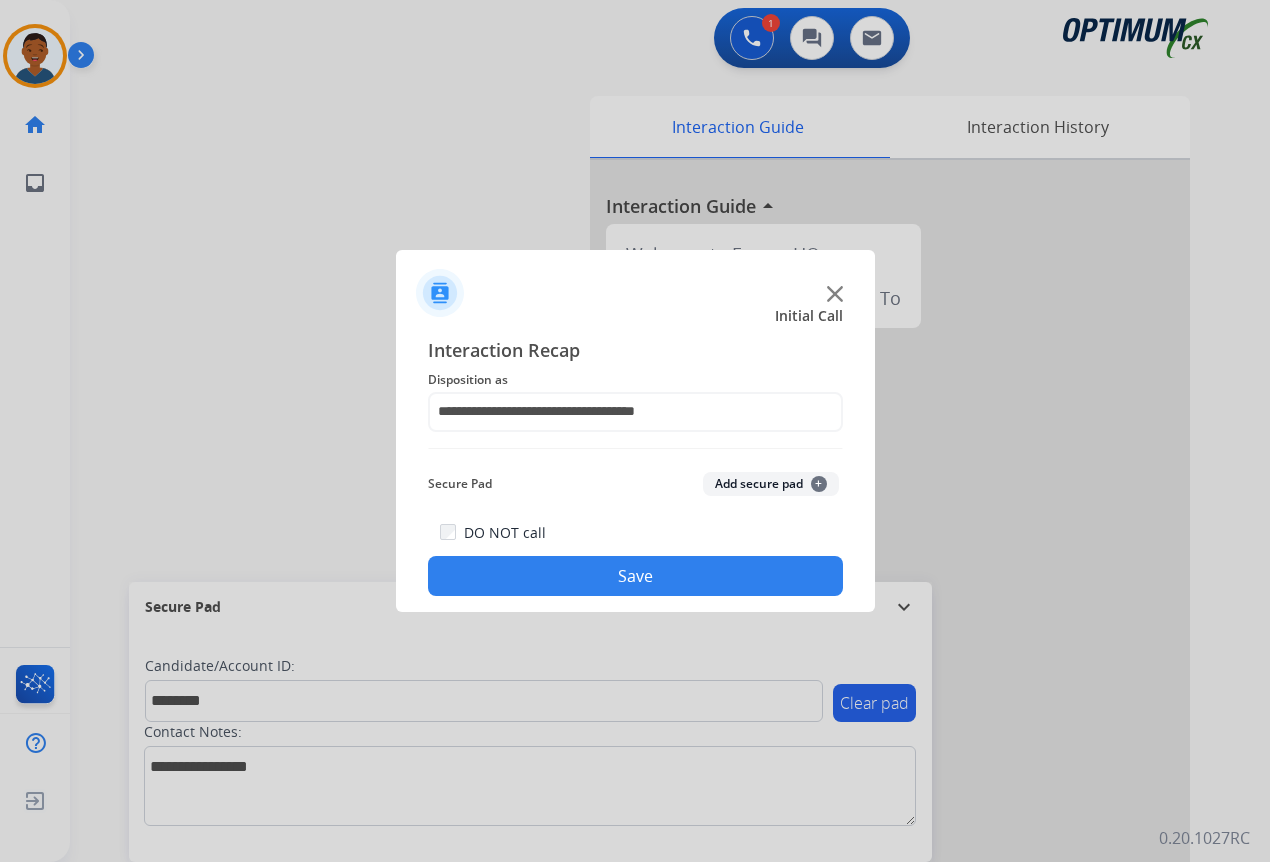 click on "Add secure pad  +" 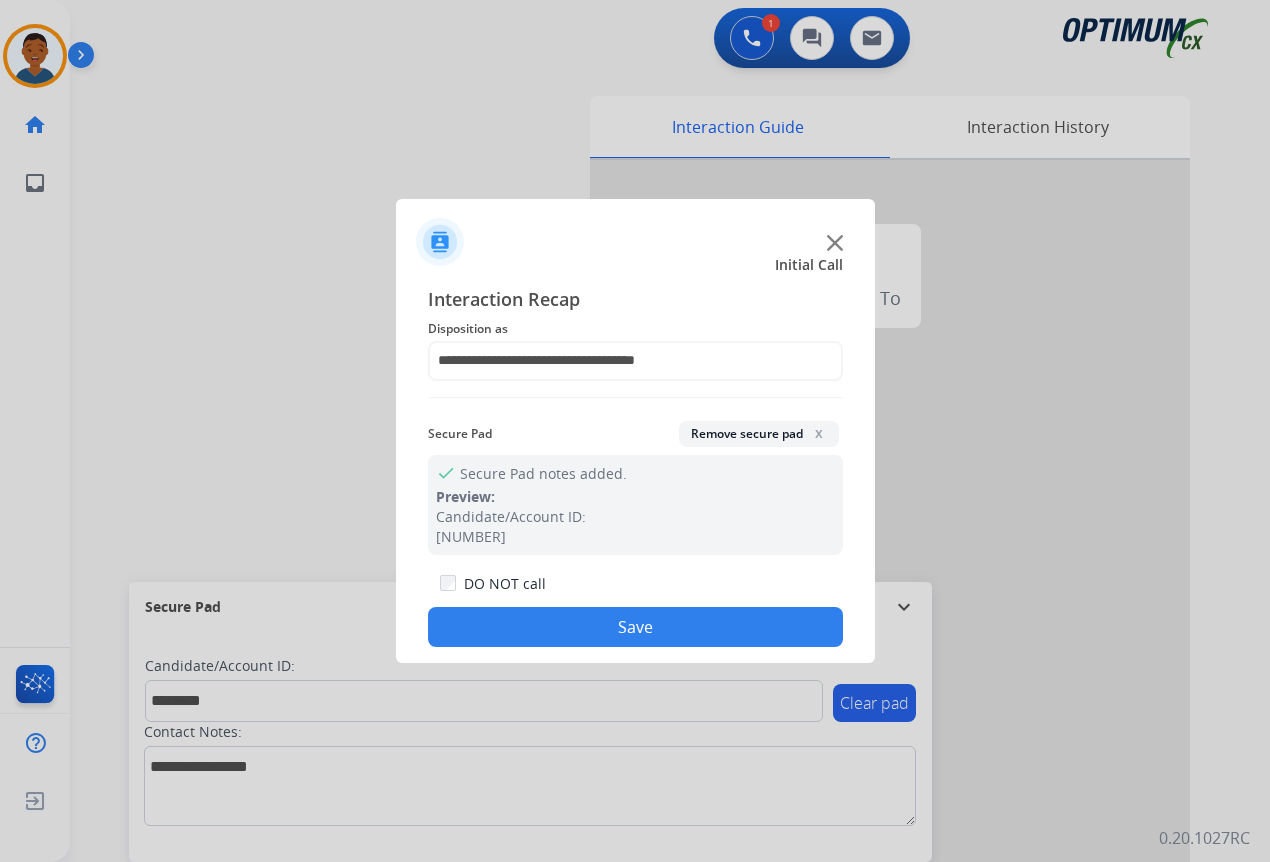 click on "Save" 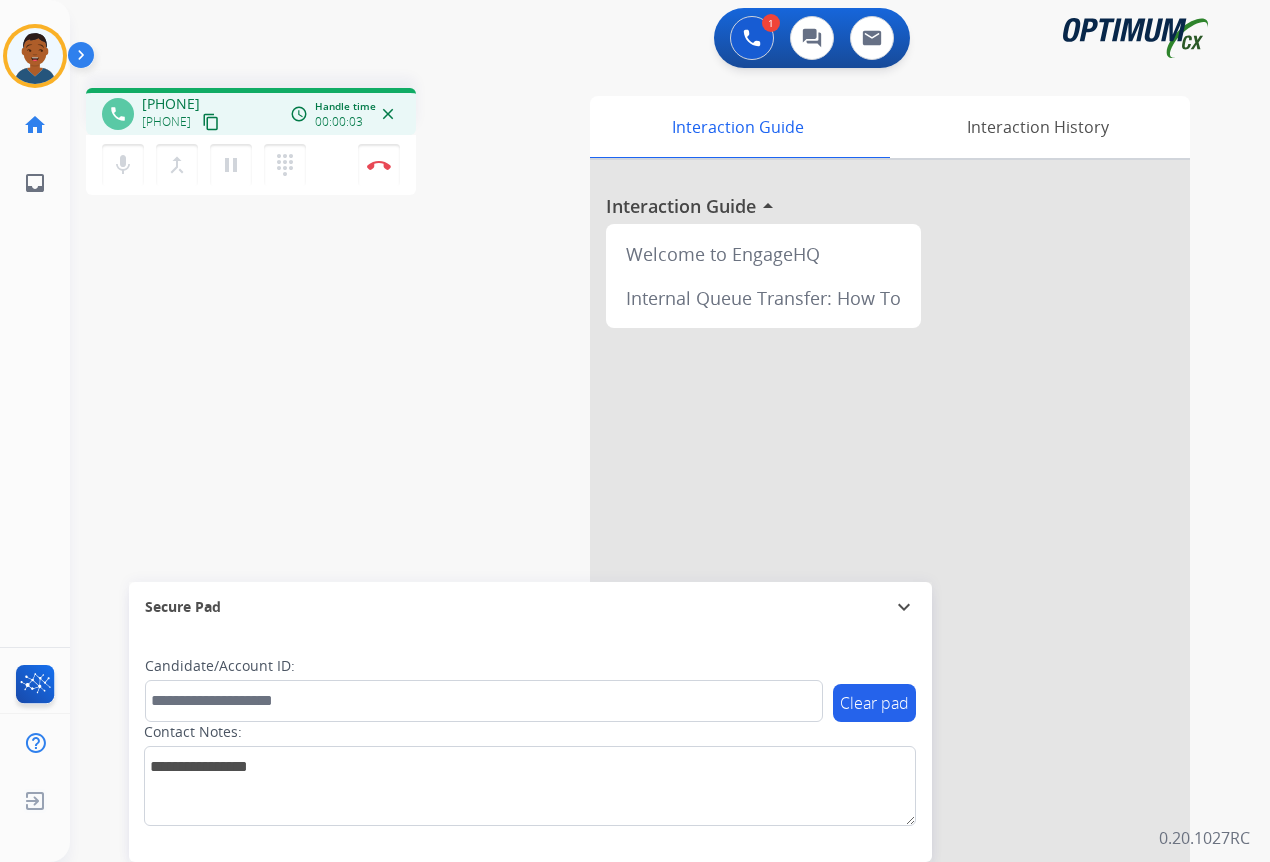 click on "content_copy" at bounding box center (211, 122) 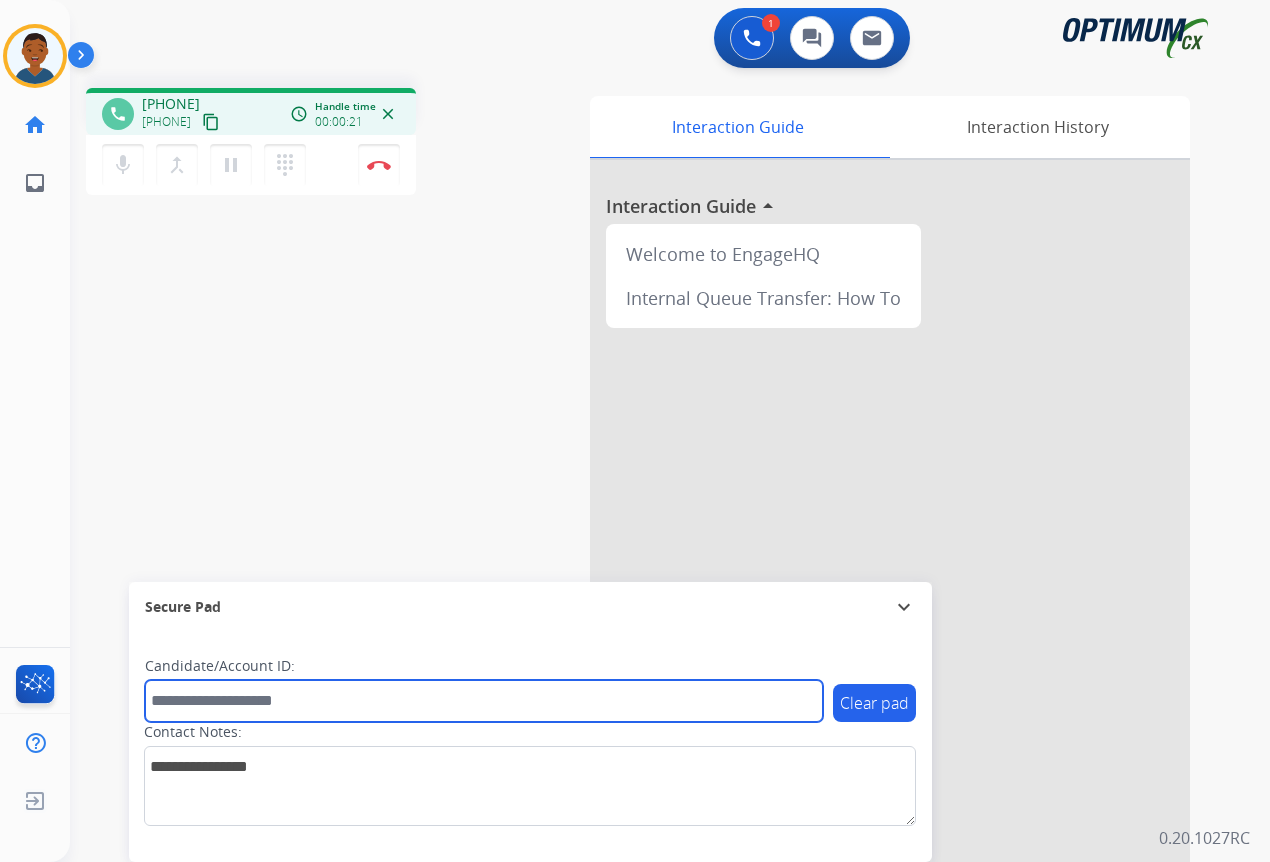 click at bounding box center [484, 701] 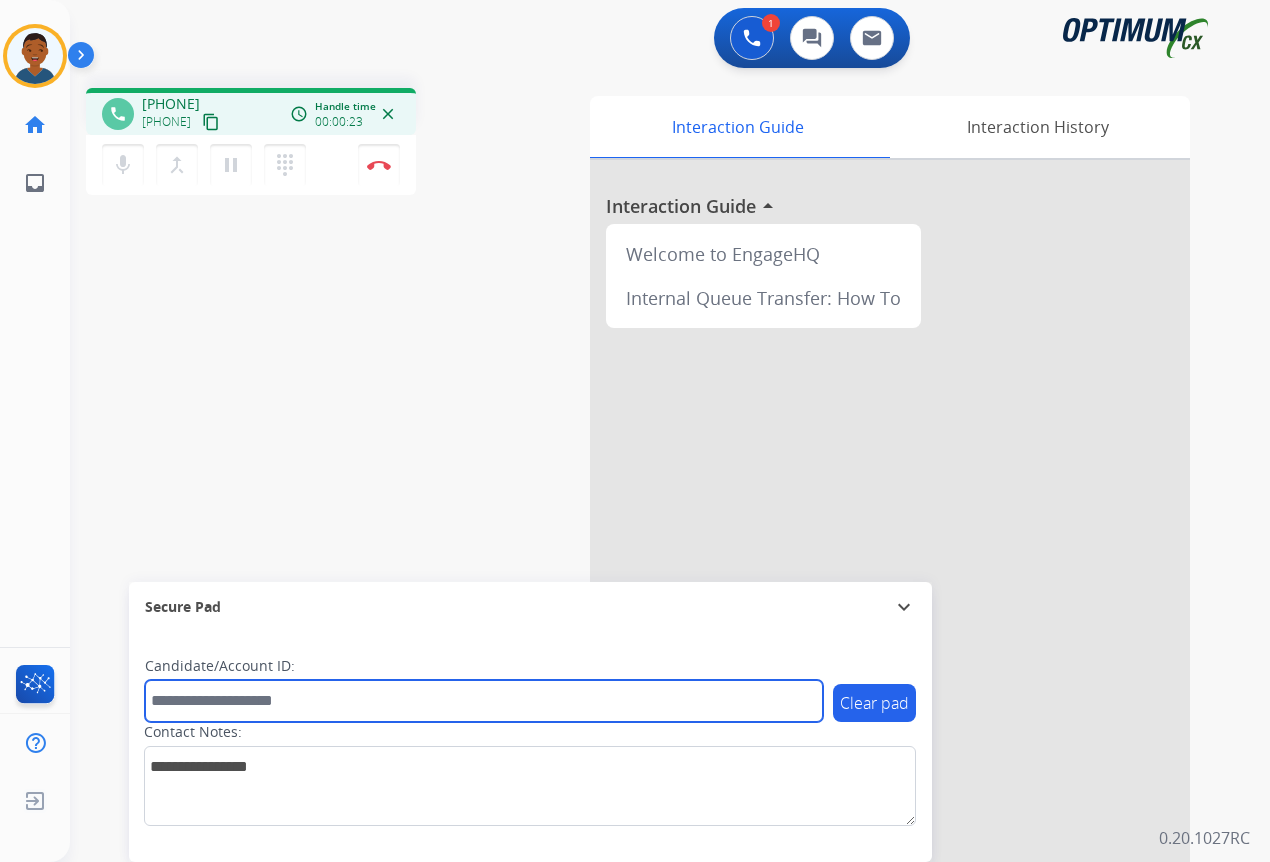 paste on "*******" 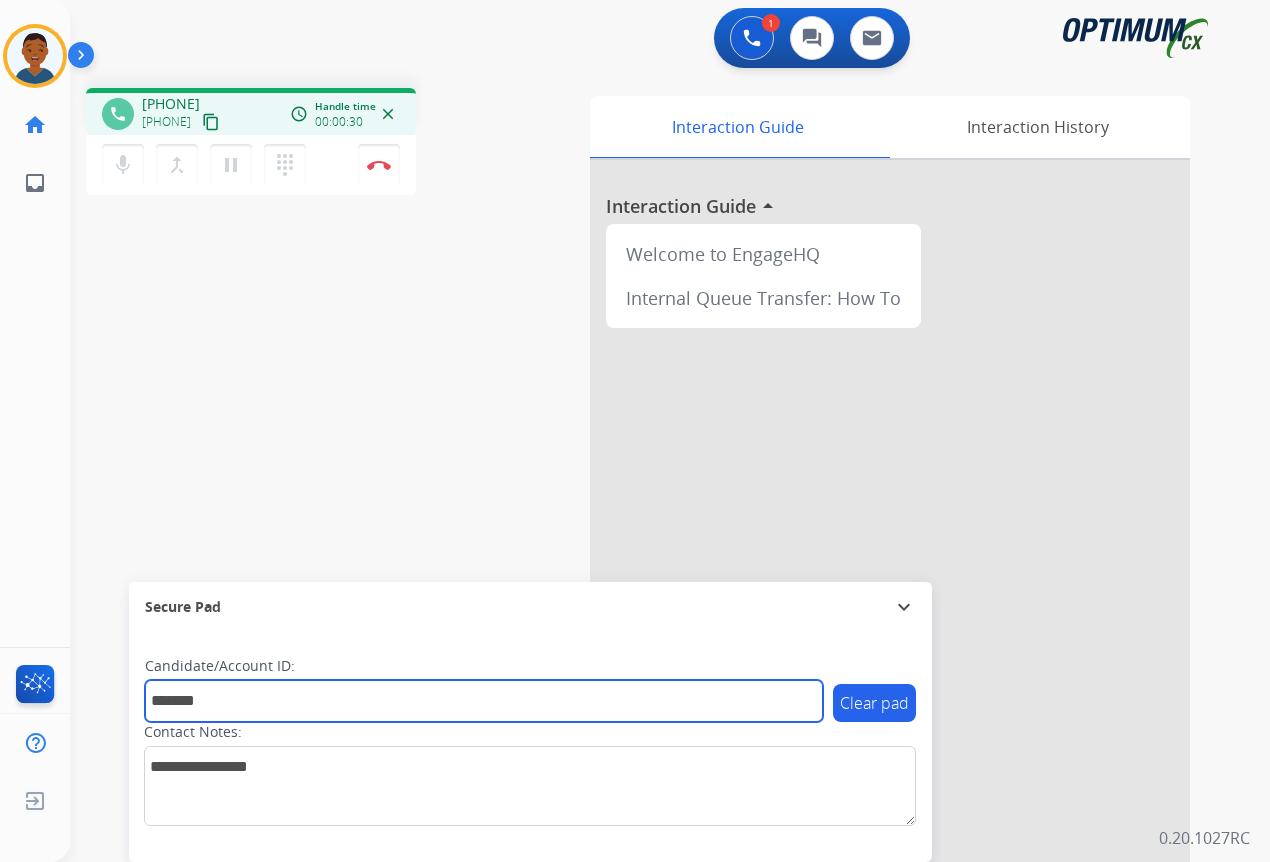 type on "*******" 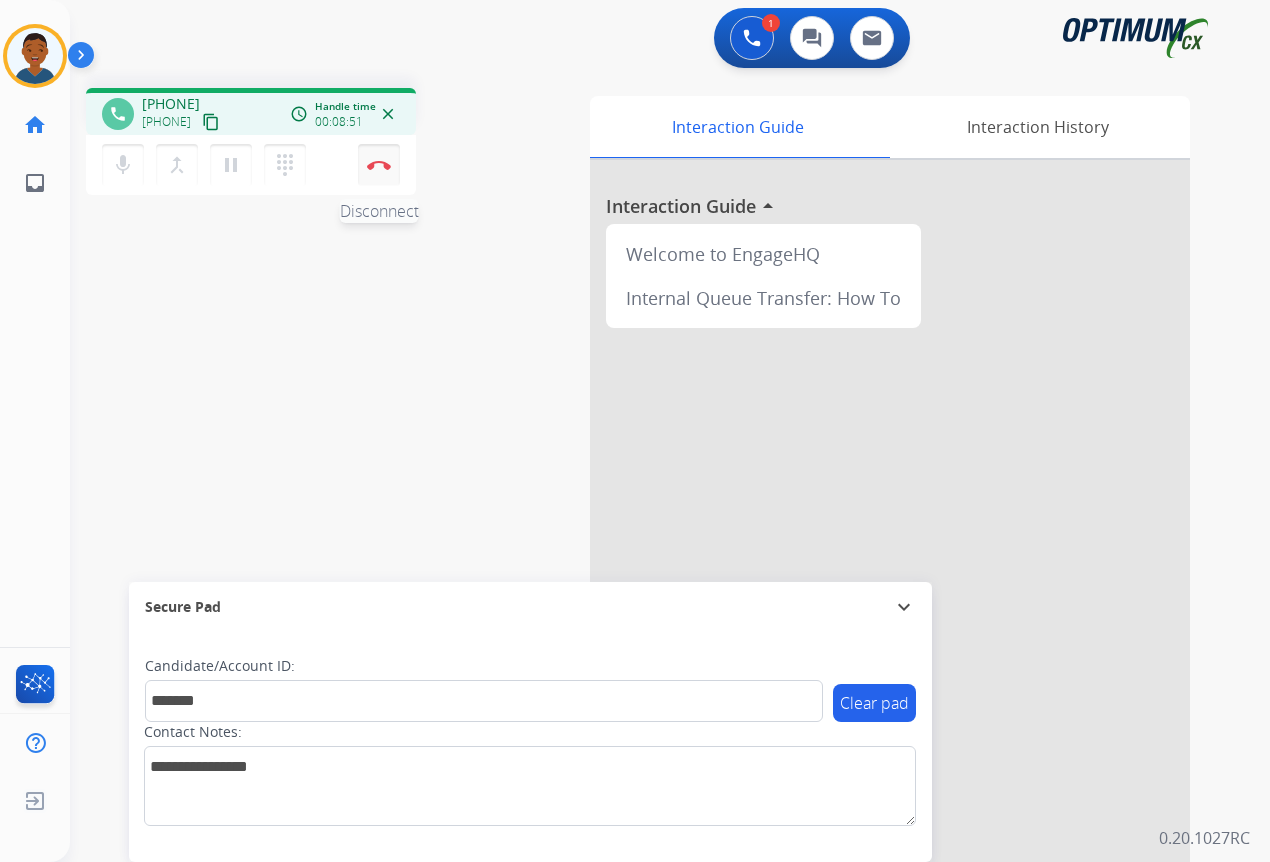 click at bounding box center (379, 165) 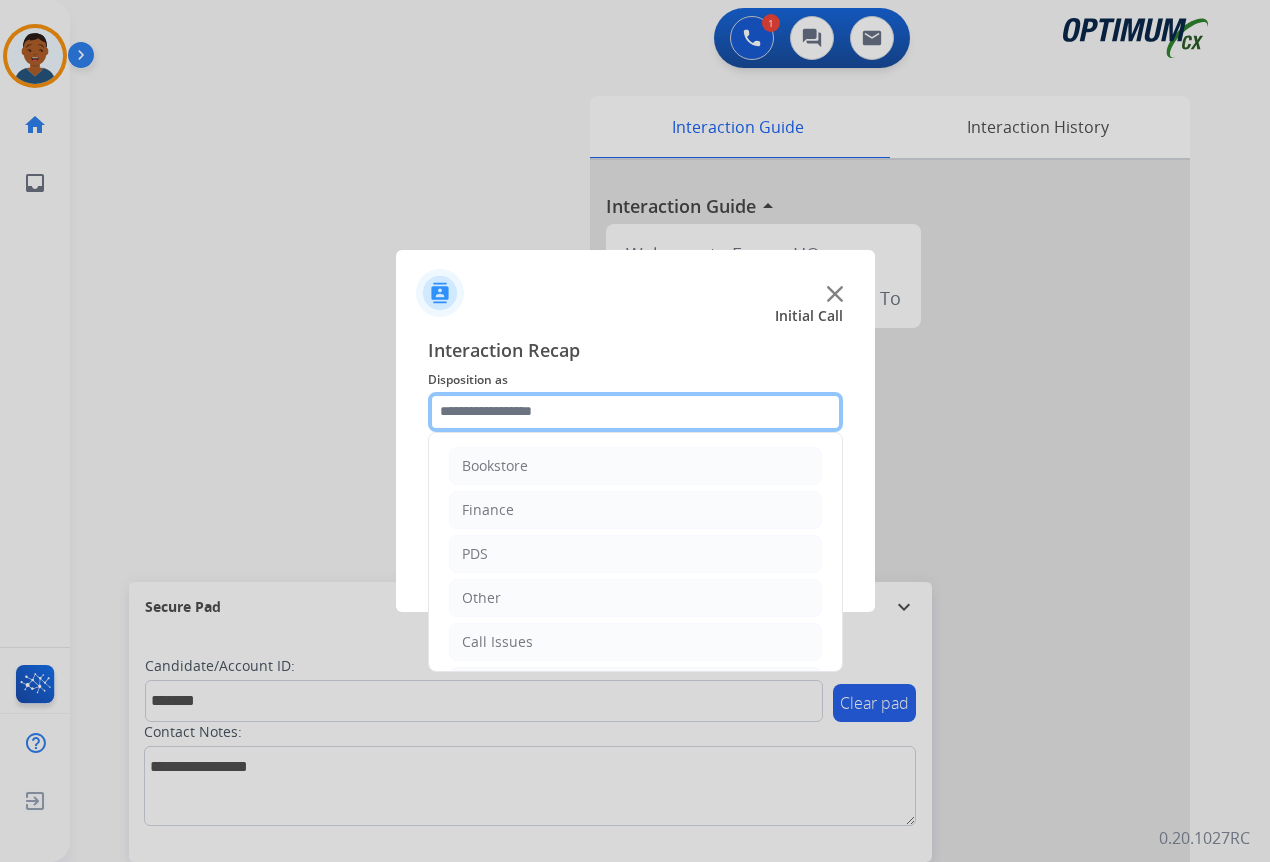 click 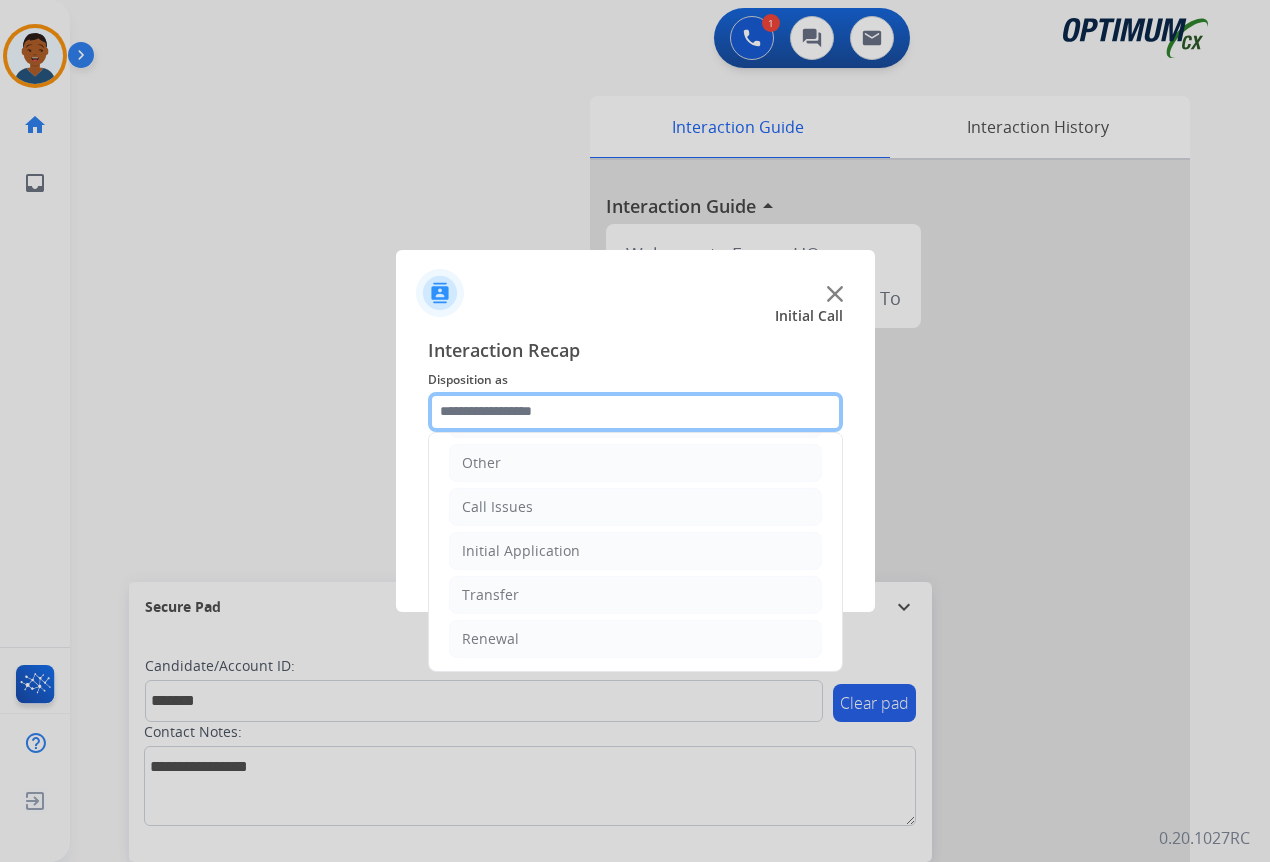 scroll, scrollTop: 136, scrollLeft: 0, axis: vertical 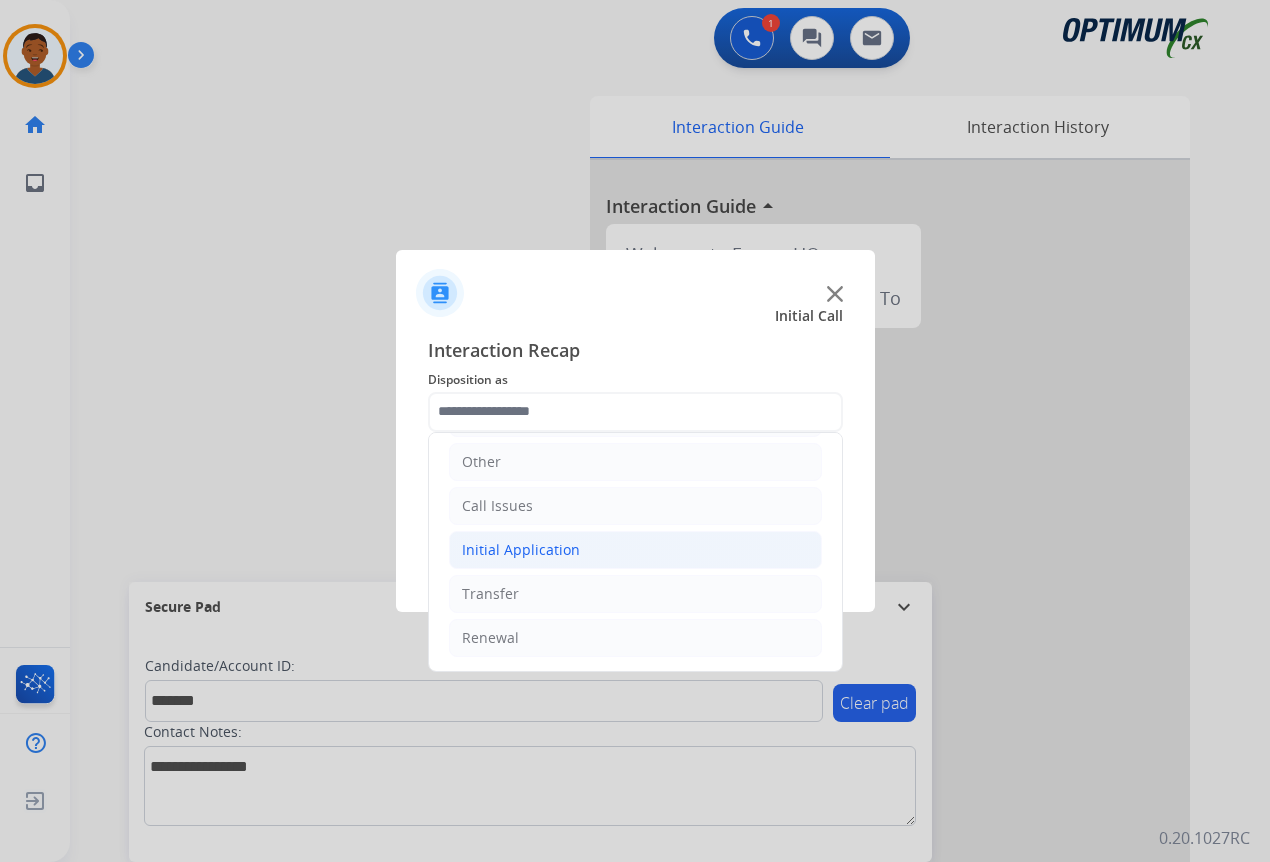 click on "Initial Application" 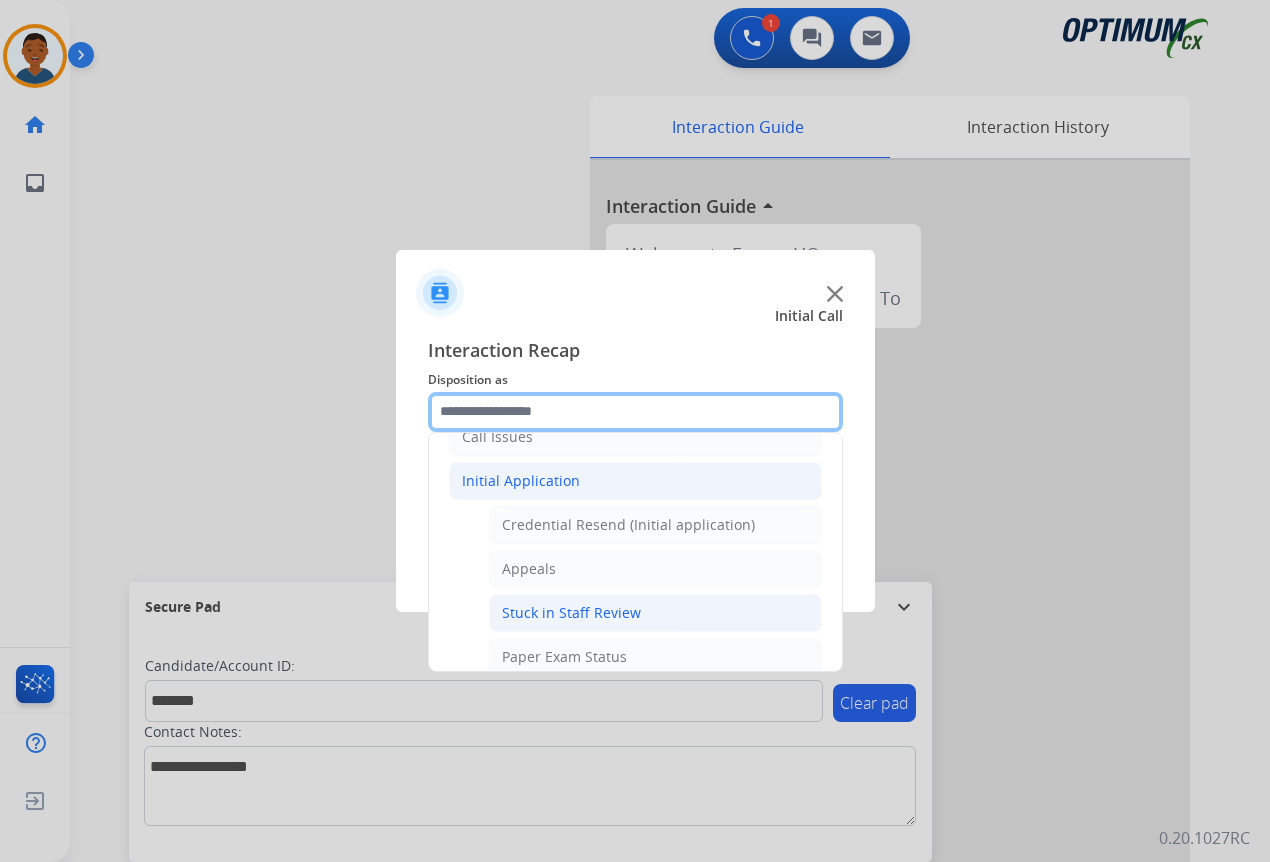 scroll, scrollTop: 236, scrollLeft: 0, axis: vertical 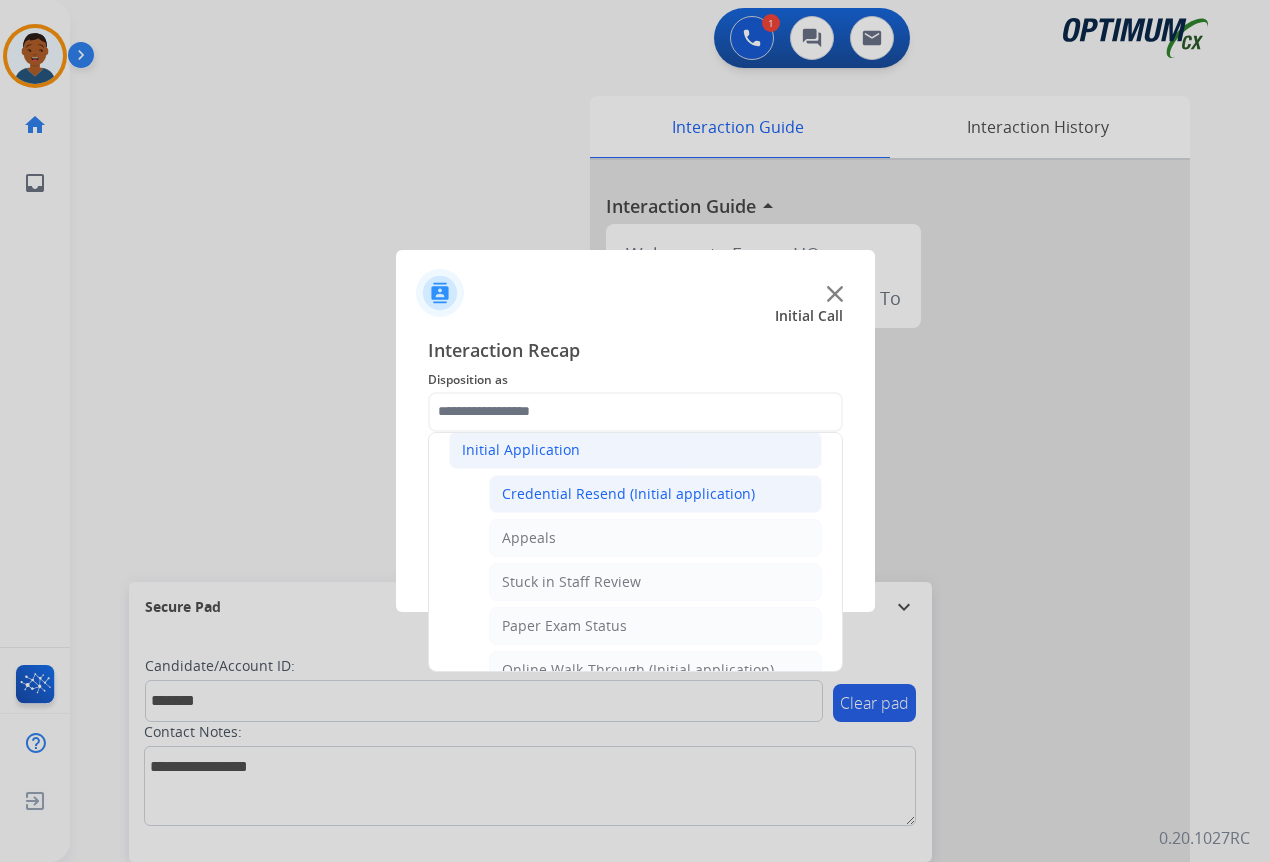 click on "Credential Resend (Initial application)" 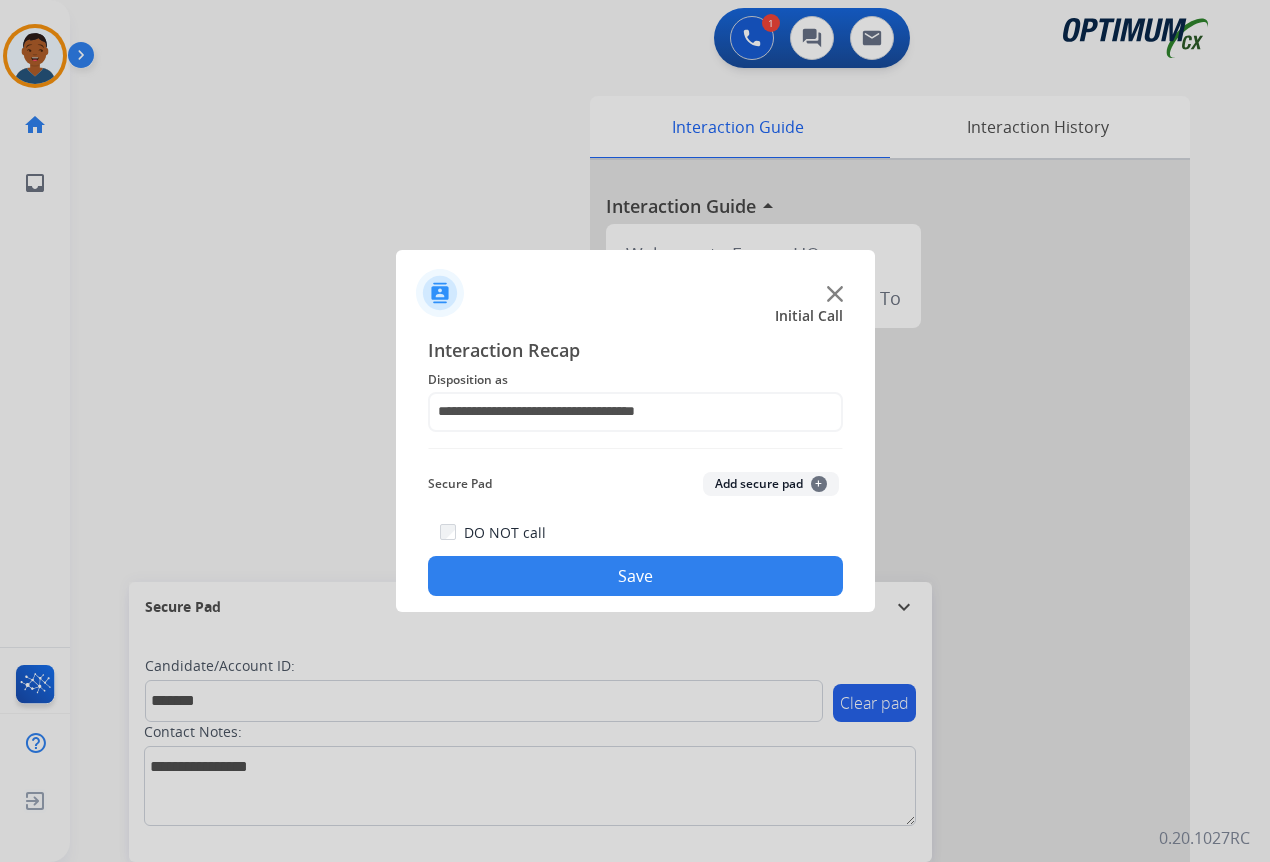 click on "Add secure pad  +" 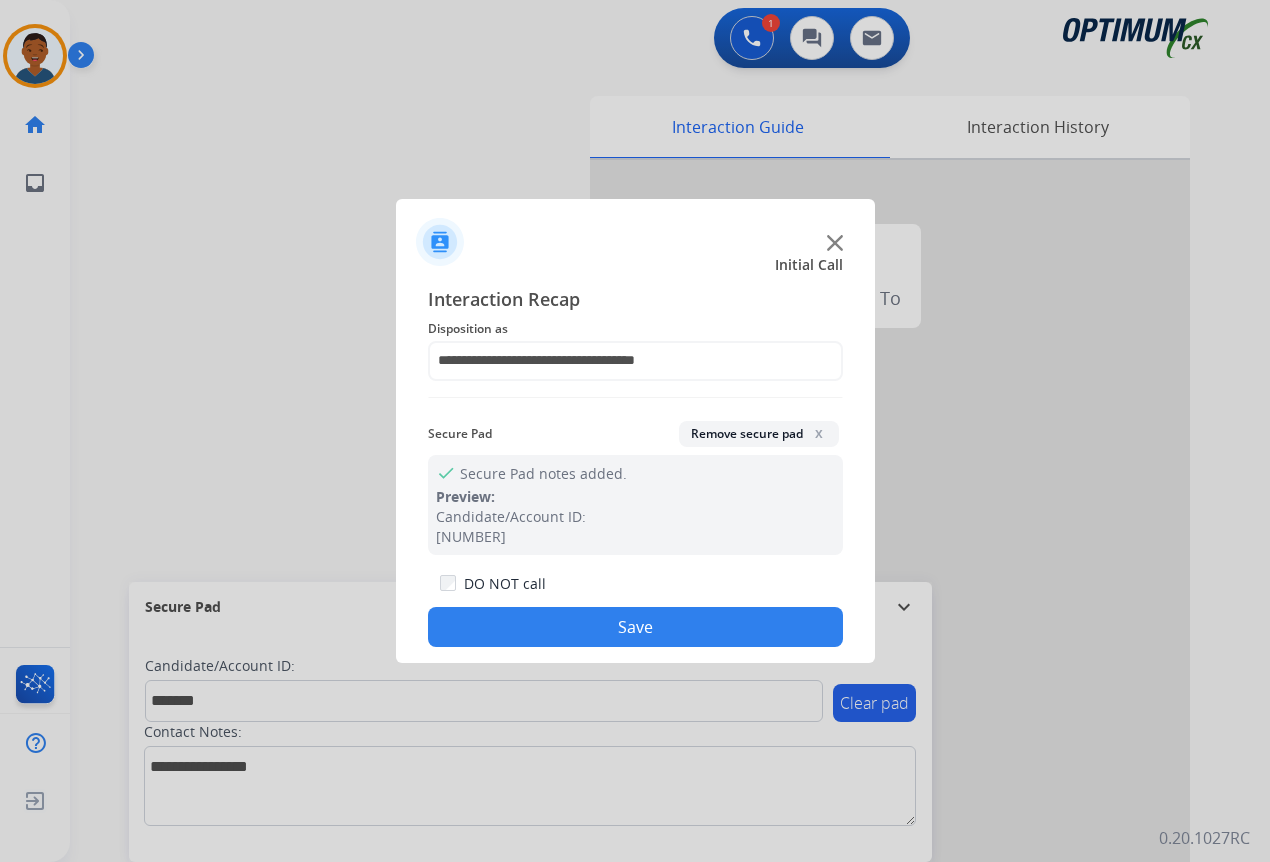 click on "Save" 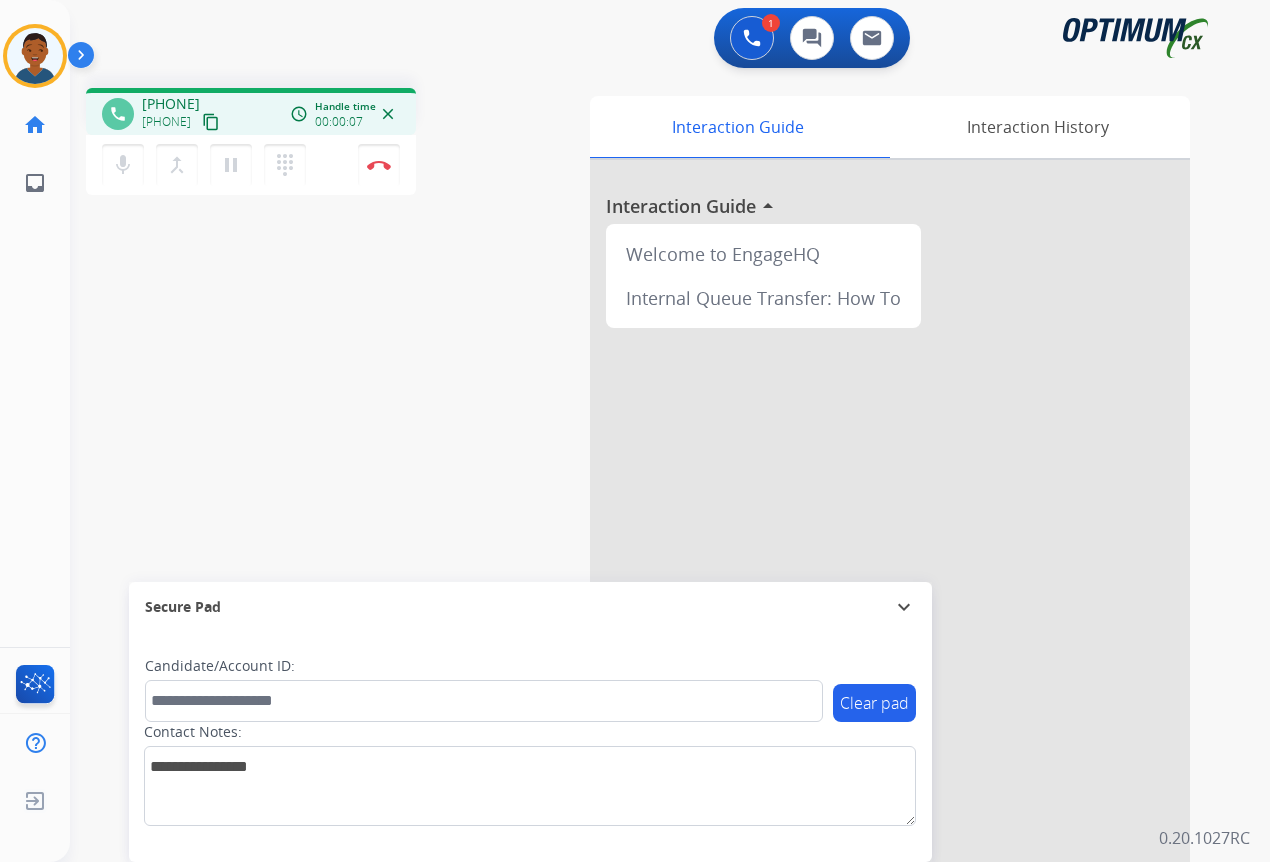 click on "content_copy" at bounding box center [211, 122] 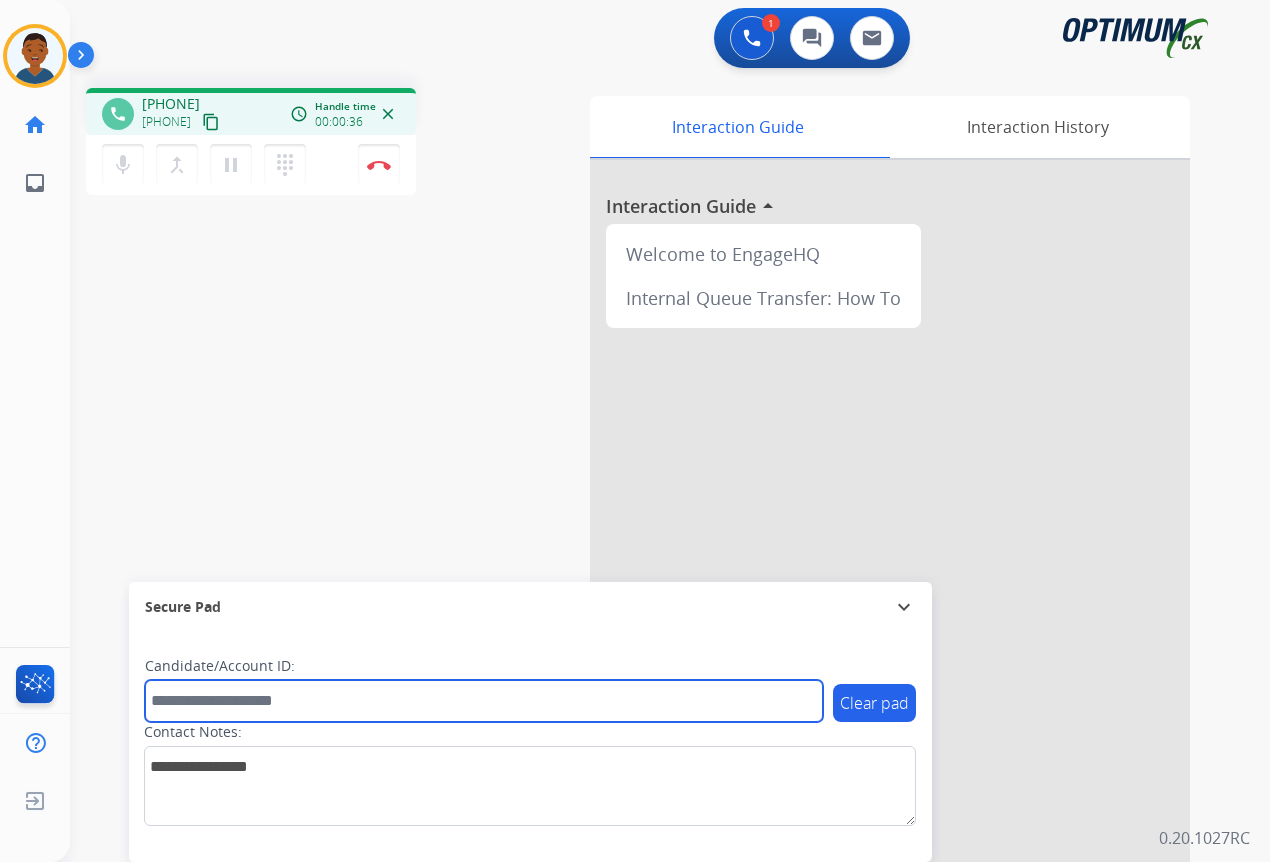 click at bounding box center [484, 701] 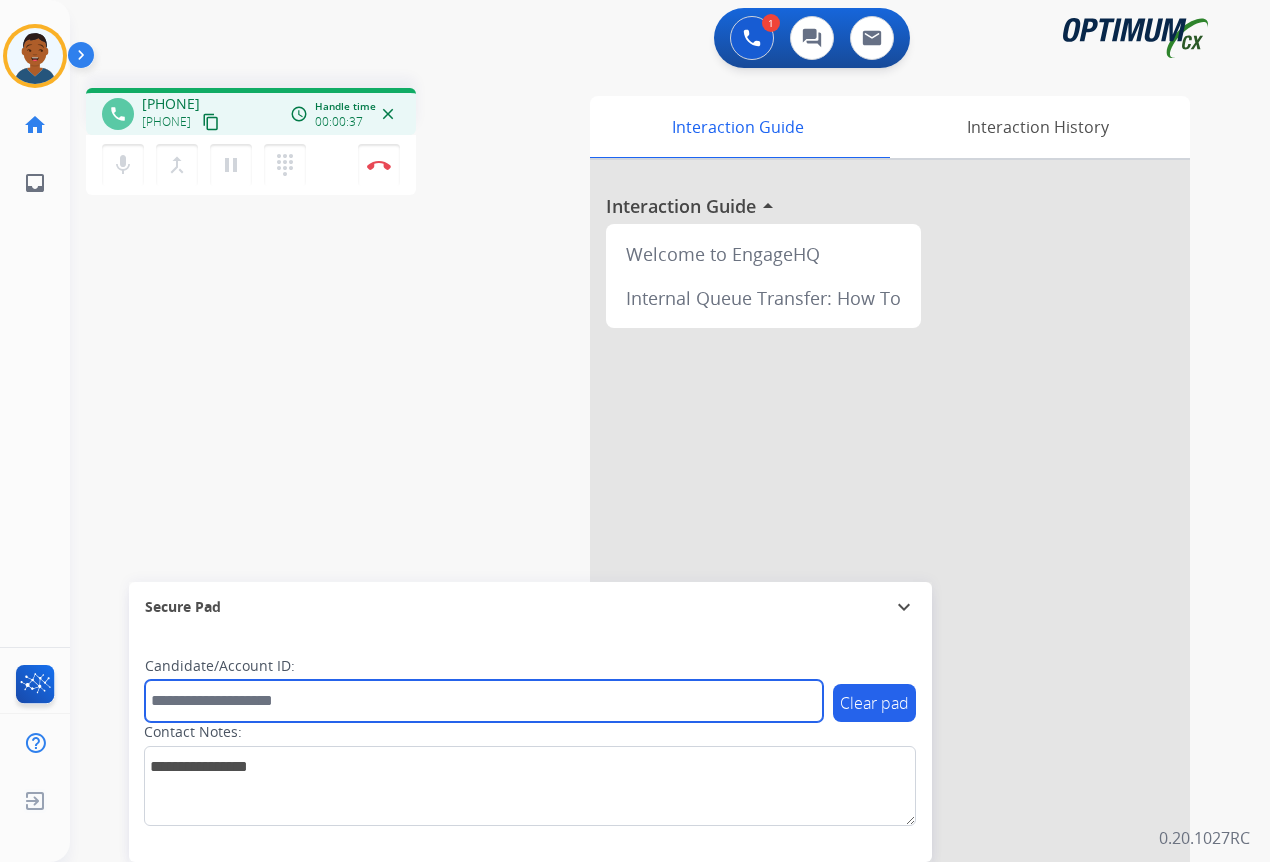paste on "*******" 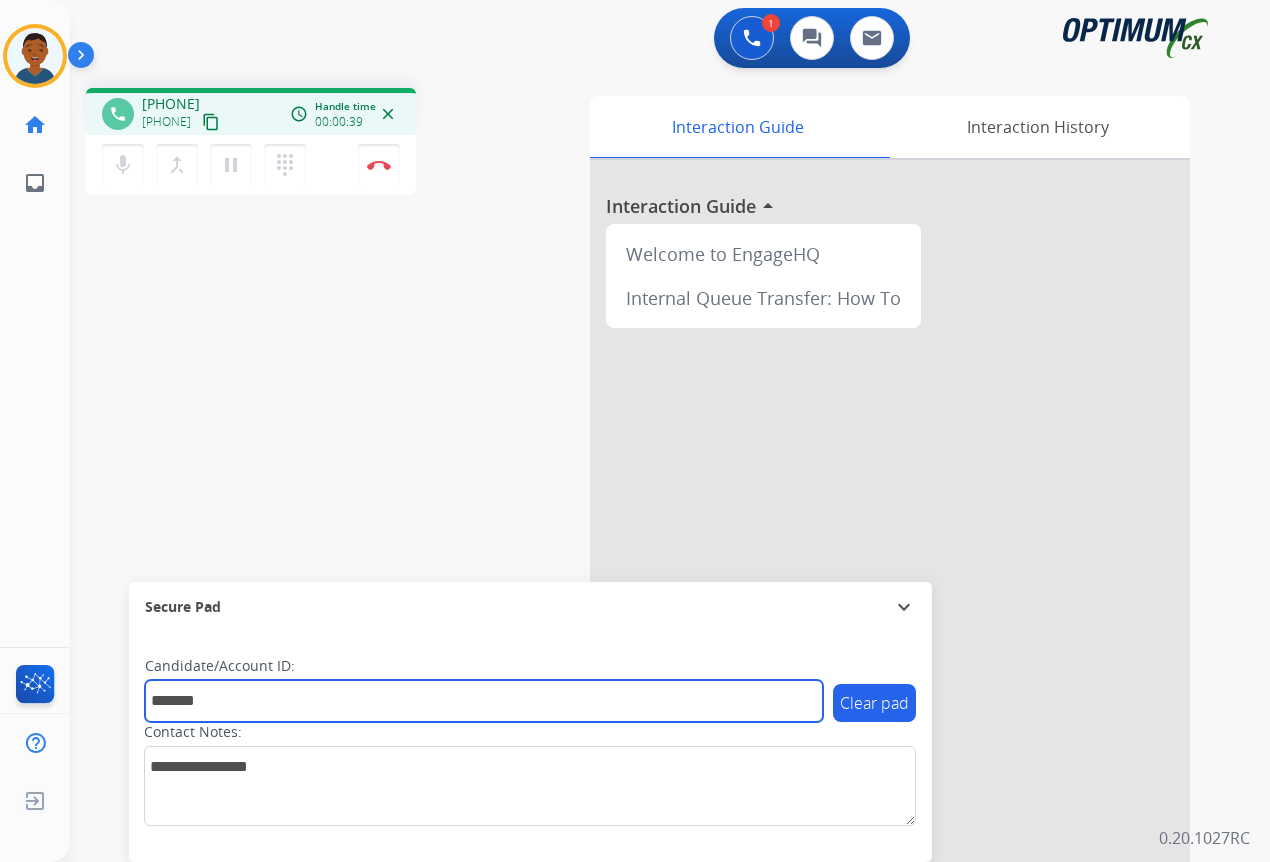 type on "*******" 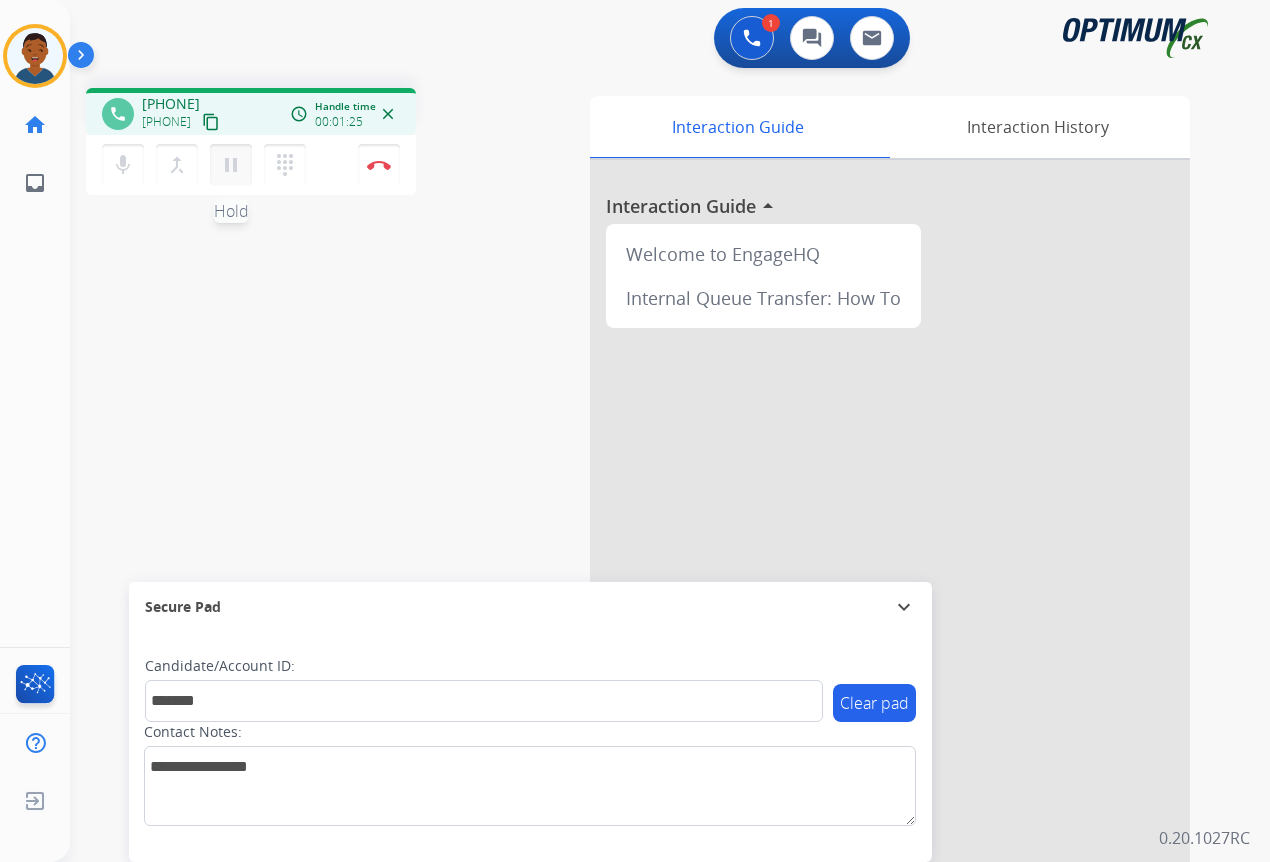 click on "pause" at bounding box center [231, 165] 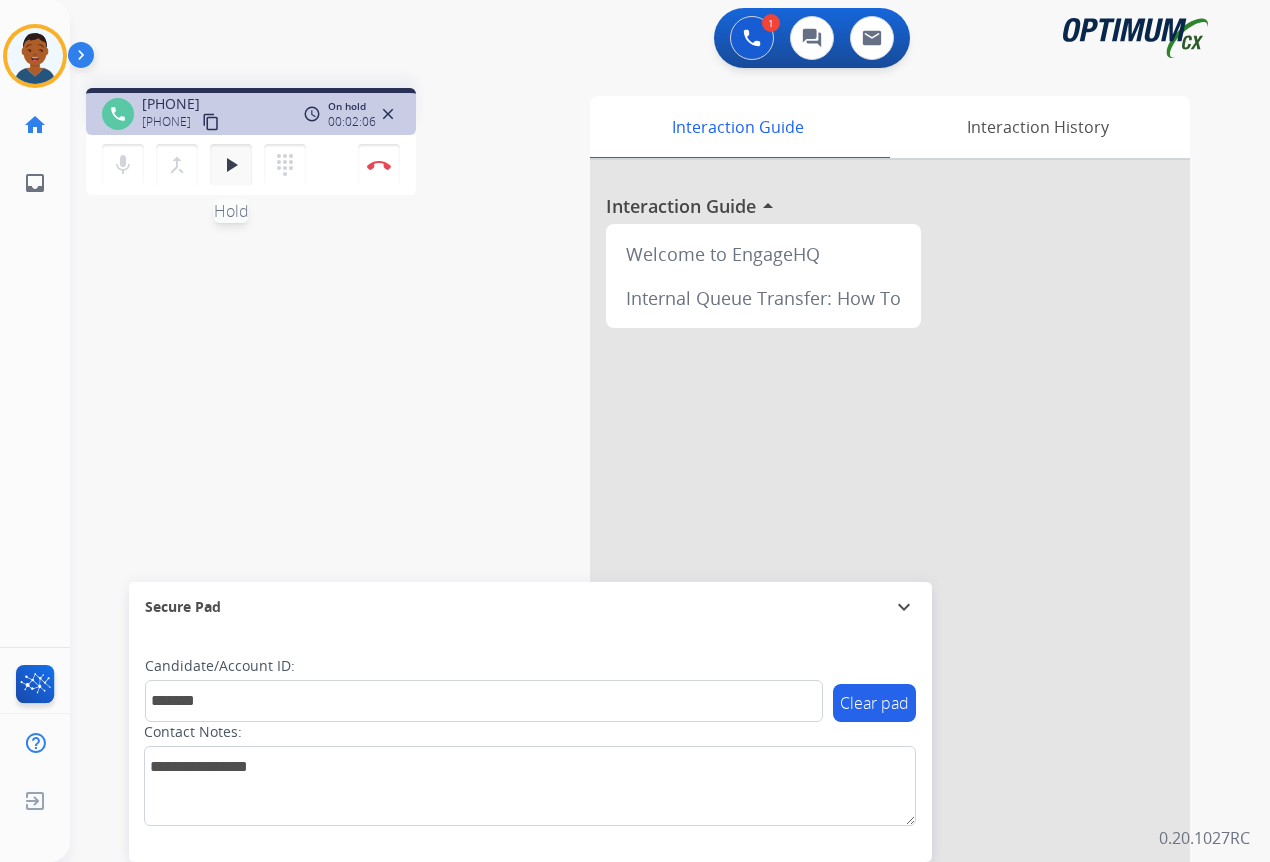 click on "play_arrow" at bounding box center (231, 165) 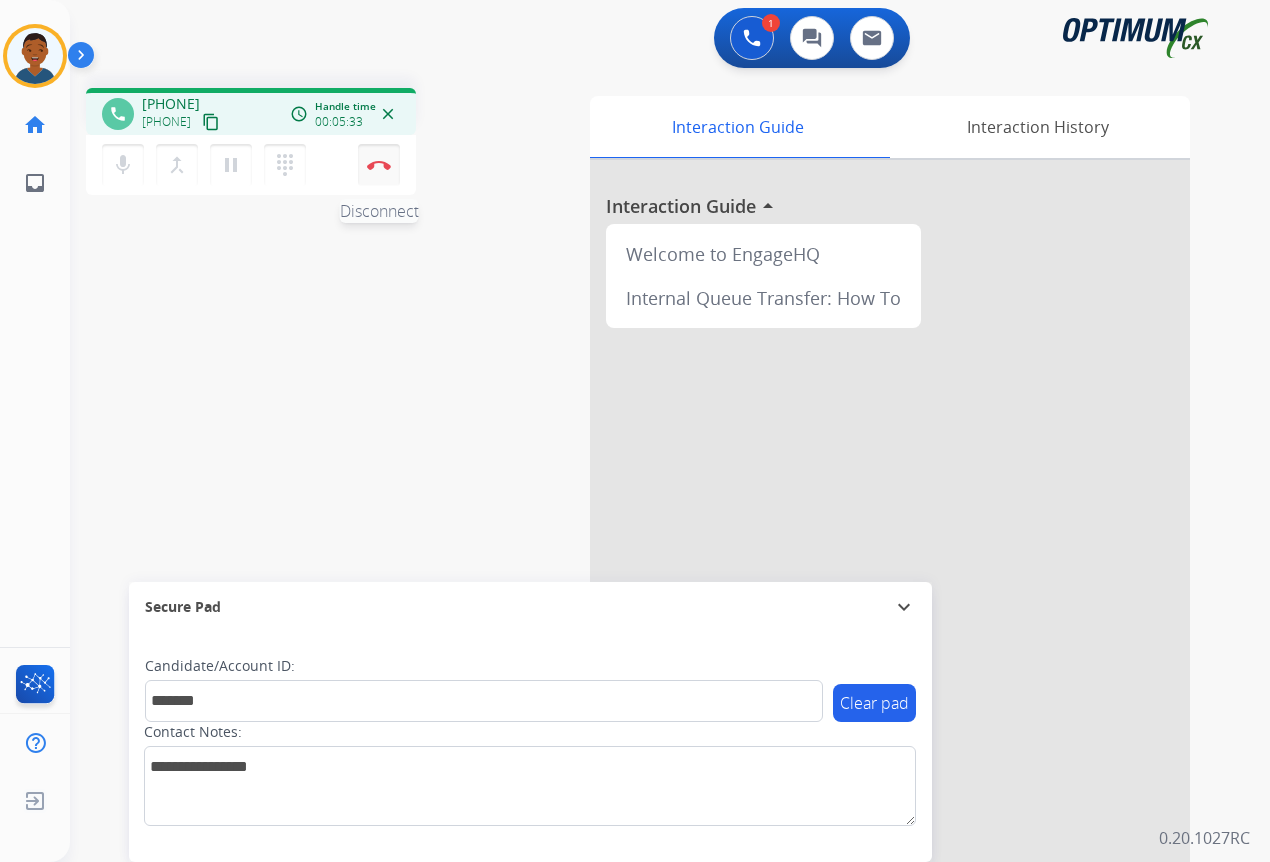 click on "Disconnect" at bounding box center [379, 165] 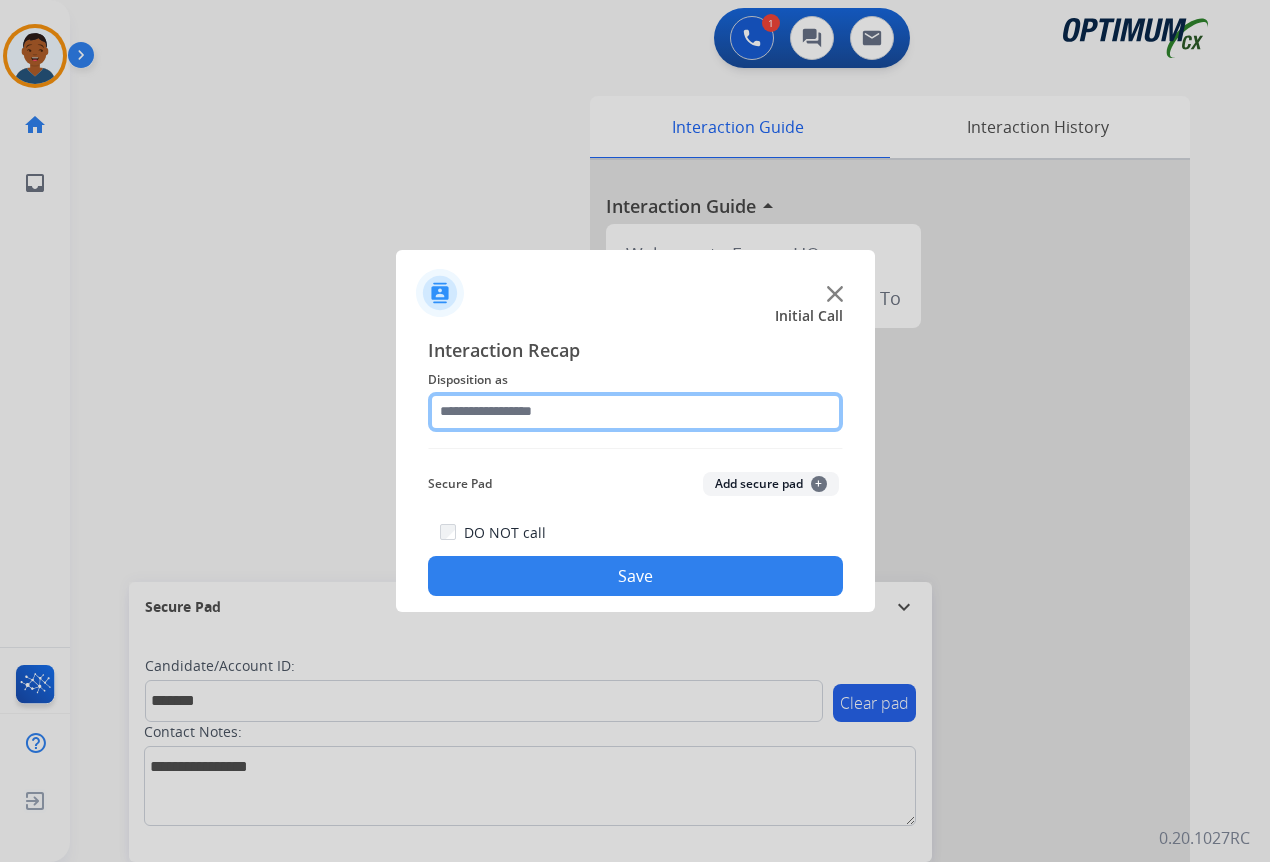 click 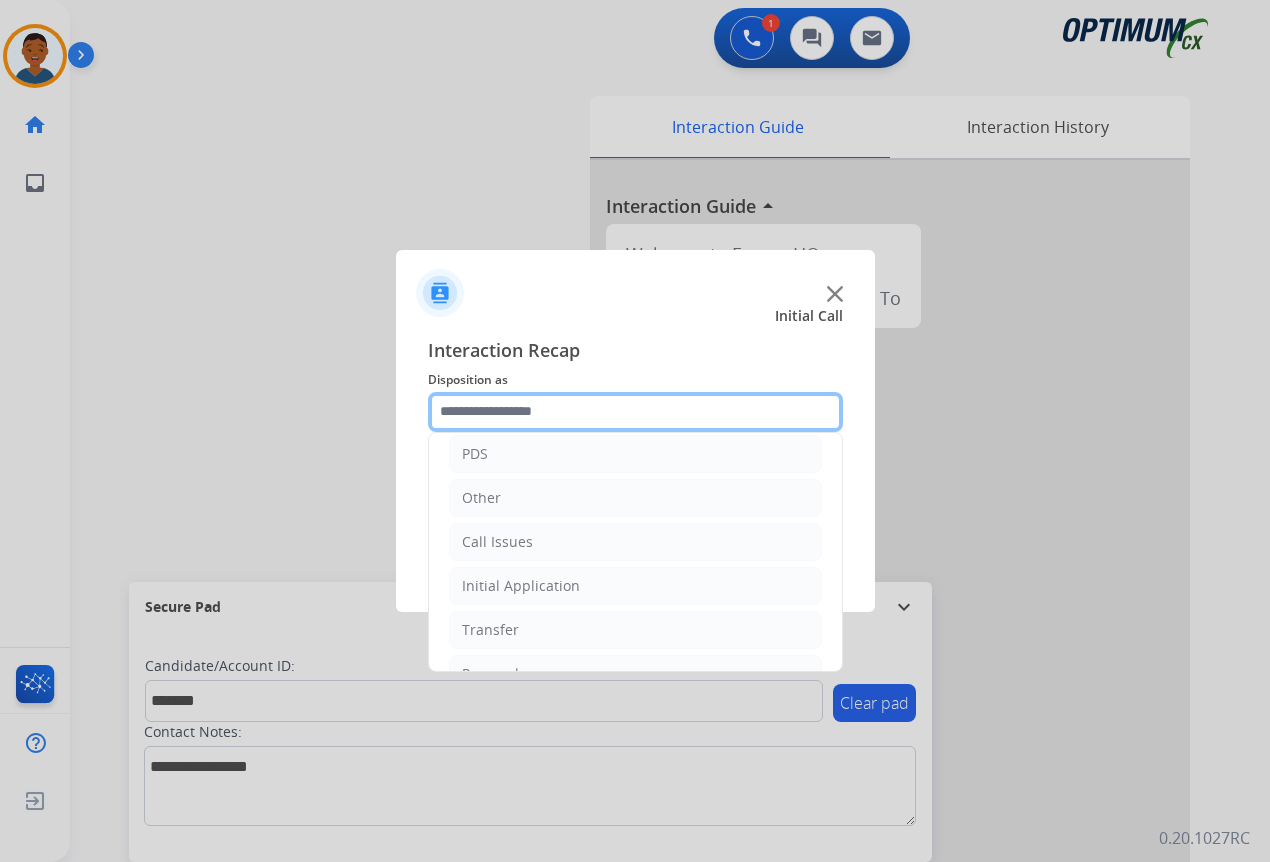 scroll, scrollTop: 136, scrollLeft: 0, axis: vertical 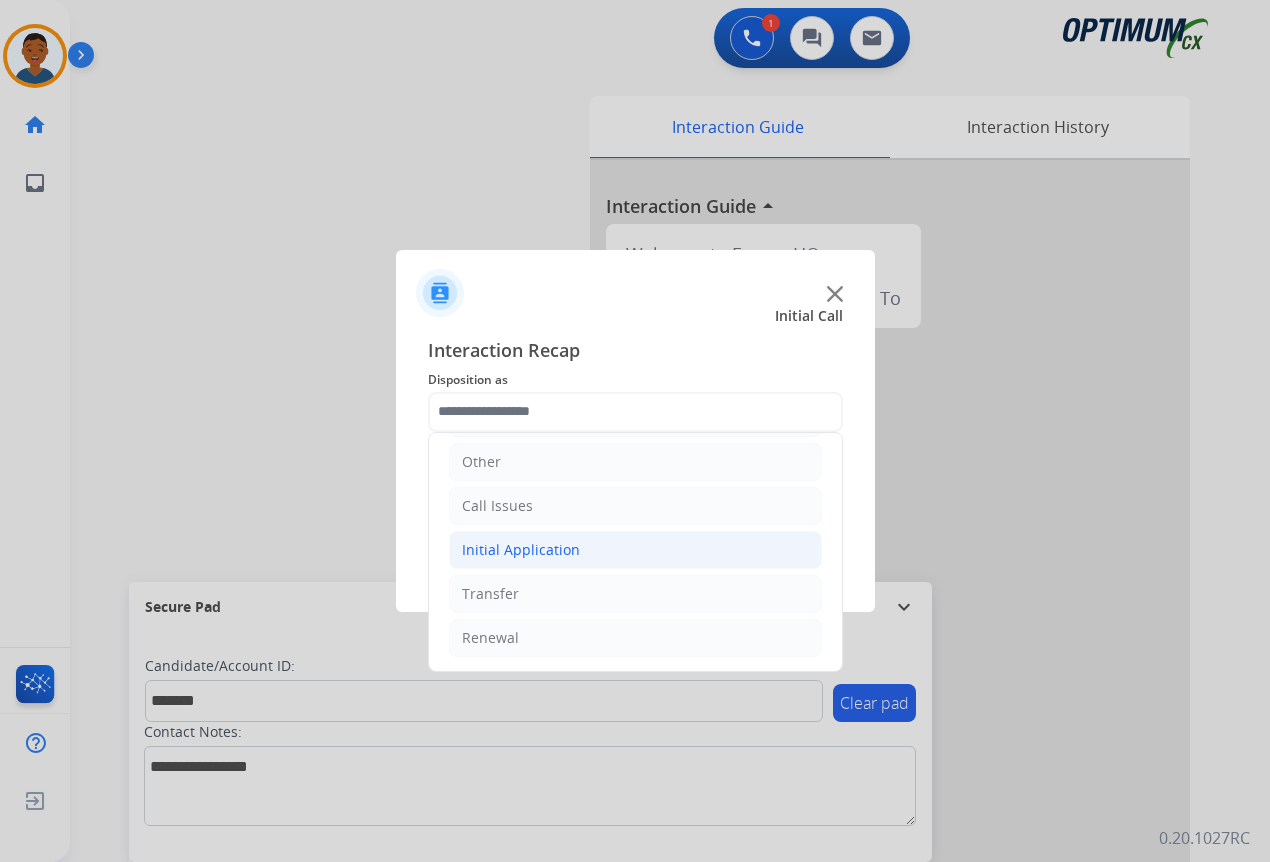 click on "Initial Application" 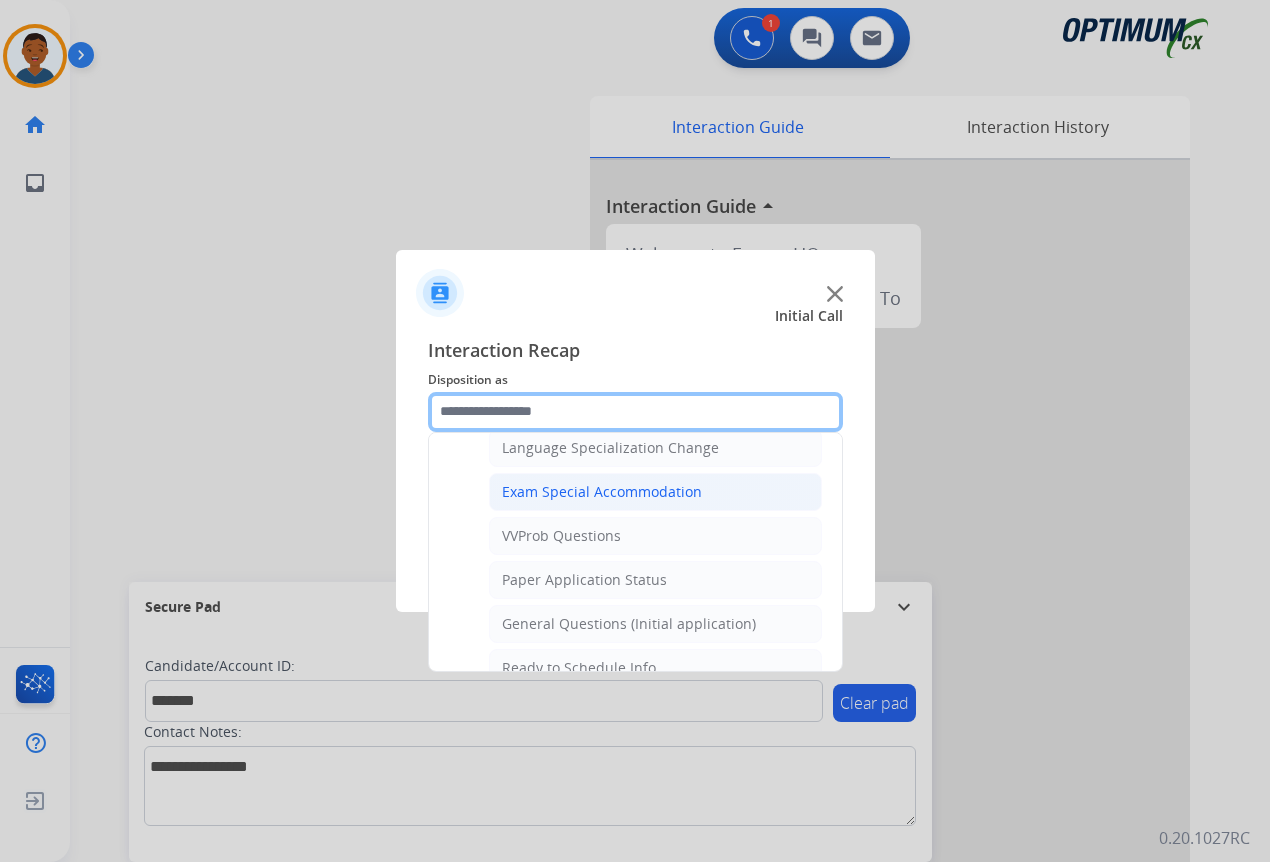 scroll, scrollTop: 1036, scrollLeft: 0, axis: vertical 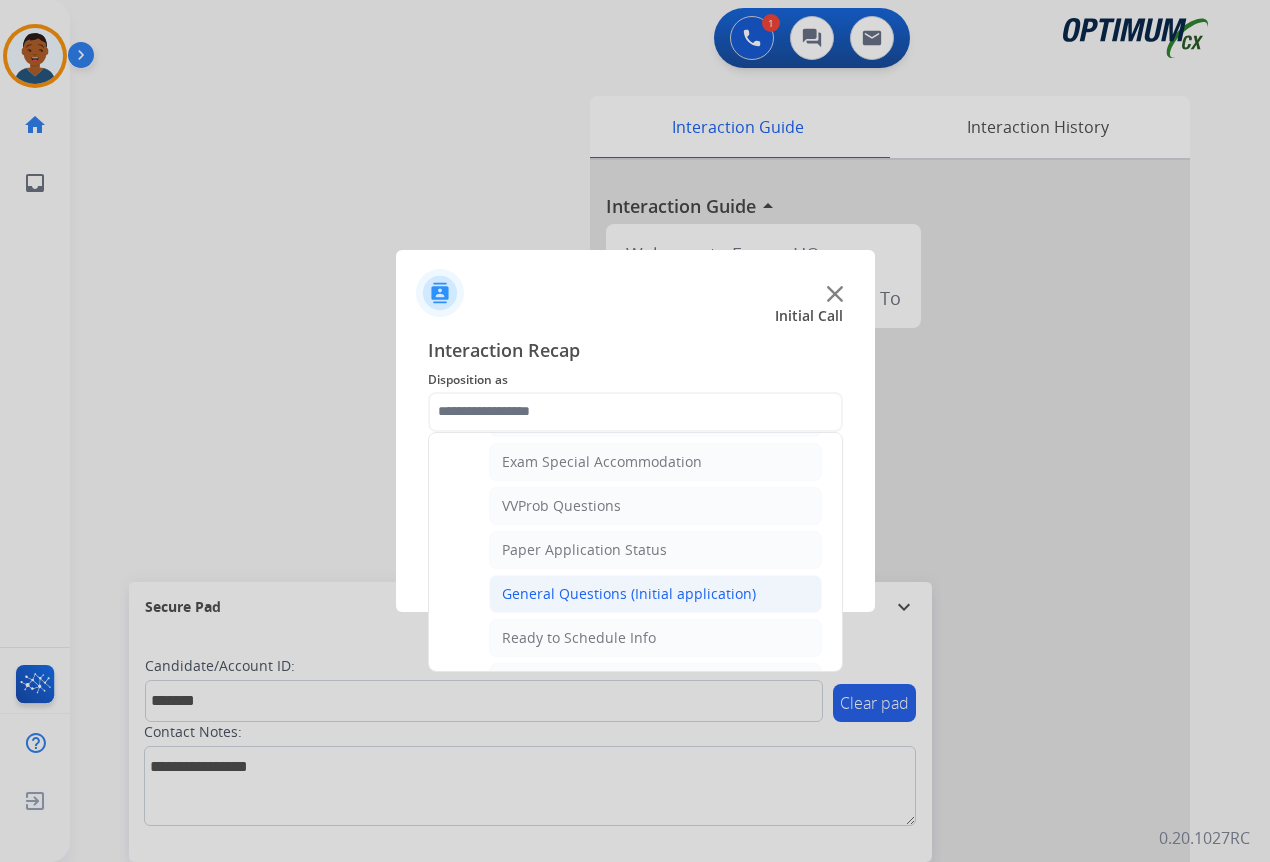 click on "General Questions (Initial application)" 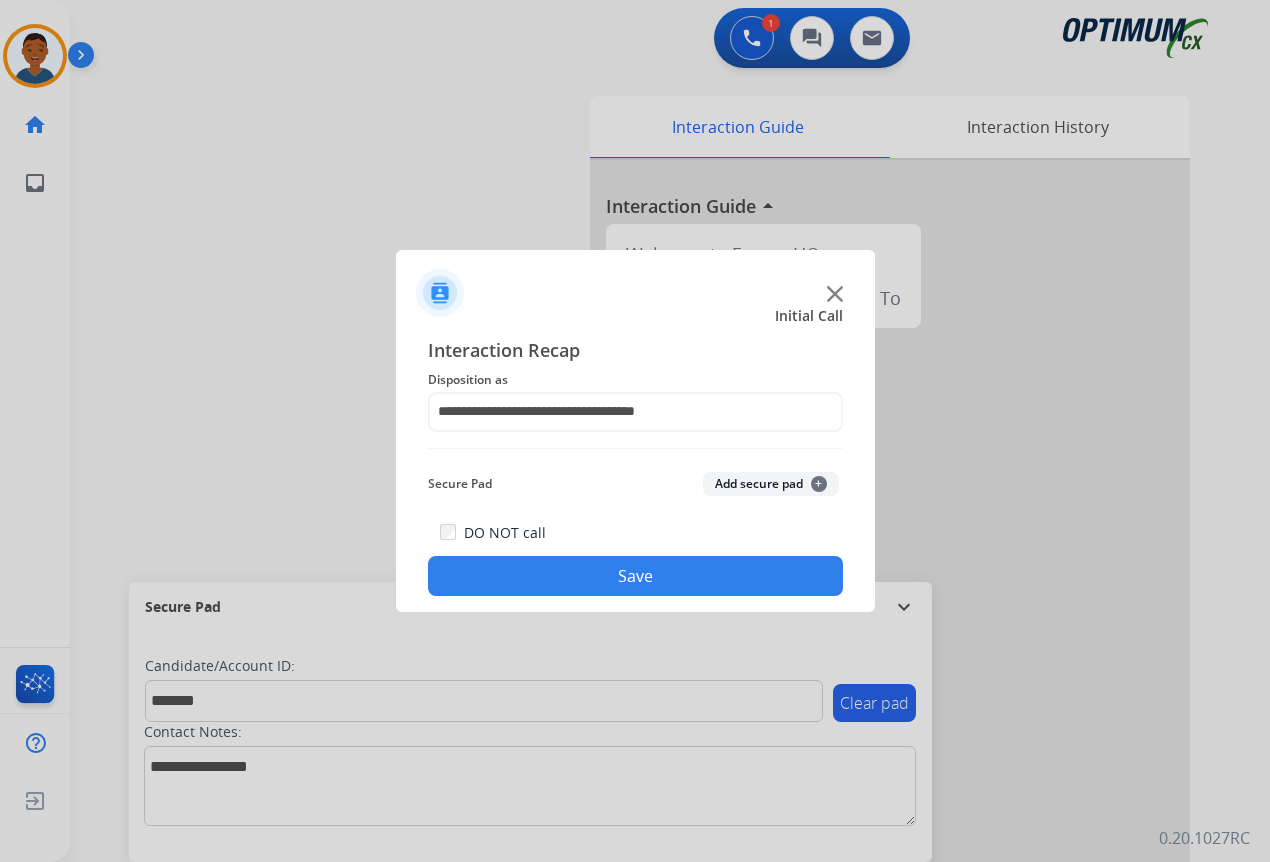 click on "Add secure pad  +" 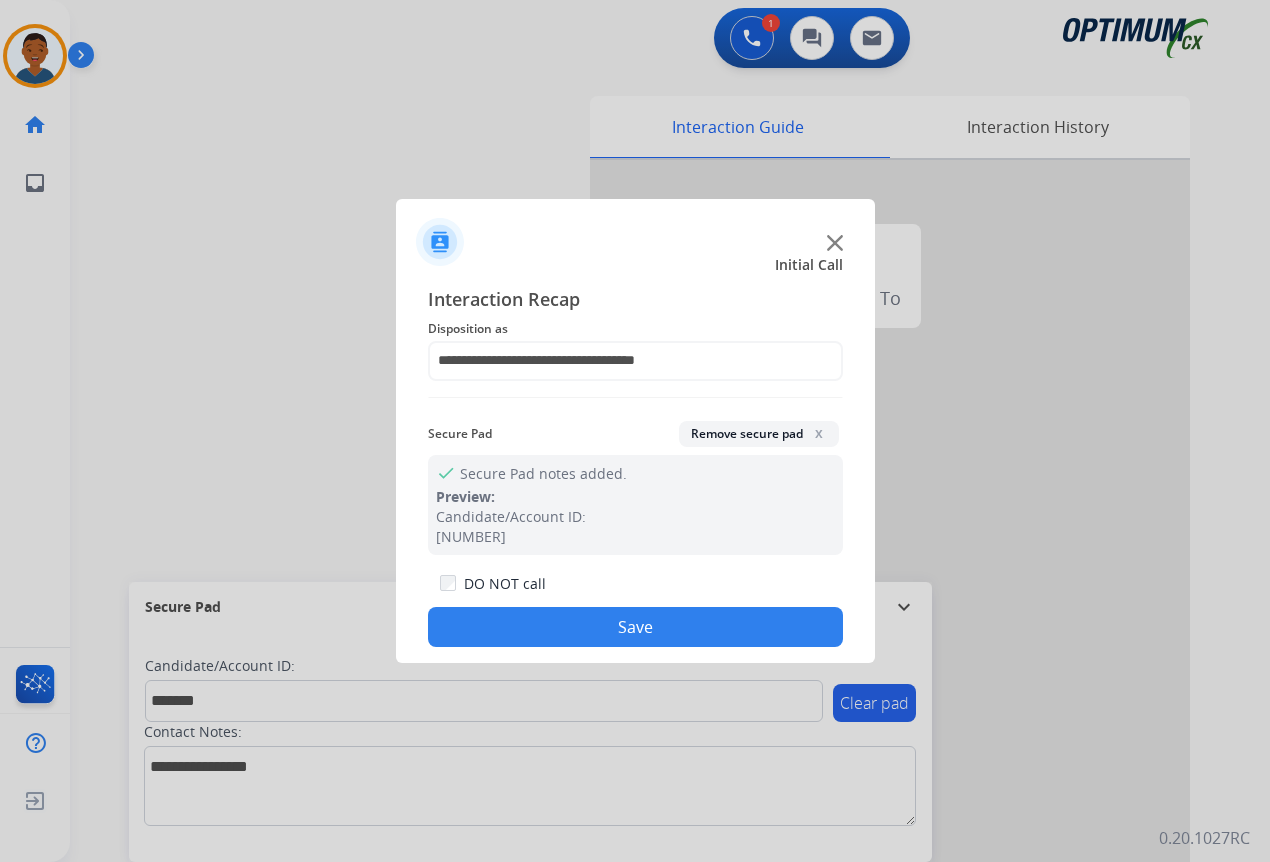 drag, startPoint x: 742, startPoint y: 628, endPoint x: 787, endPoint y: 624, distance: 45.17743 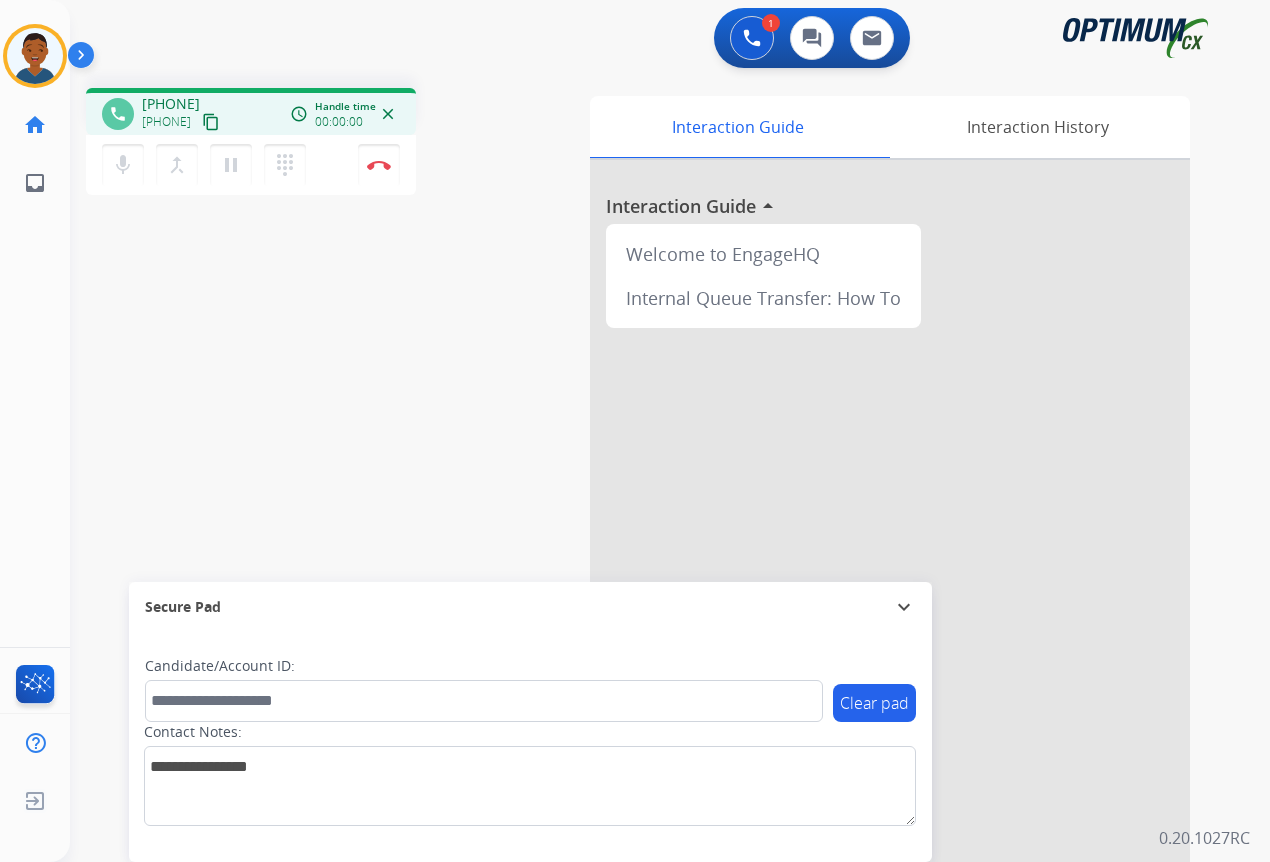 click on "content_copy" at bounding box center [211, 122] 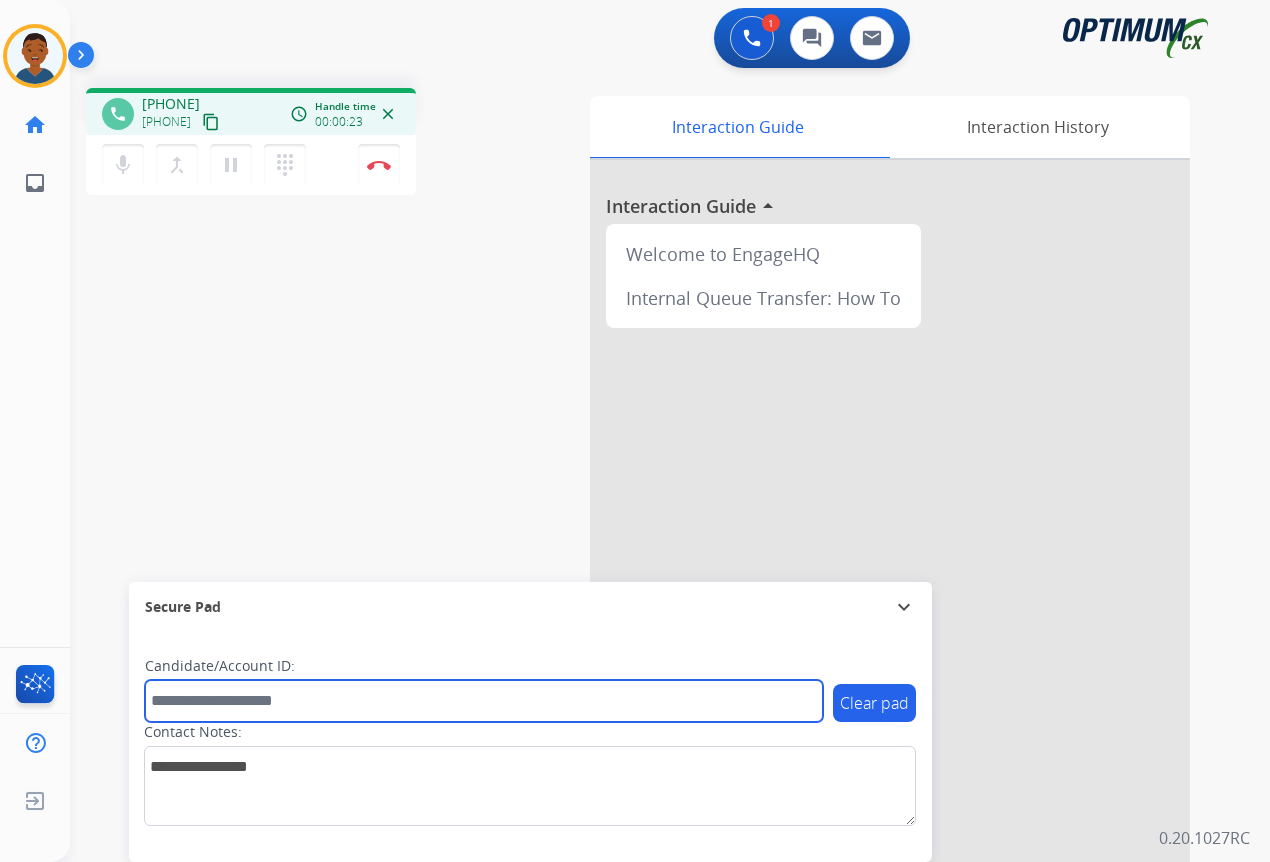 click at bounding box center (484, 701) 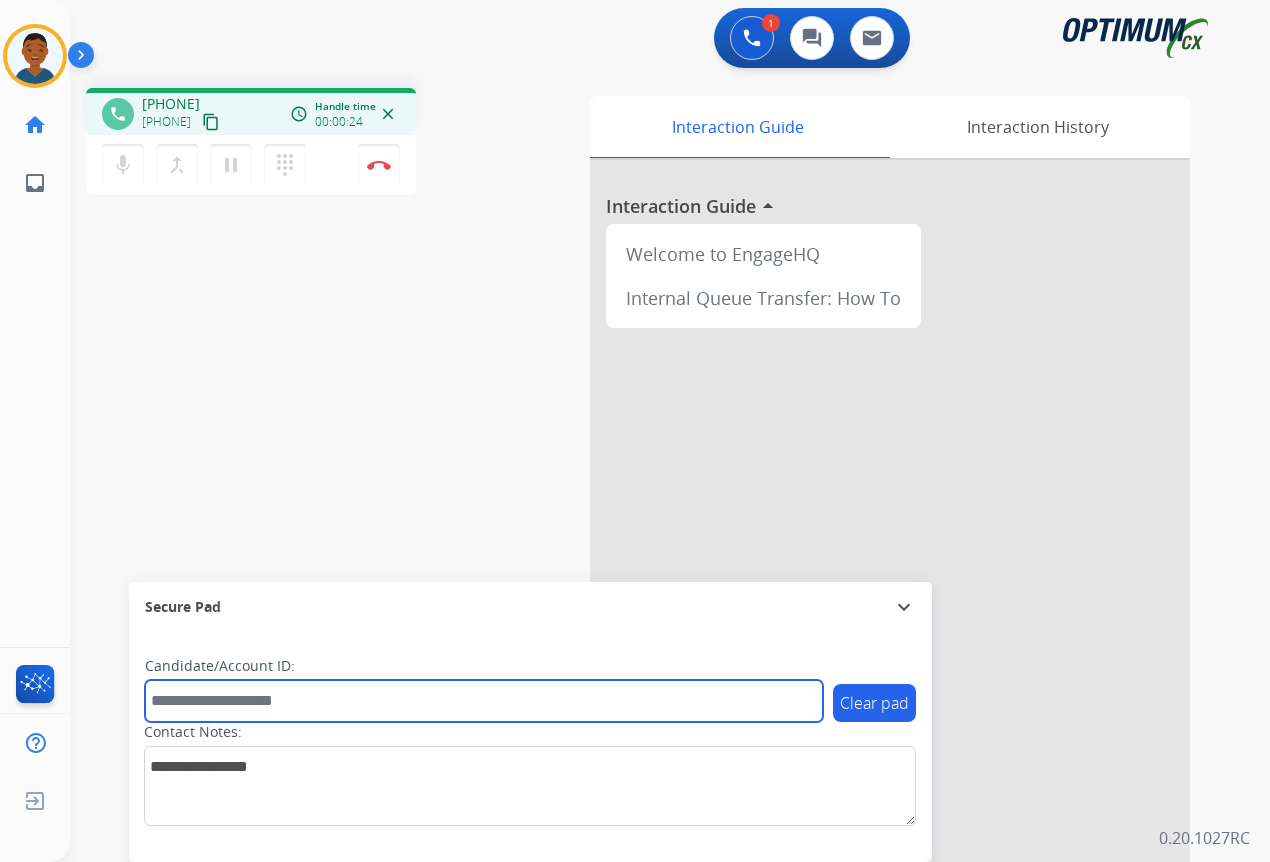 paste on "*******" 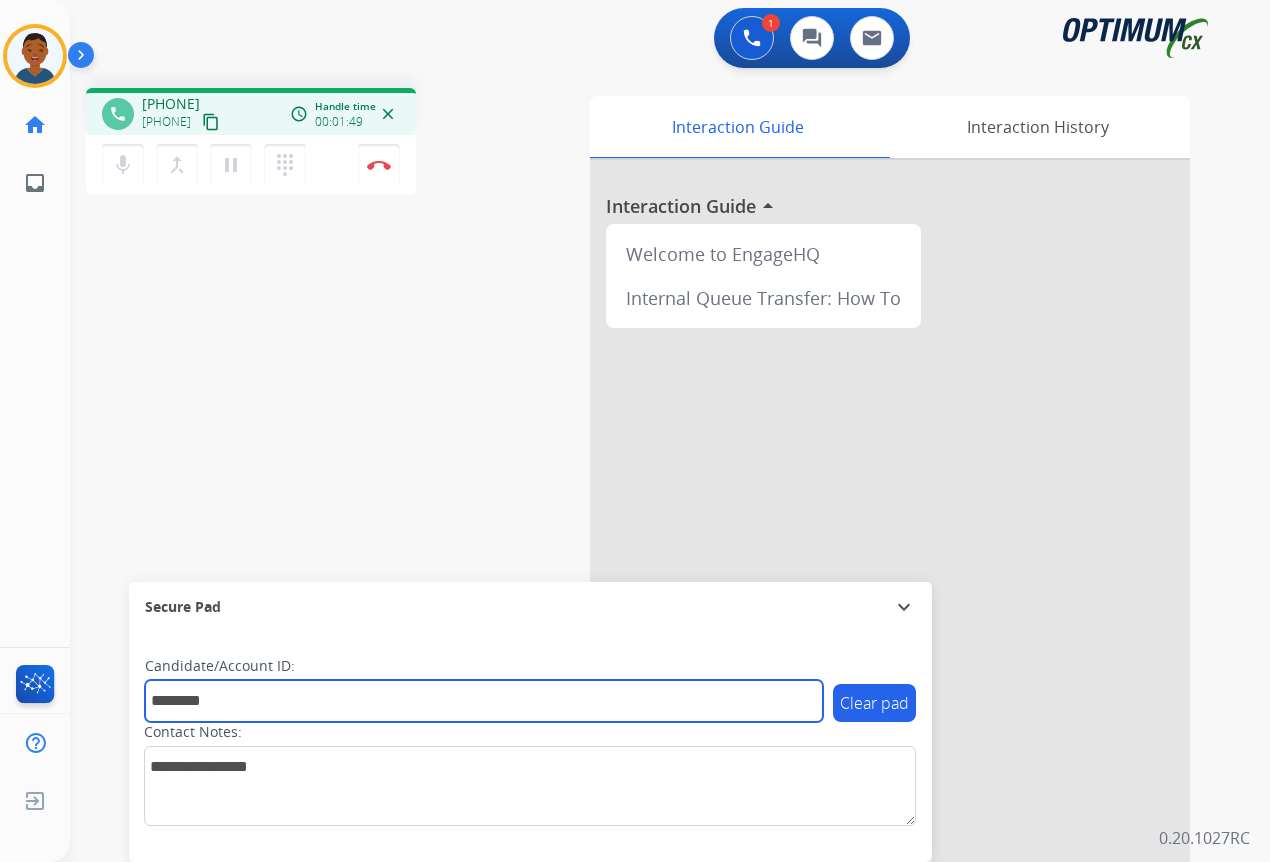type on "*******" 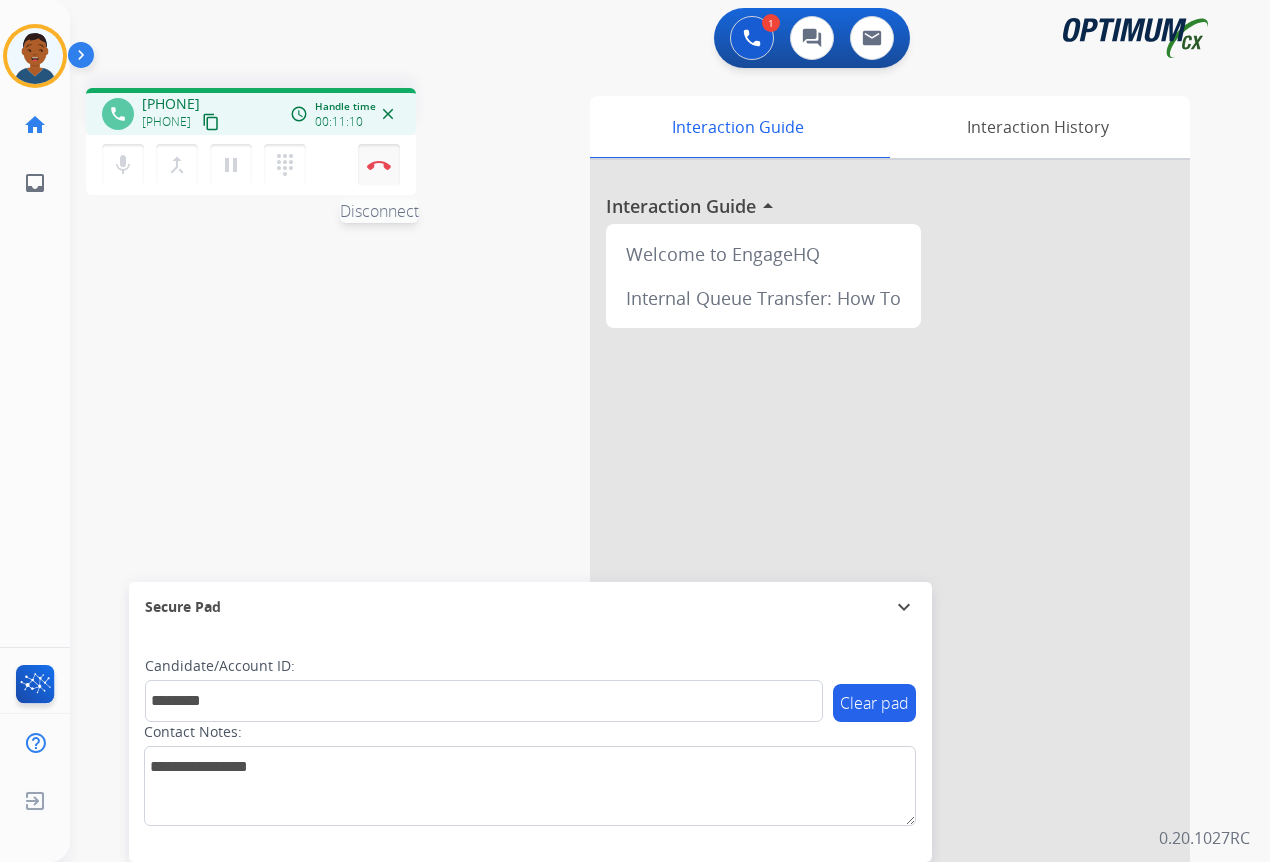 click at bounding box center (379, 165) 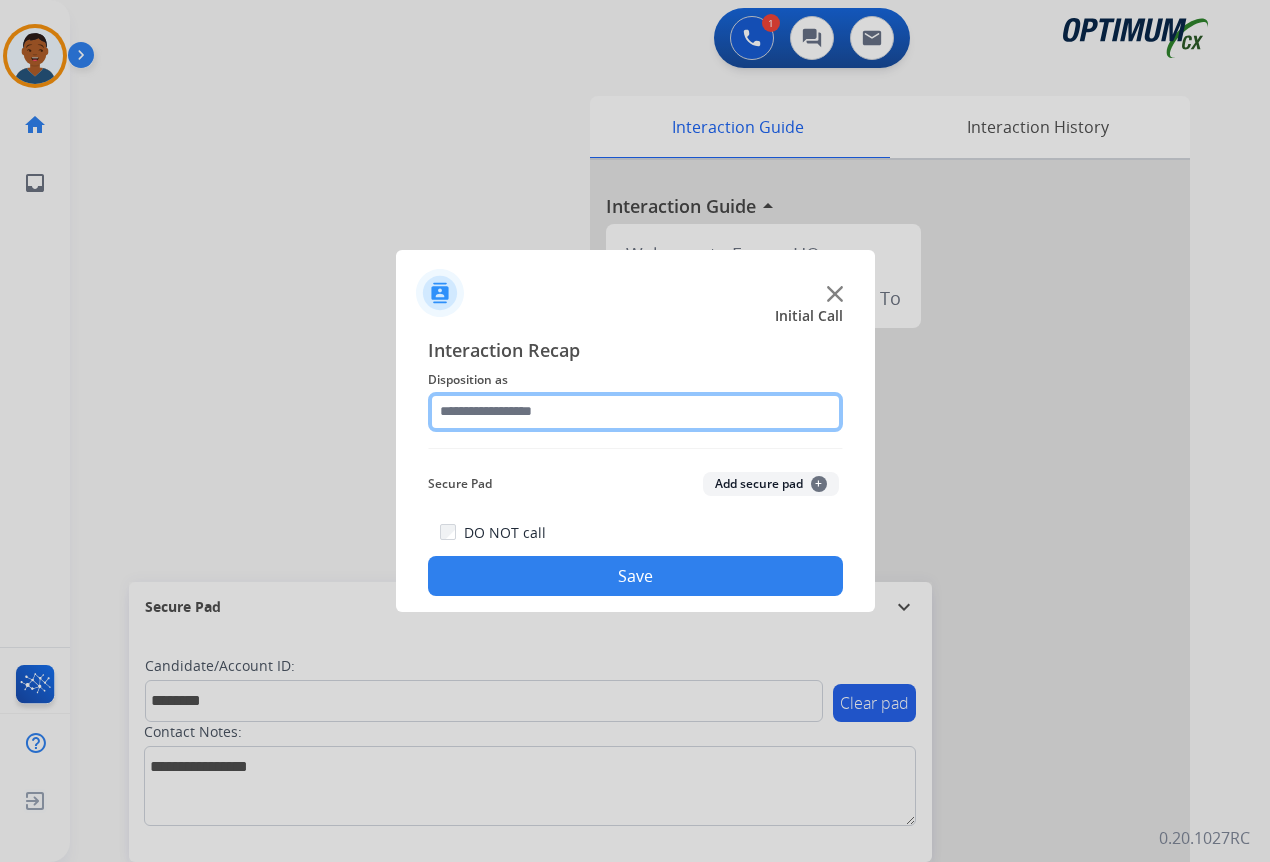click 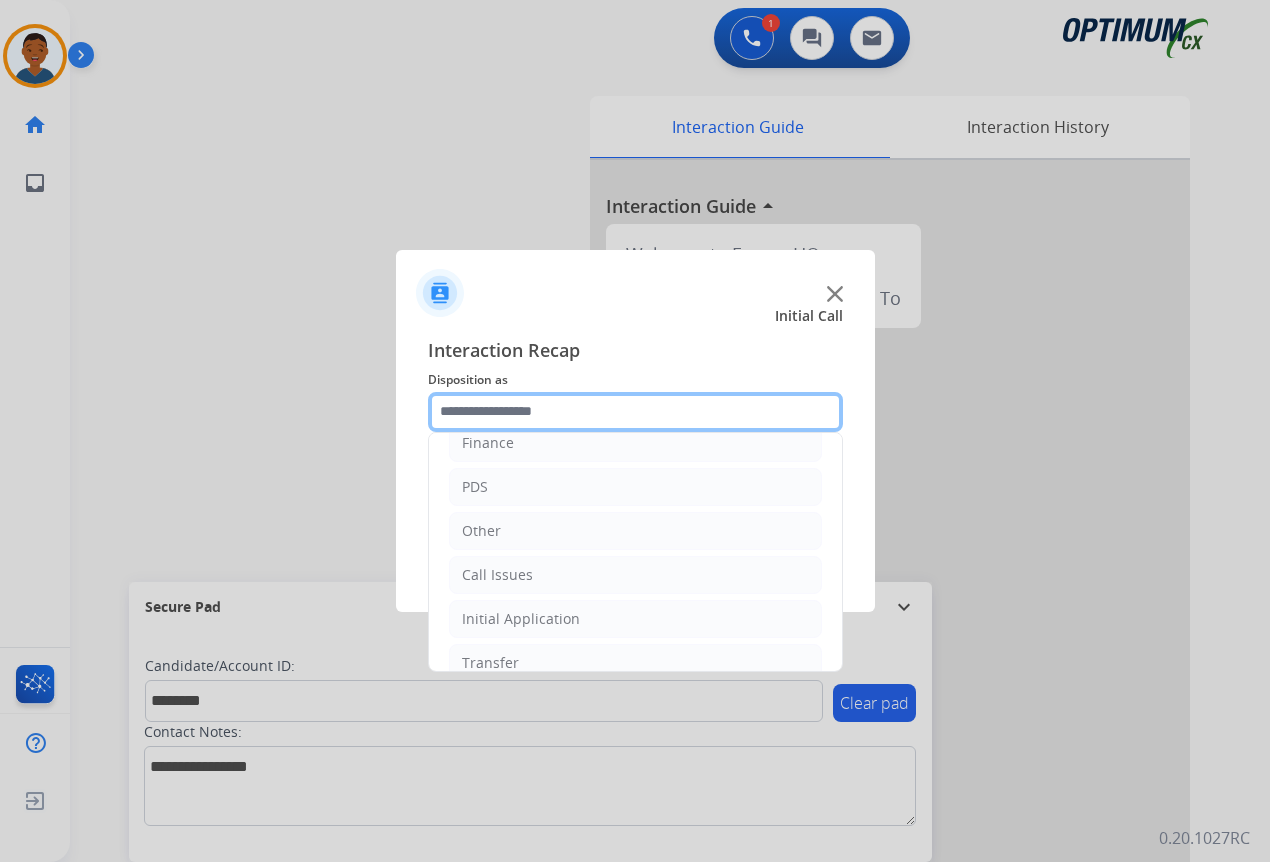 scroll, scrollTop: 136, scrollLeft: 0, axis: vertical 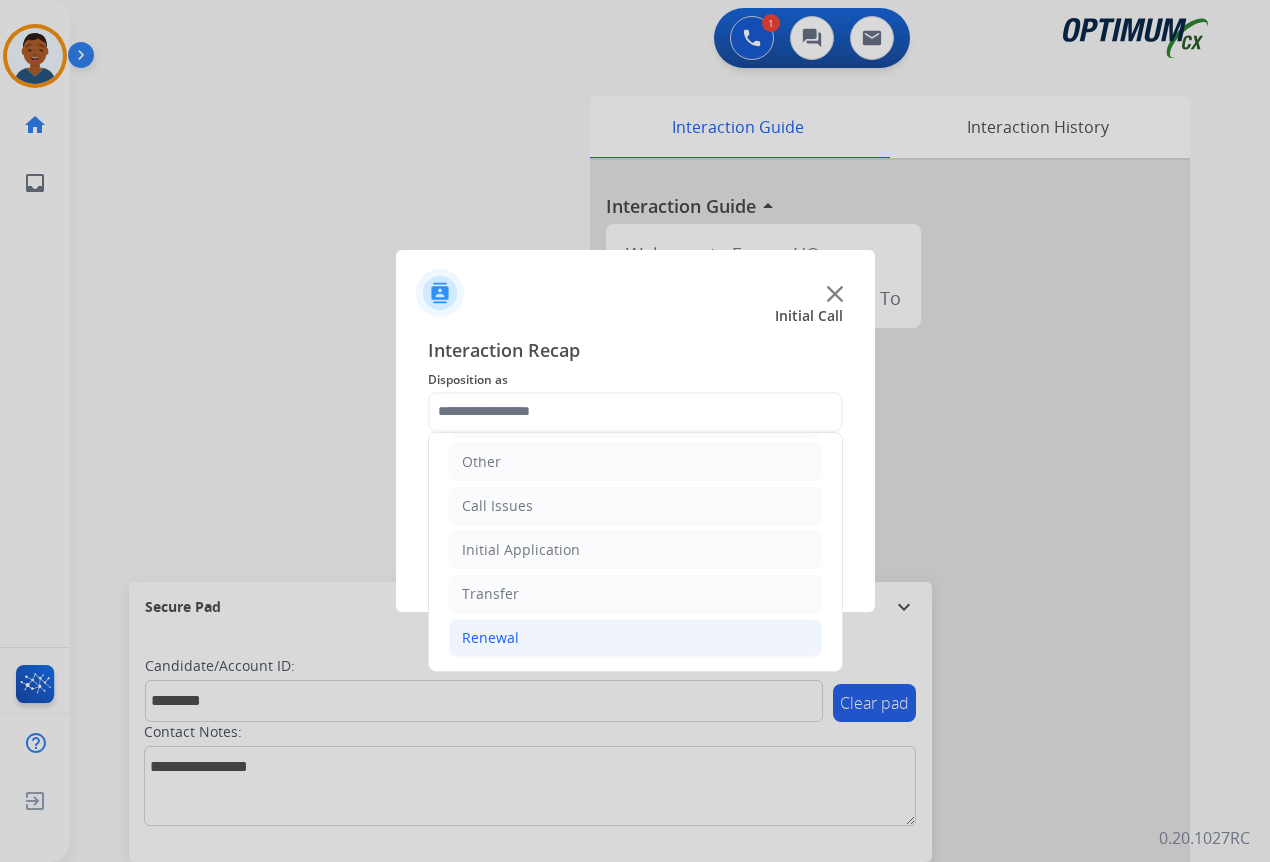 click on "Renewal" 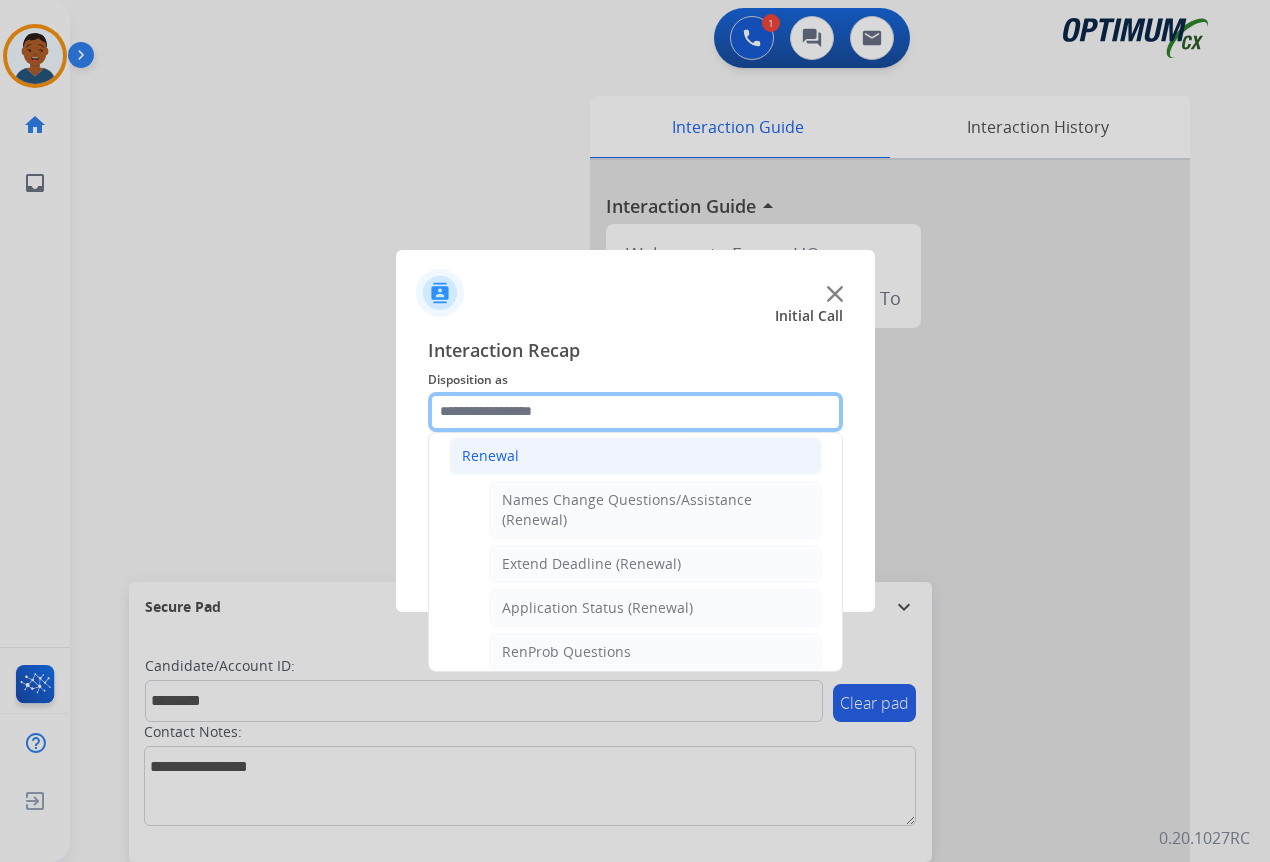 scroll, scrollTop: 336, scrollLeft: 0, axis: vertical 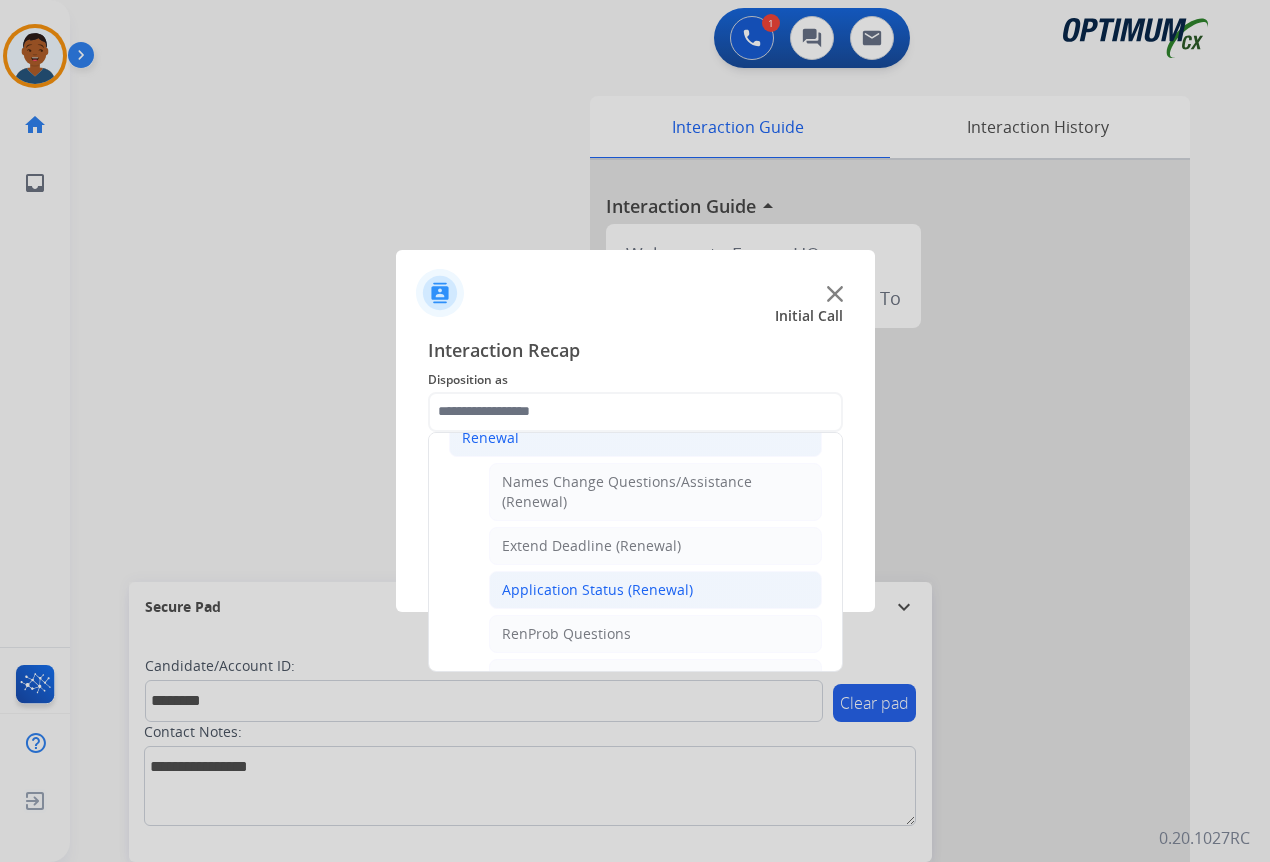 click on "Application Status (Renewal)" 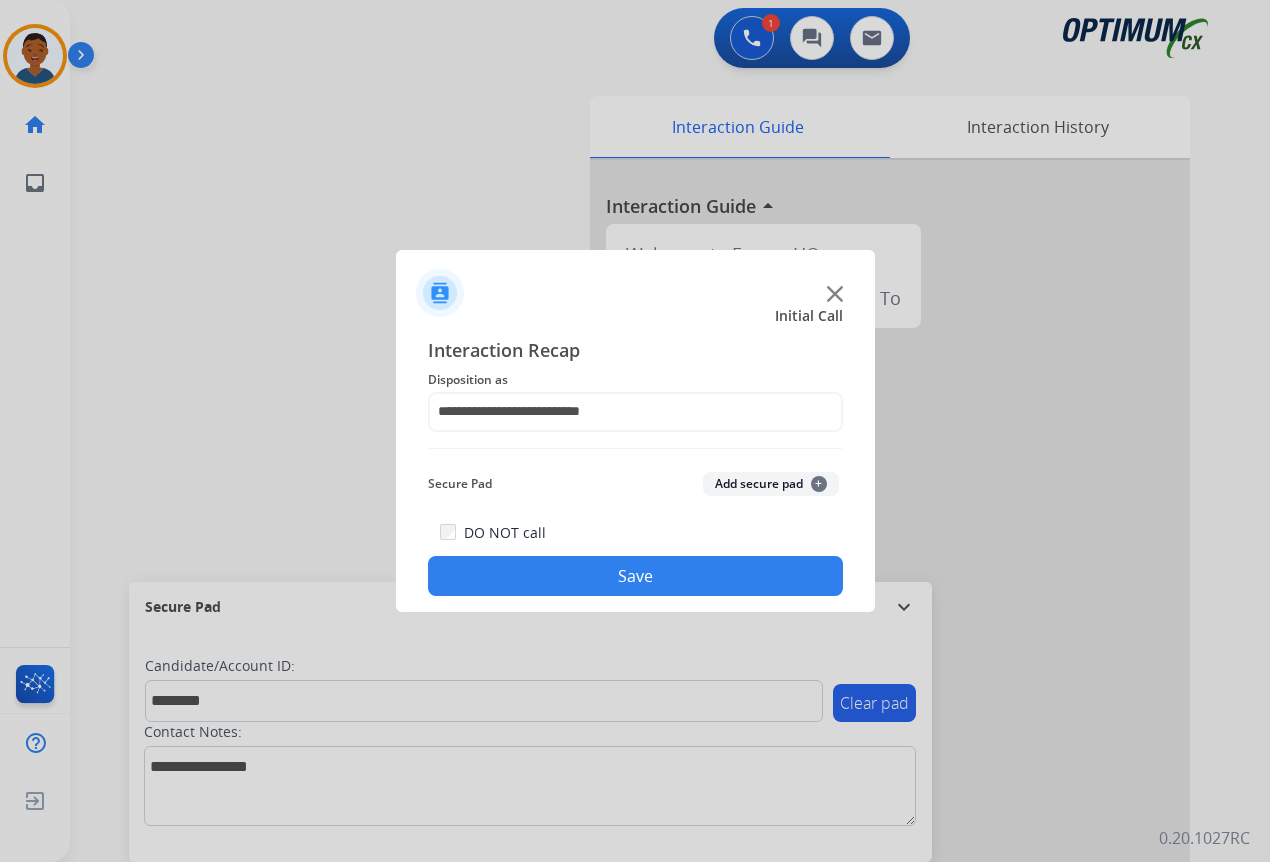 click on "Add secure pad  +" 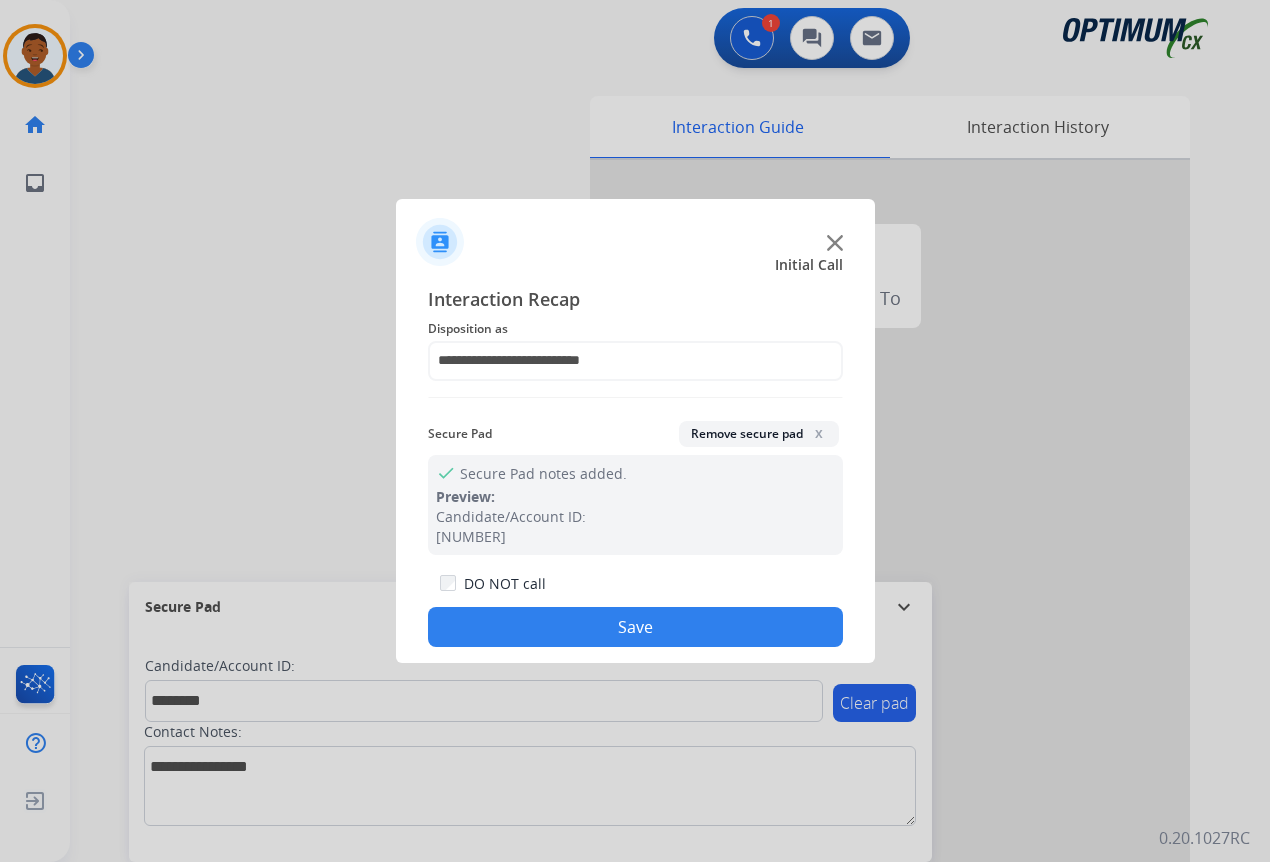 drag, startPoint x: 693, startPoint y: 614, endPoint x: 709, endPoint y: 616, distance: 16.124516 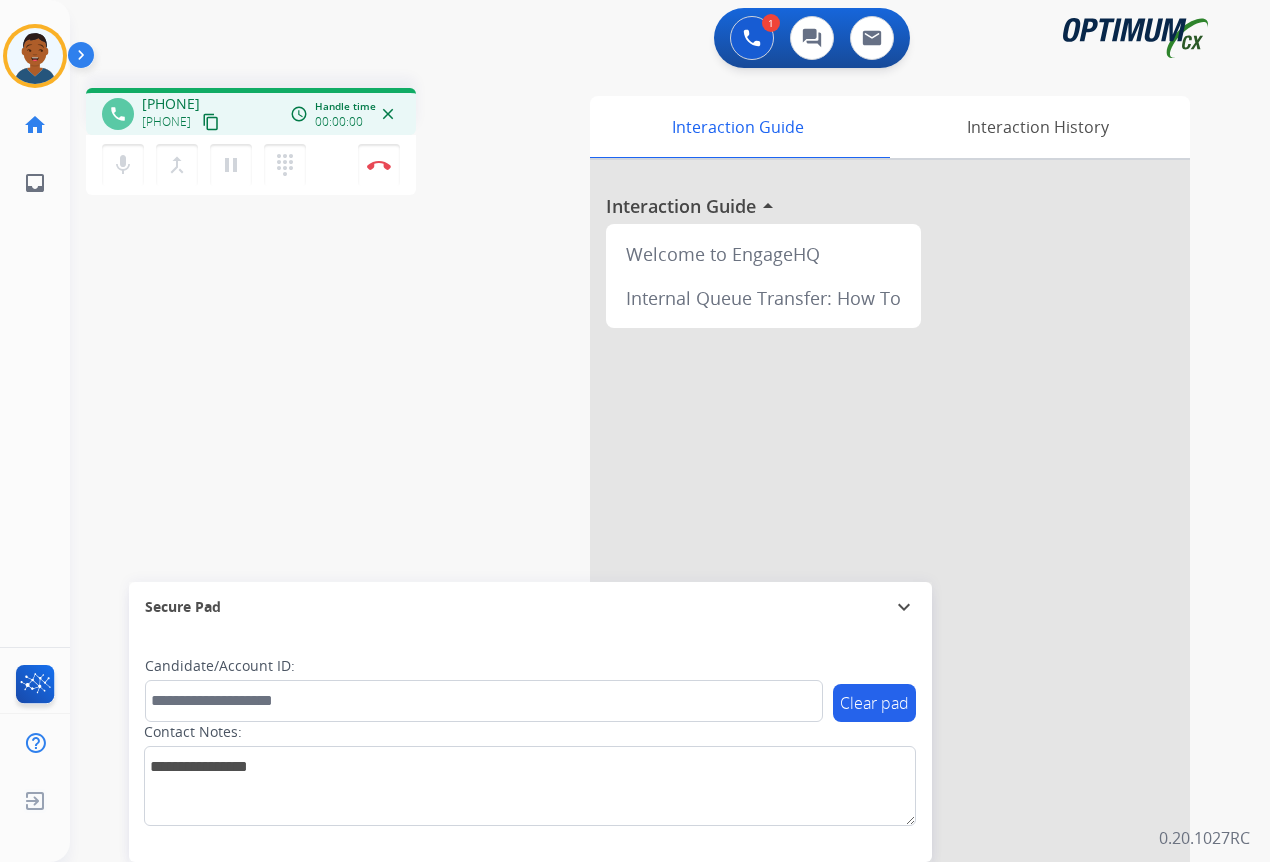 click on "content_copy" at bounding box center [211, 122] 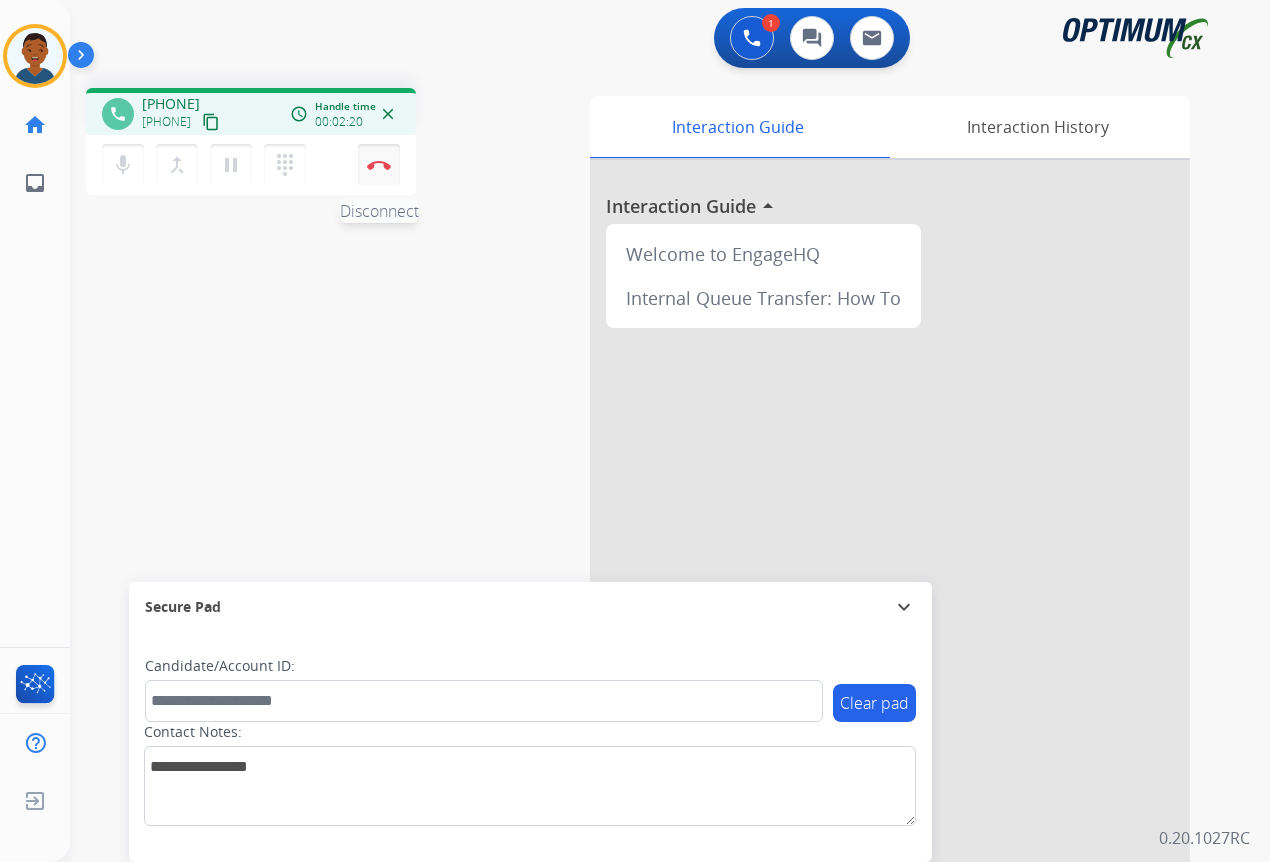 click at bounding box center [379, 165] 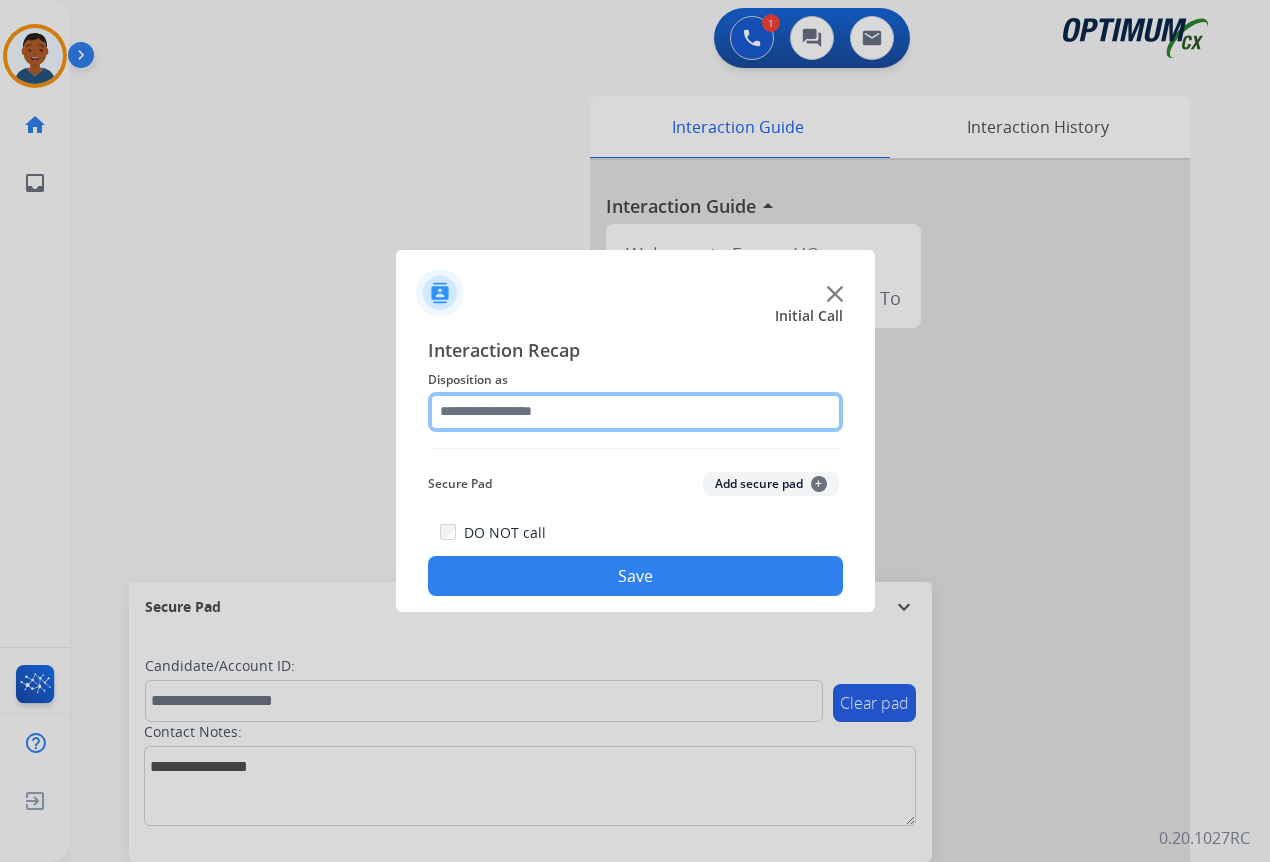click 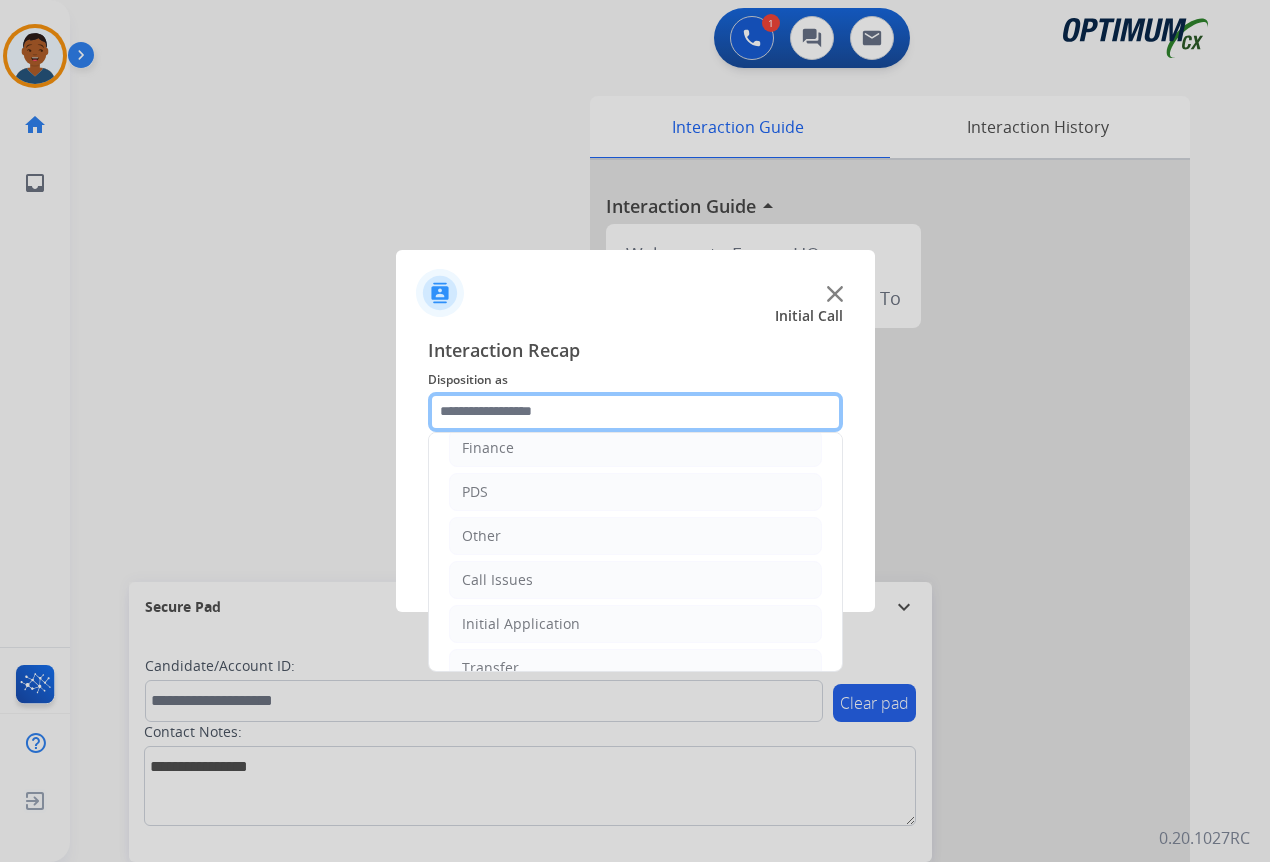 scroll, scrollTop: 136, scrollLeft: 0, axis: vertical 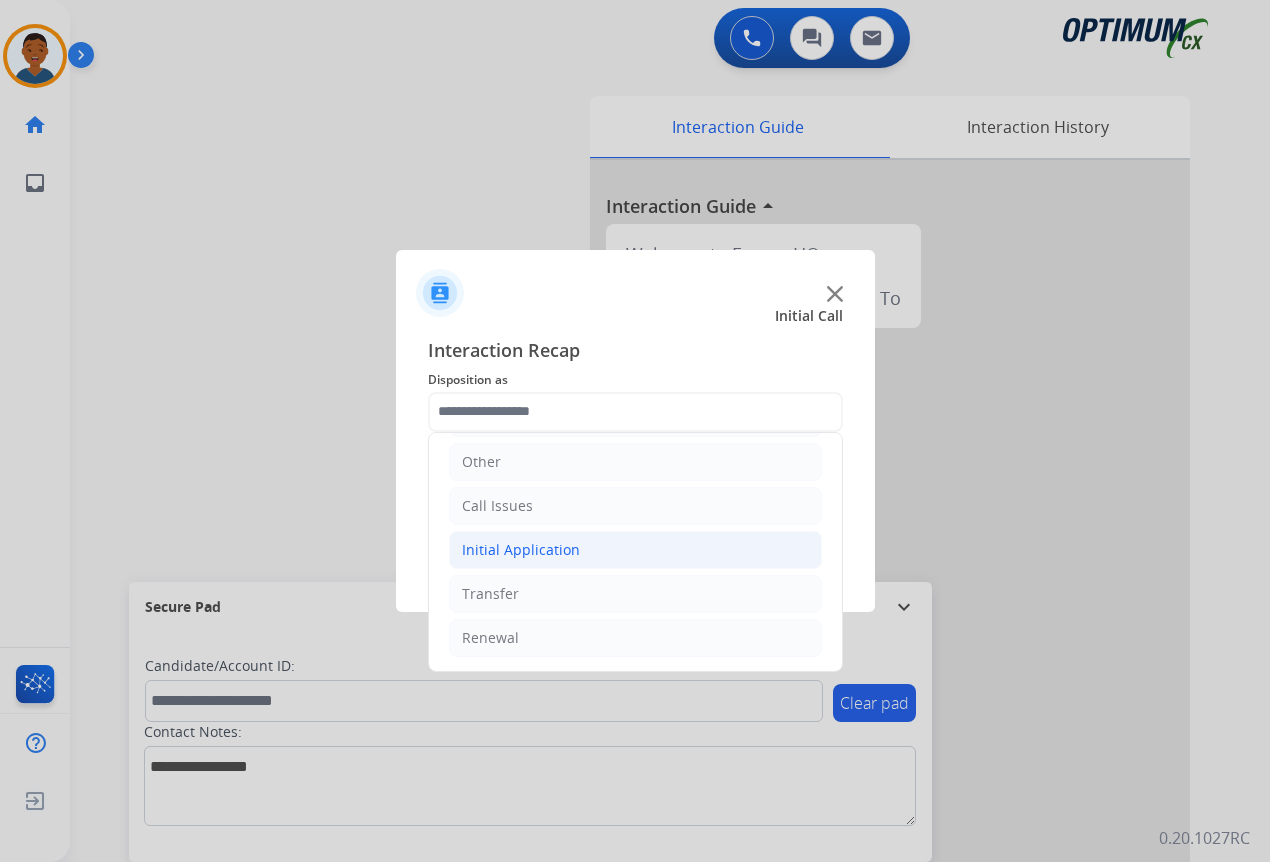 click on "Initial Application" 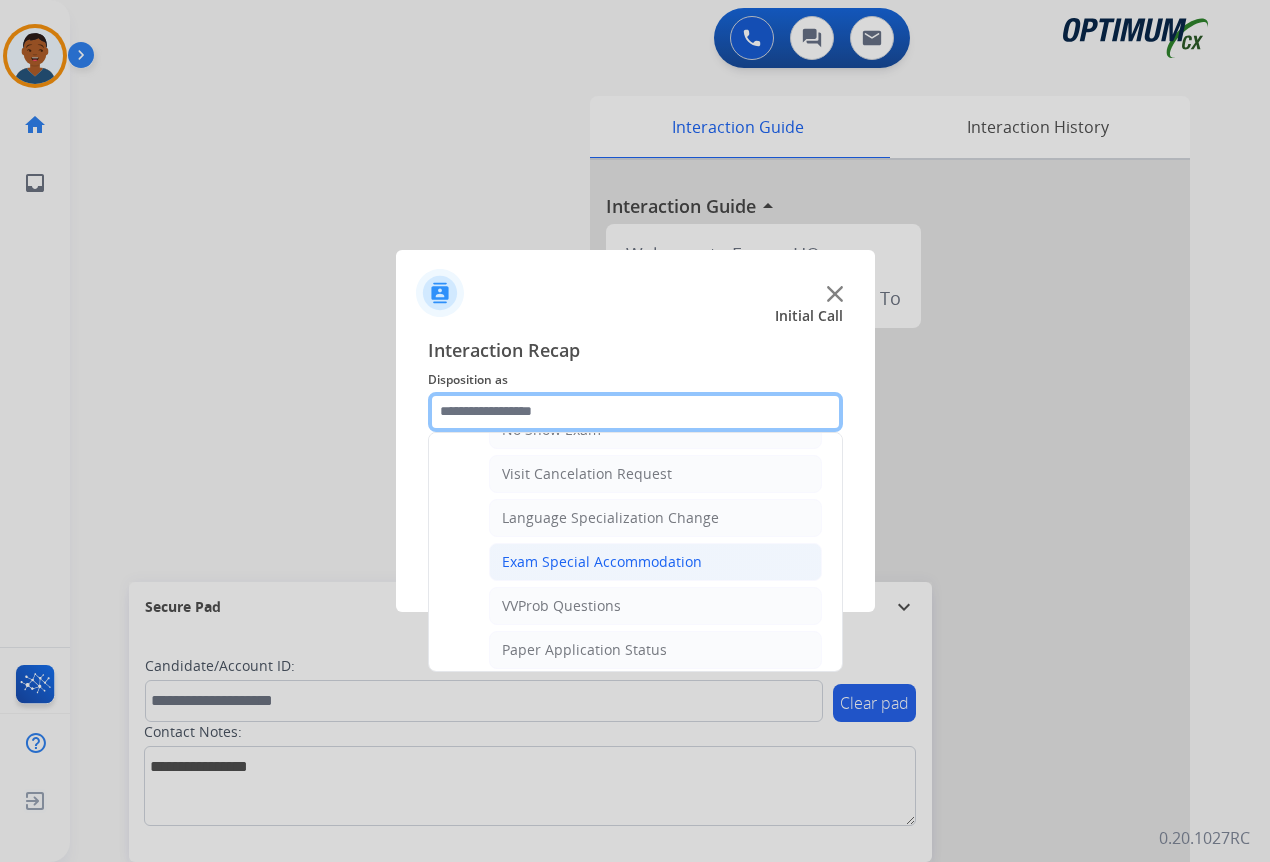 scroll, scrollTop: 1036, scrollLeft: 0, axis: vertical 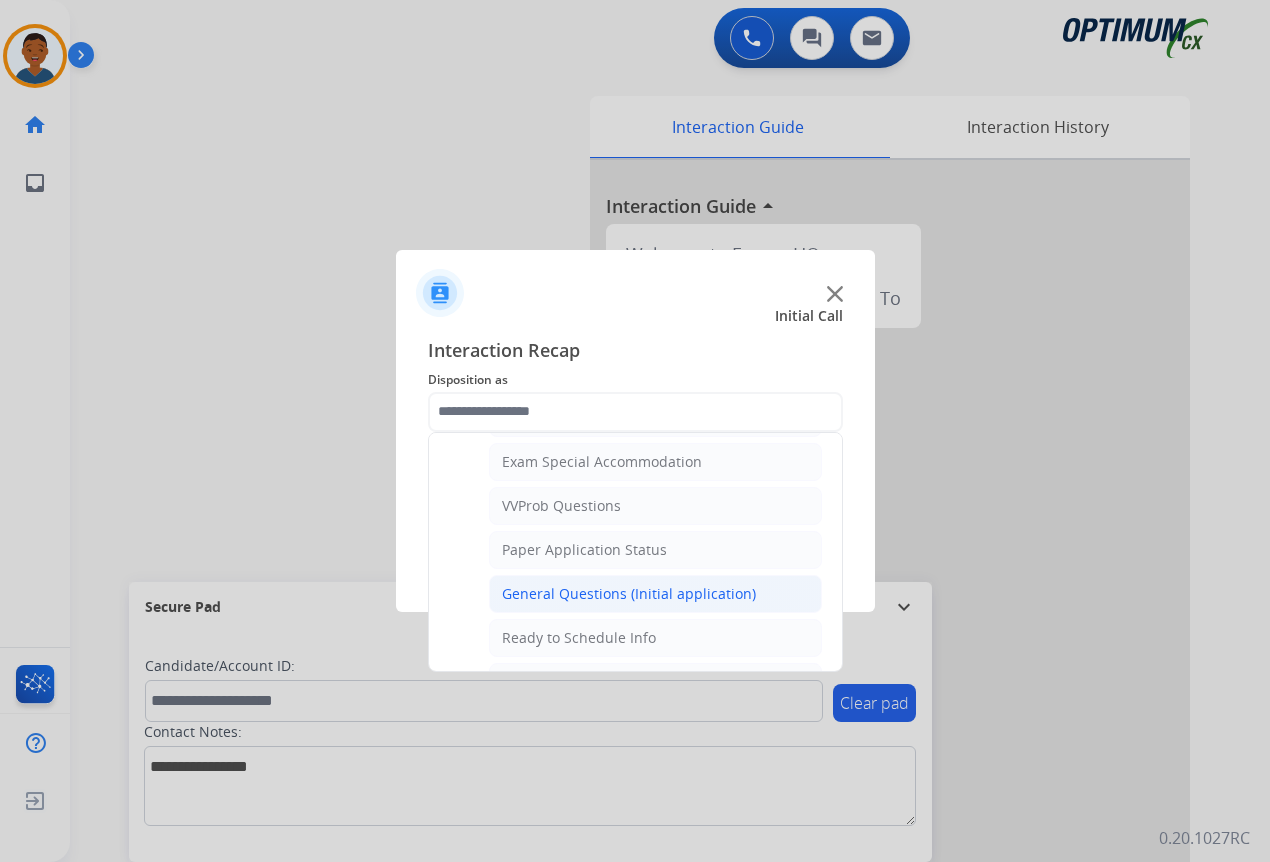 click on "General Questions (Initial application)" 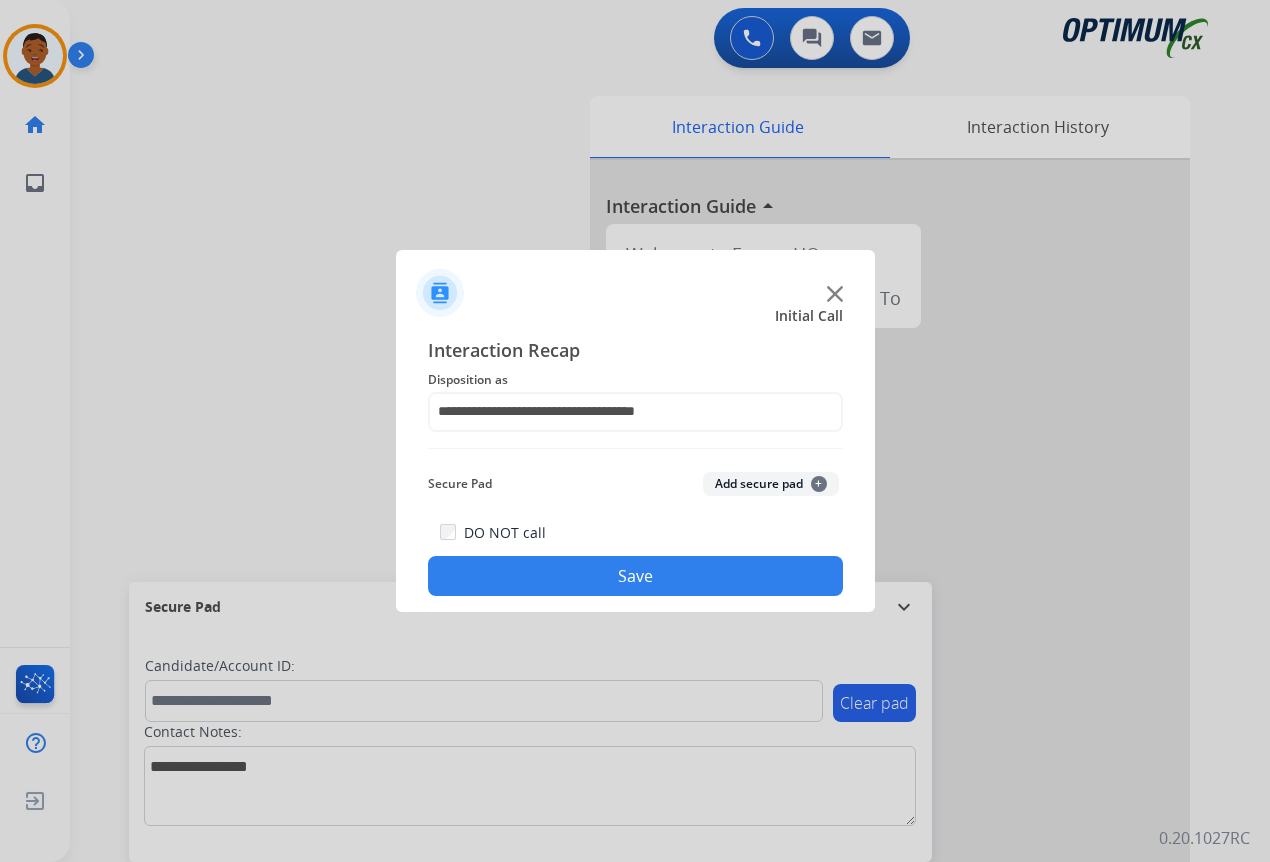 click on "Save" 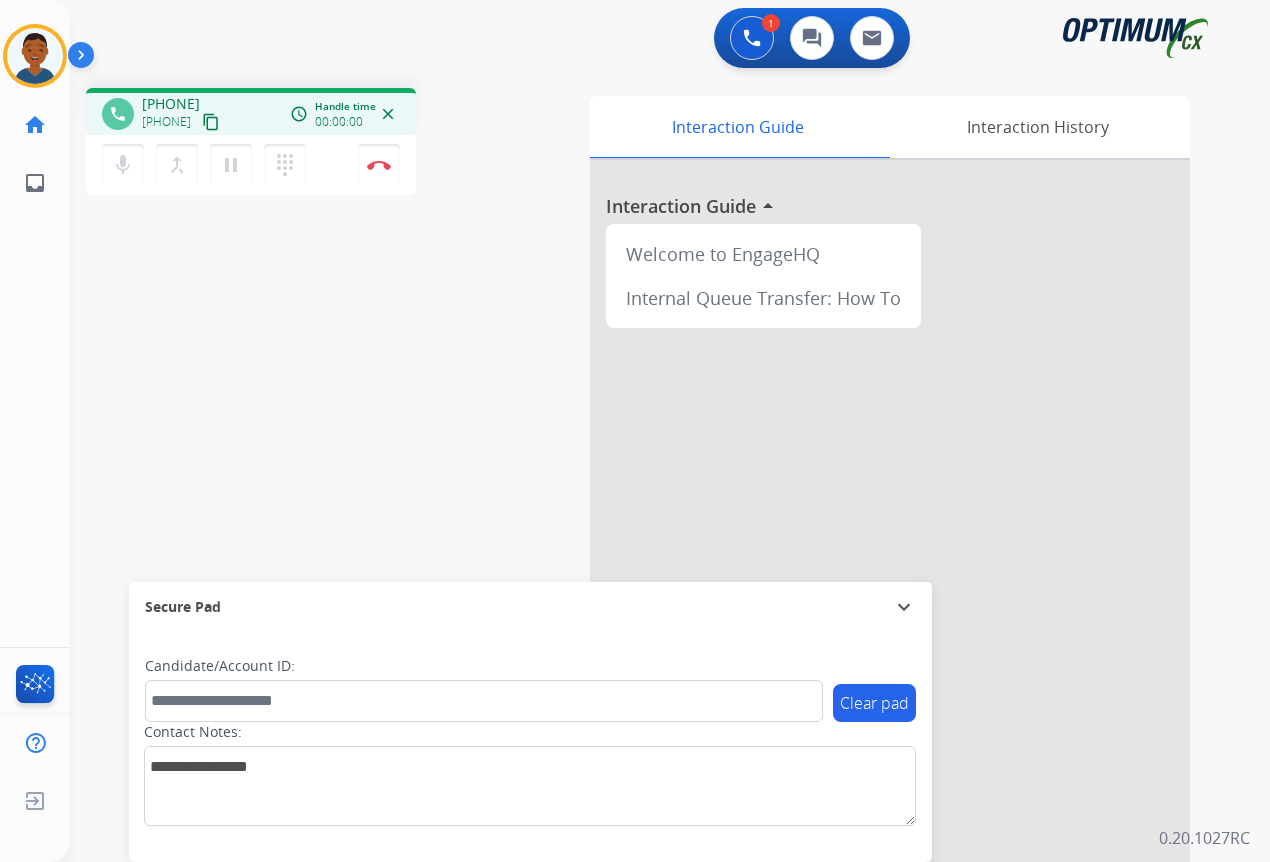 click on "content_copy" at bounding box center [211, 122] 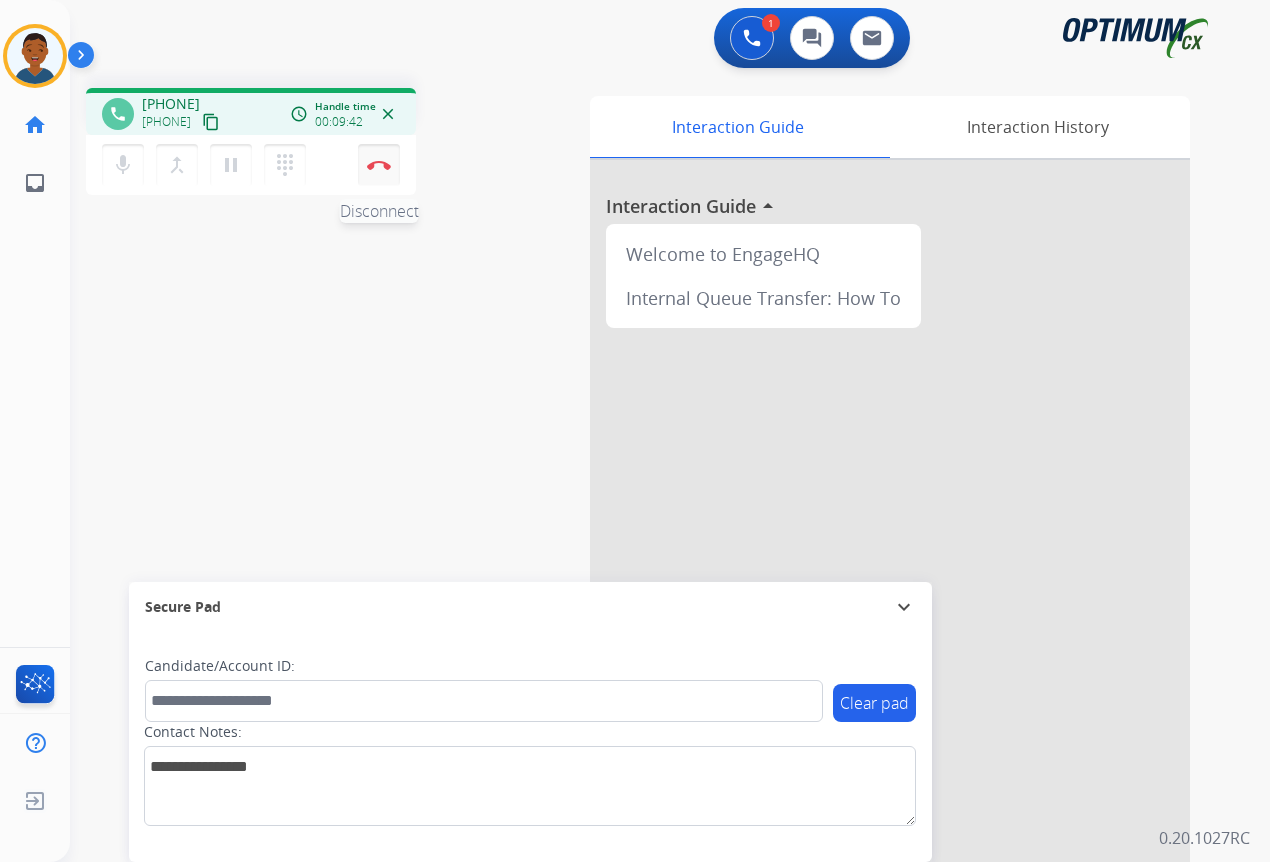 click at bounding box center (379, 165) 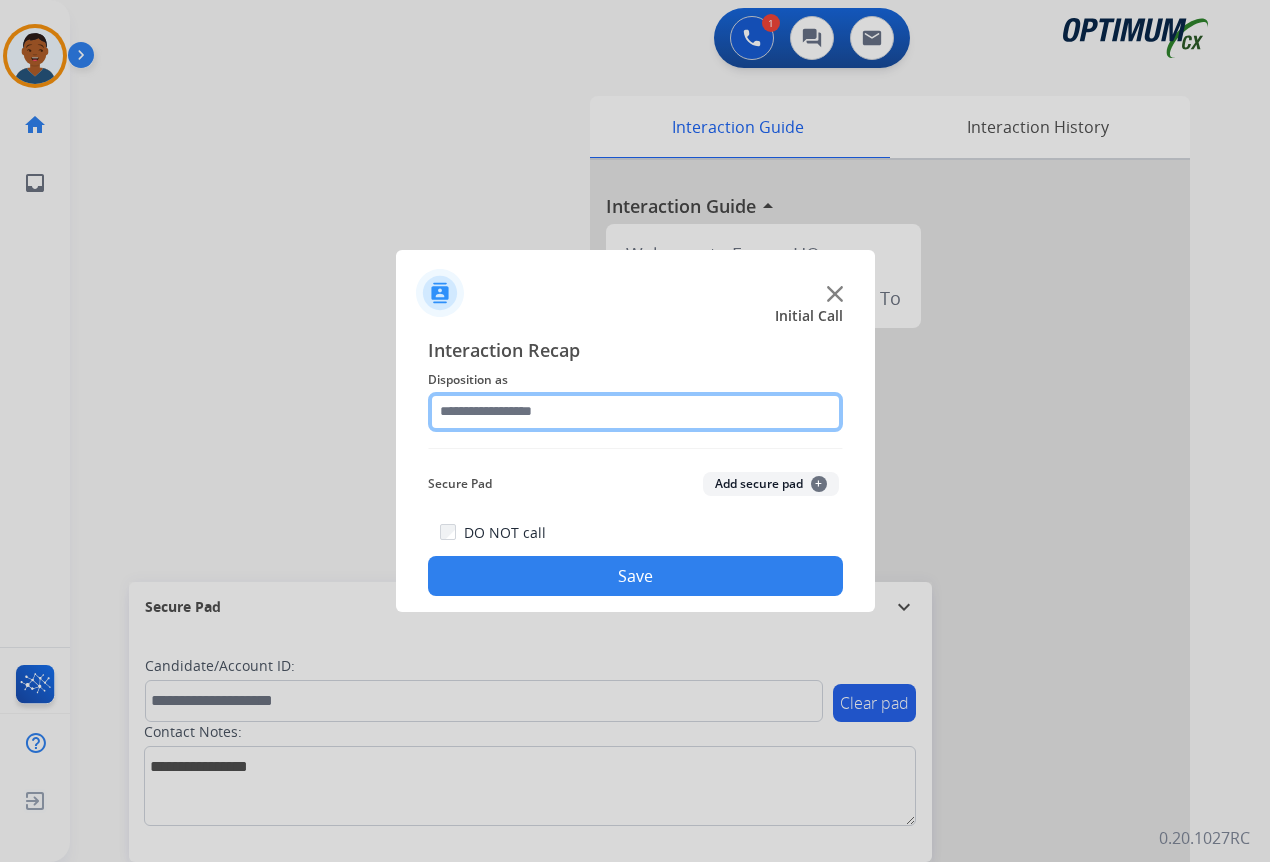 click 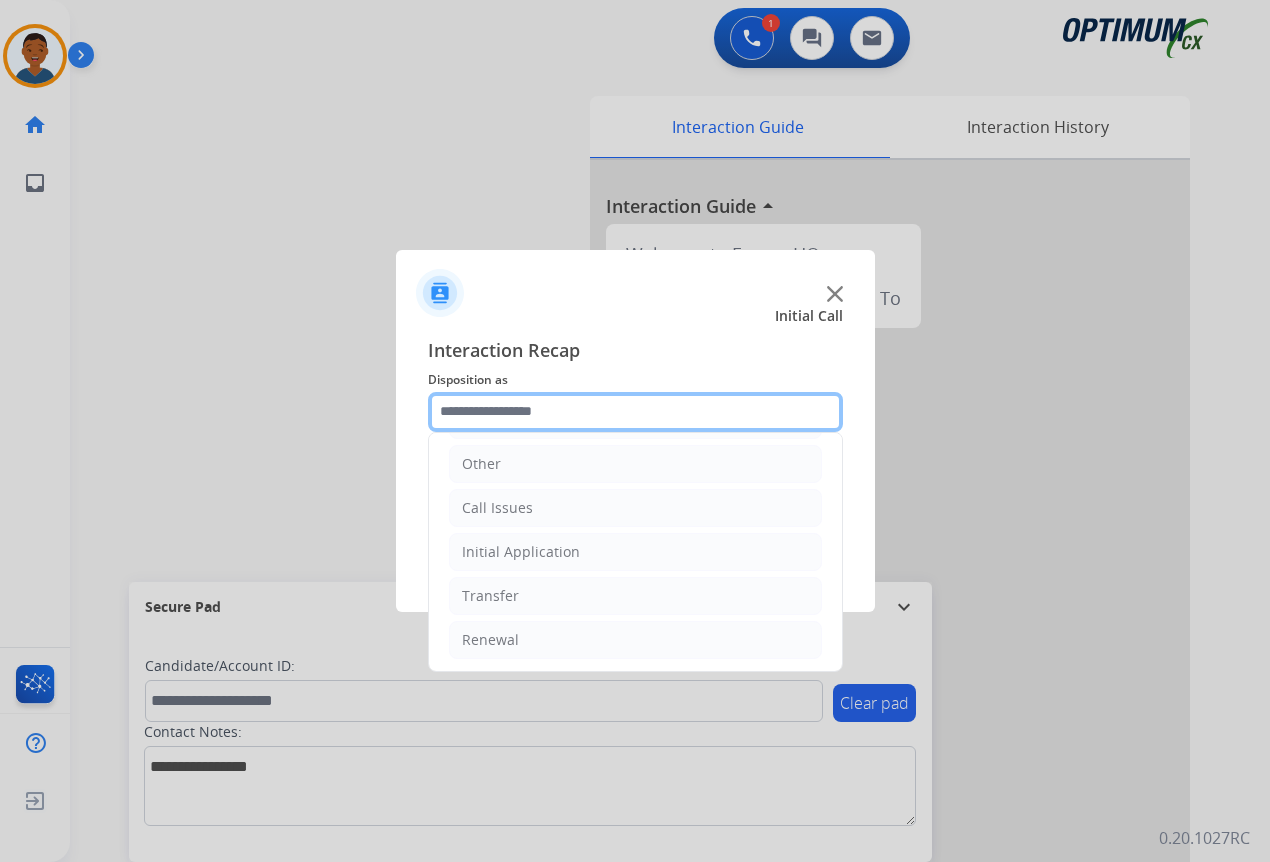 scroll, scrollTop: 136, scrollLeft: 0, axis: vertical 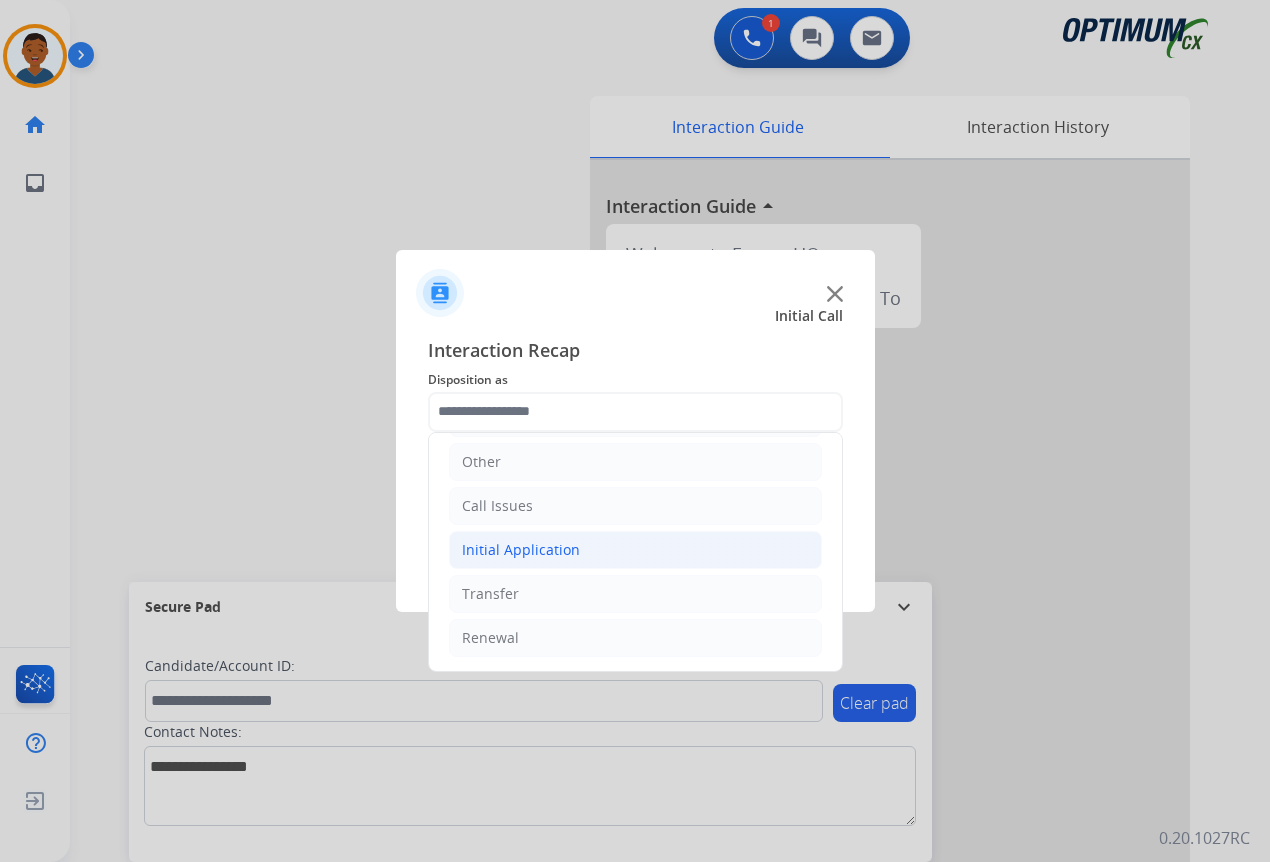 click on "Initial Application" 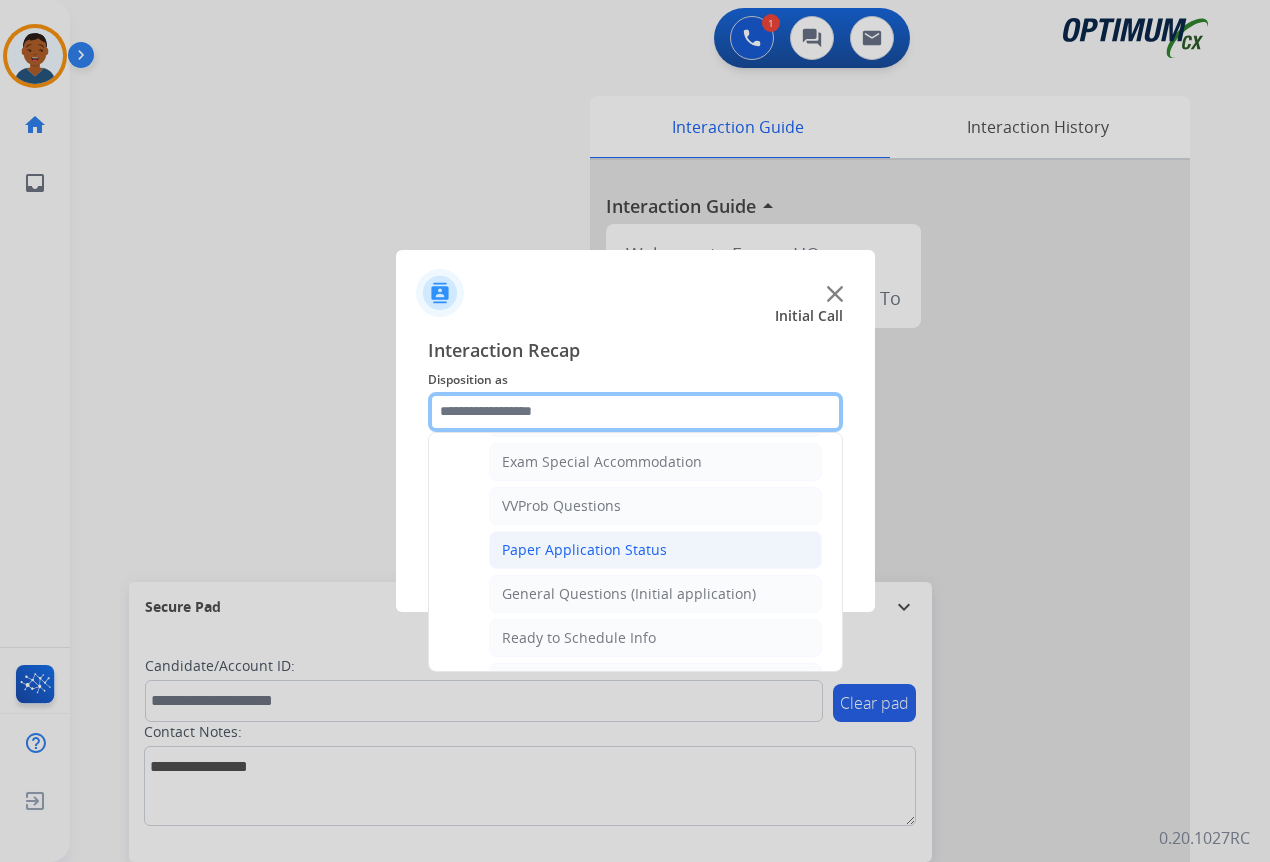 scroll, scrollTop: 1136, scrollLeft: 0, axis: vertical 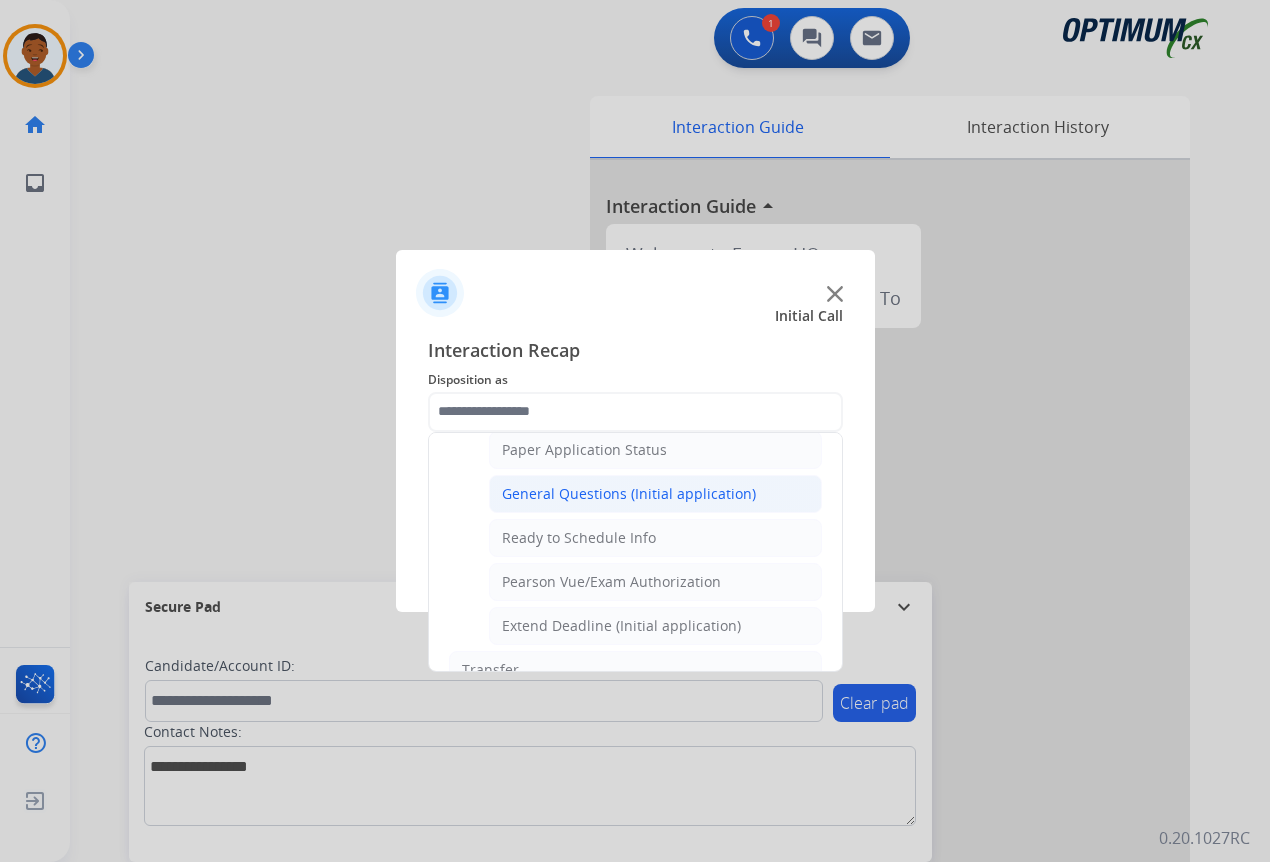 click on "General Questions (Initial application)" 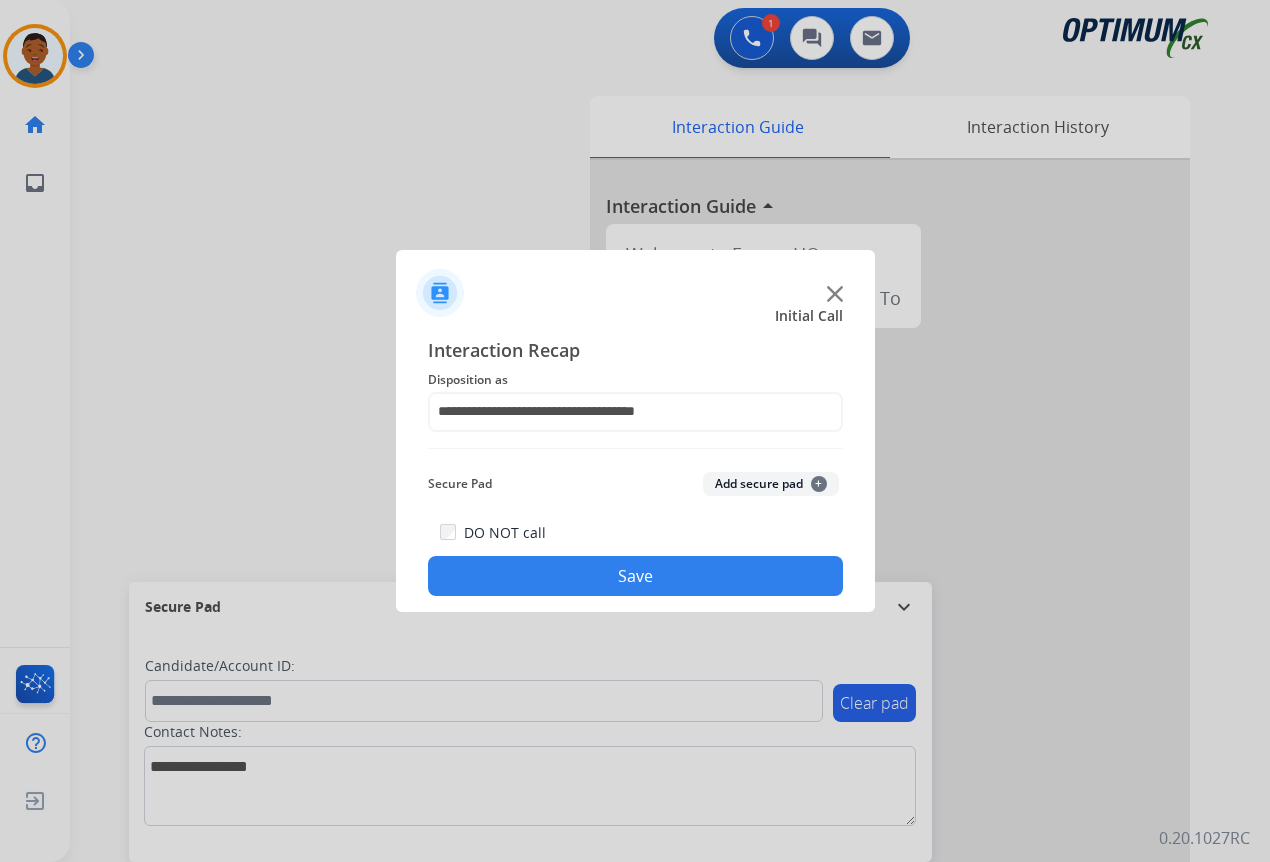 click on "Save" 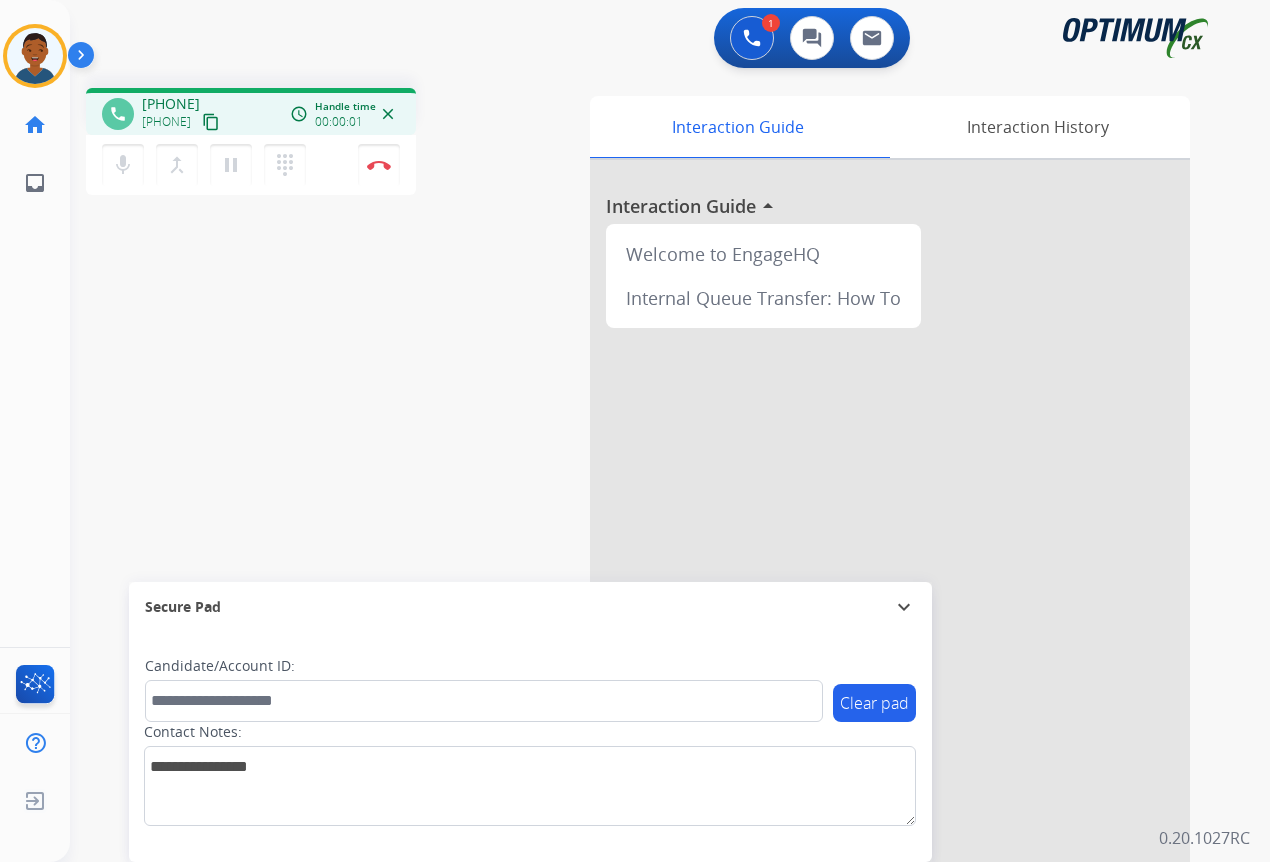 click on "content_copy" at bounding box center (211, 122) 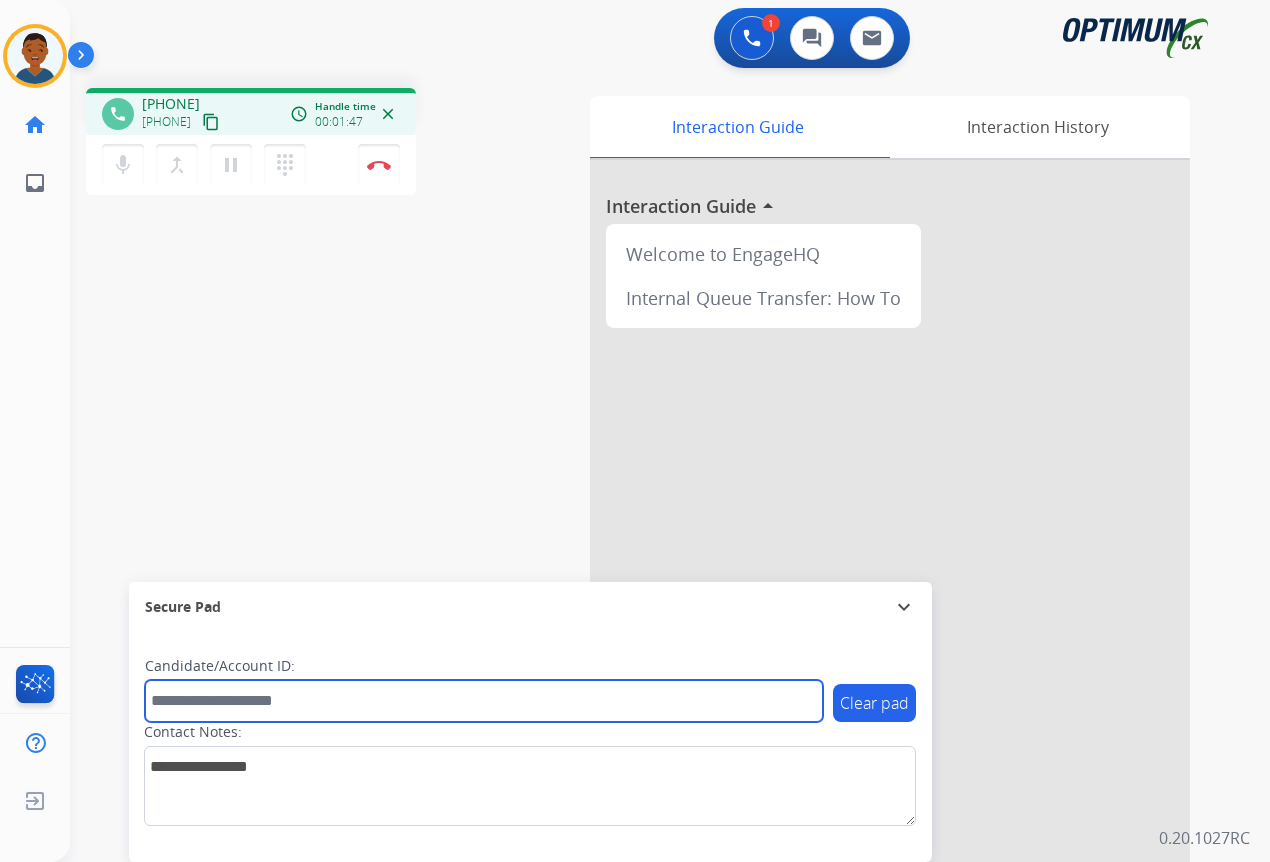 click at bounding box center (484, 701) 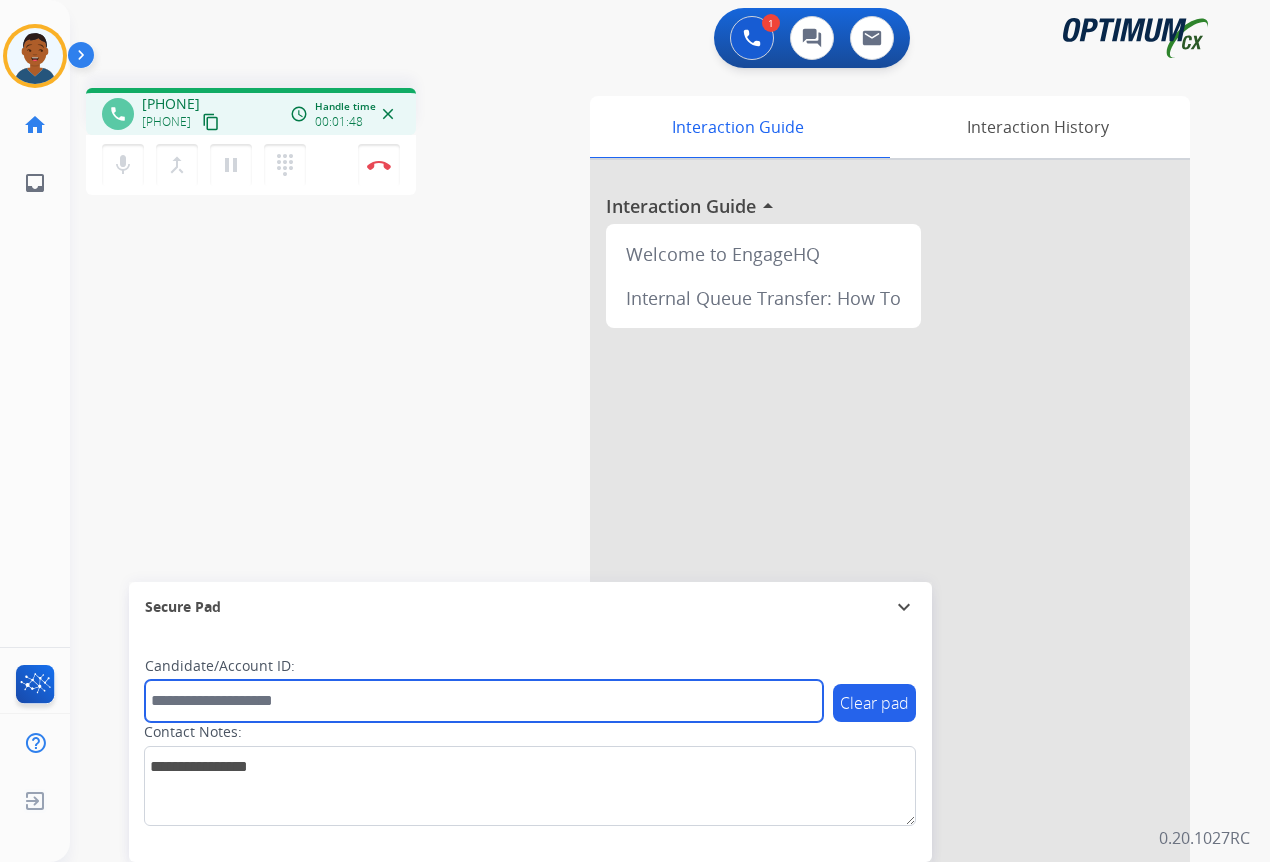 paste on "*******" 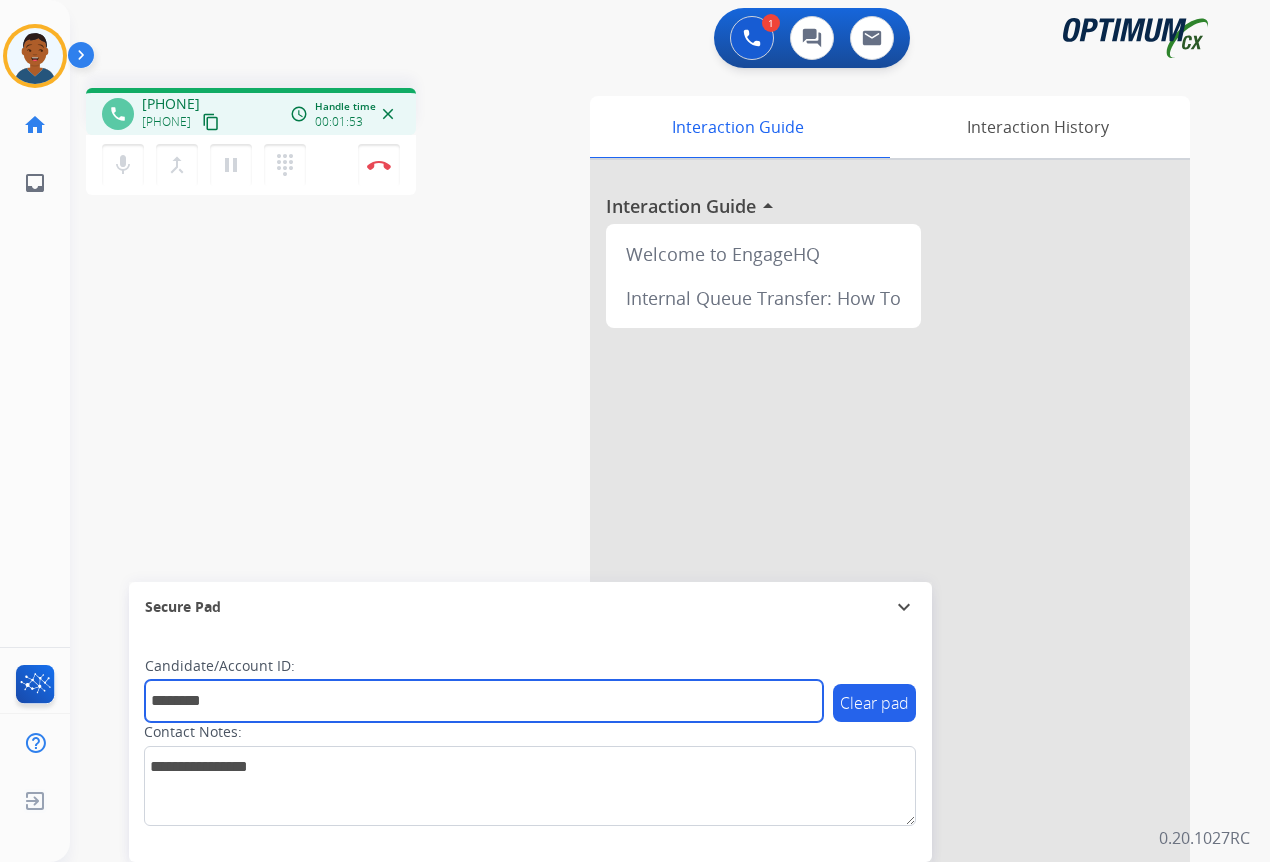 type on "*******" 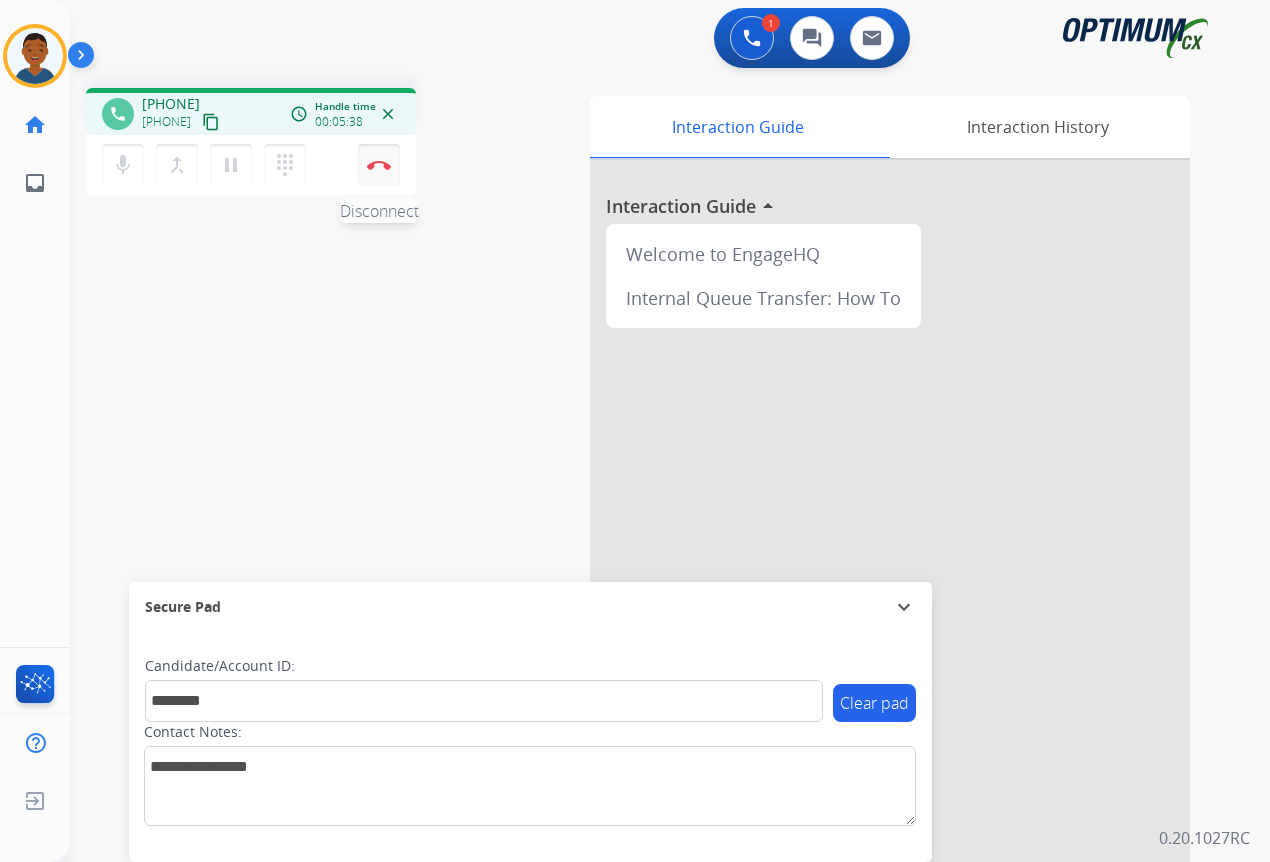 click at bounding box center [379, 165] 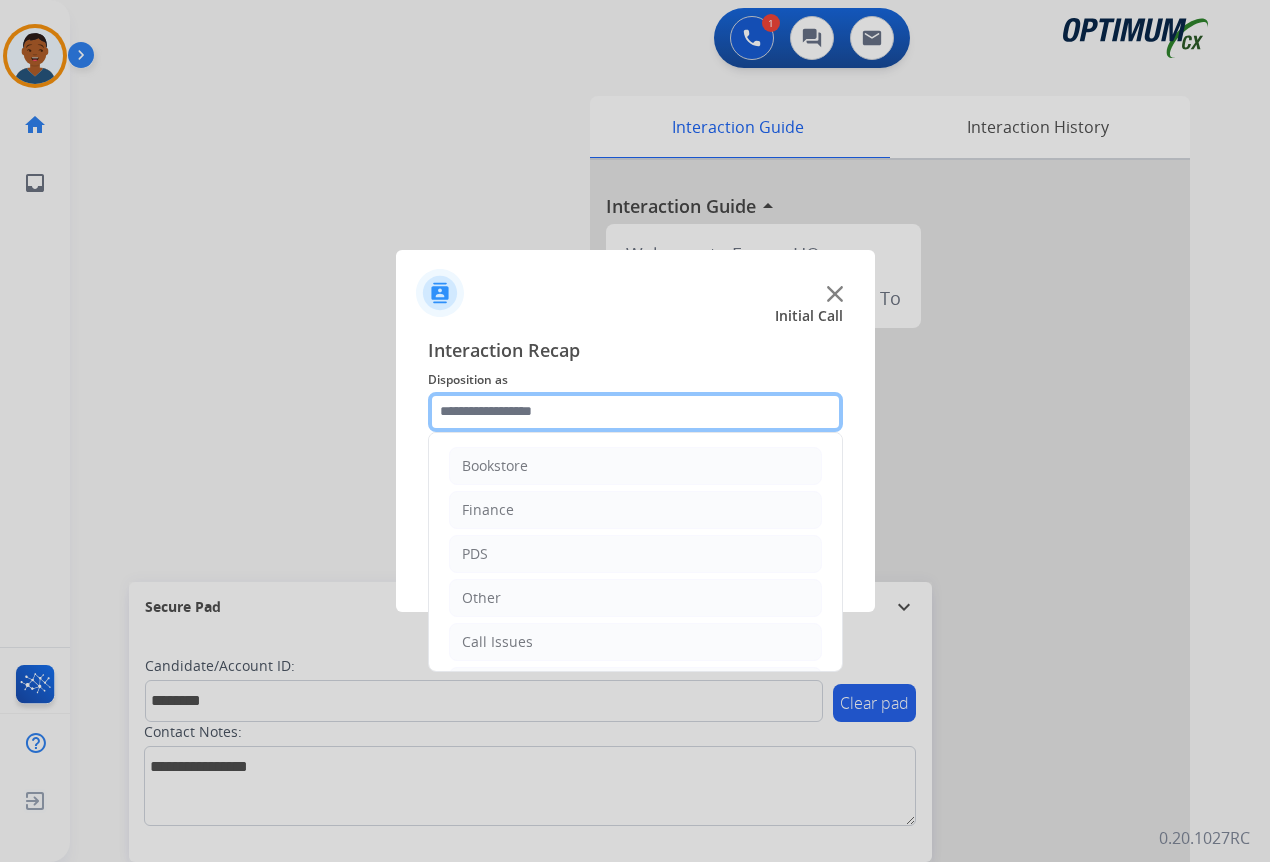 click 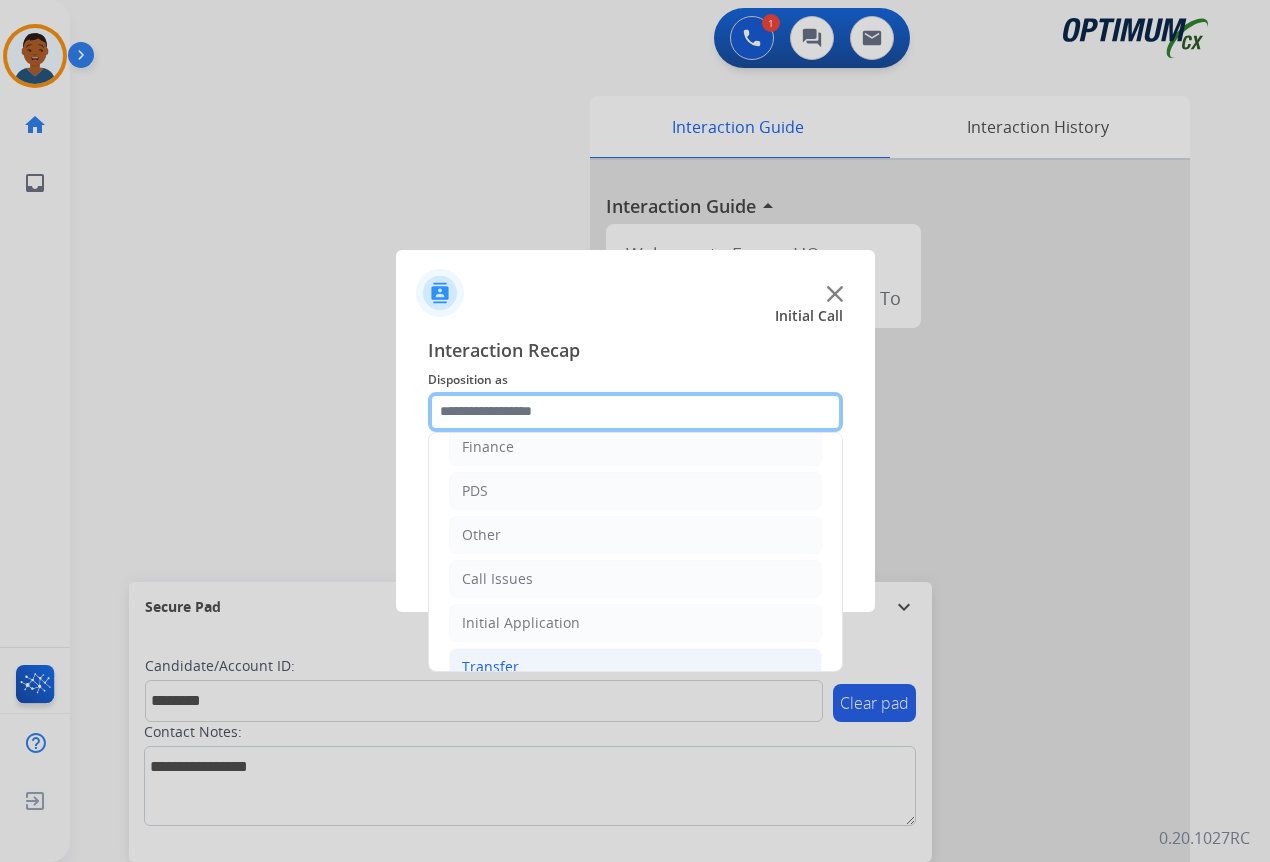 scroll, scrollTop: 136, scrollLeft: 0, axis: vertical 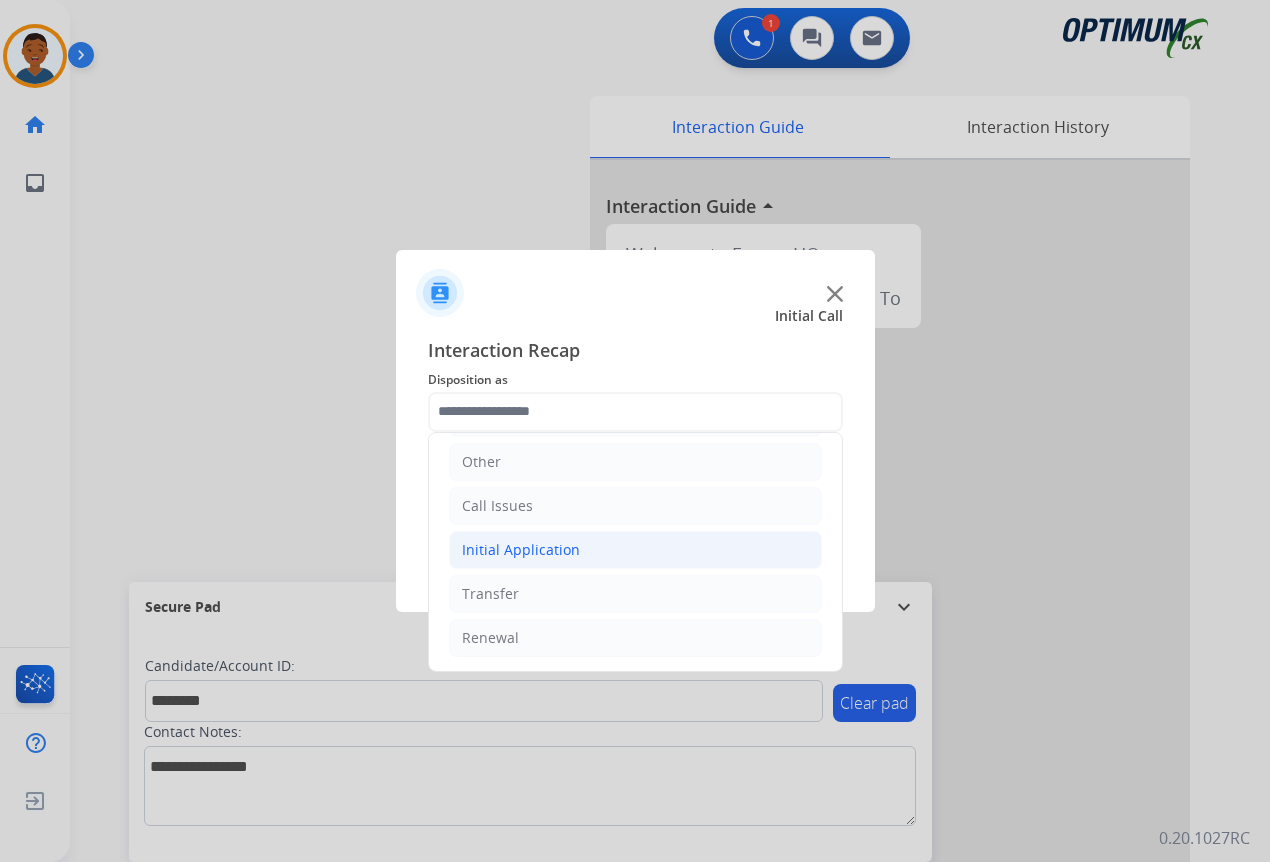 click on "Initial Application" 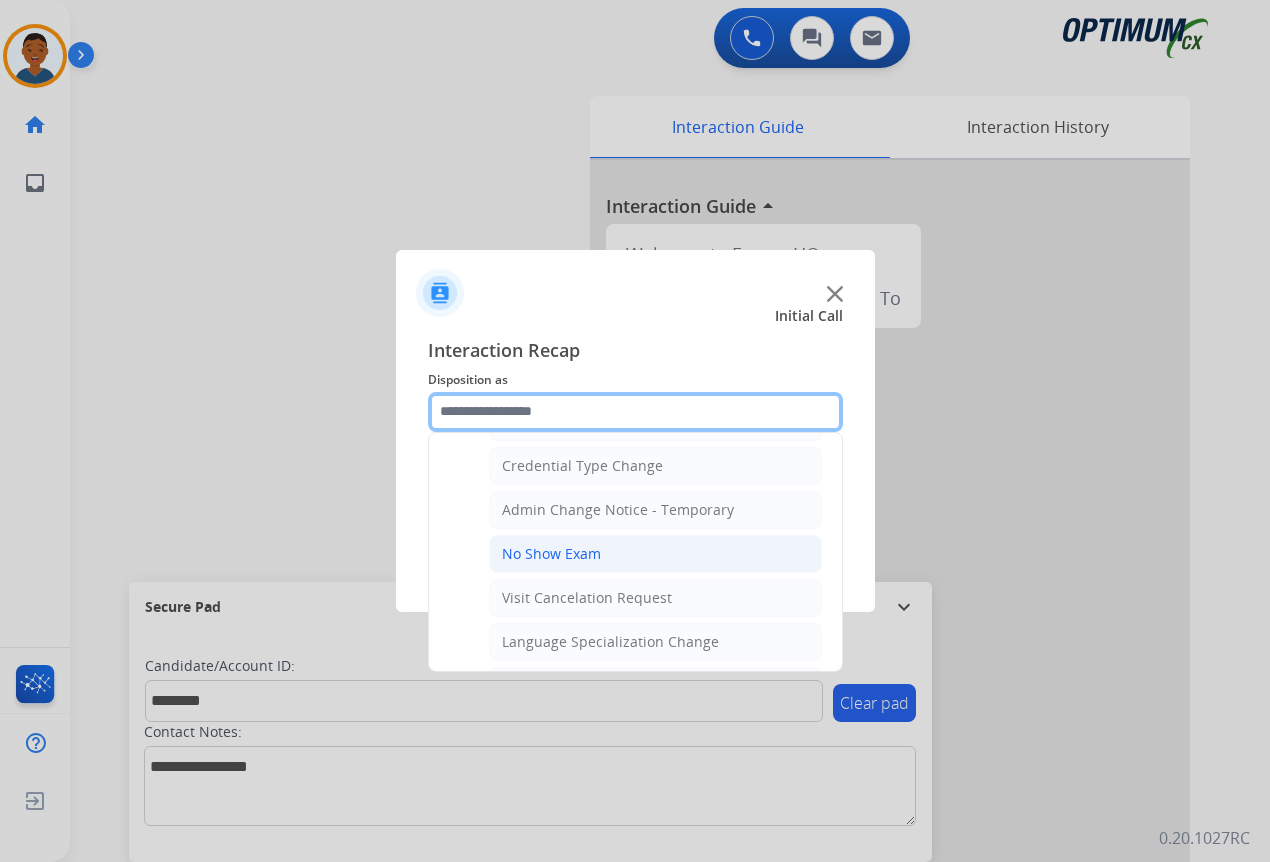scroll, scrollTop: 712, scrollLeft: 0, axis: vertical 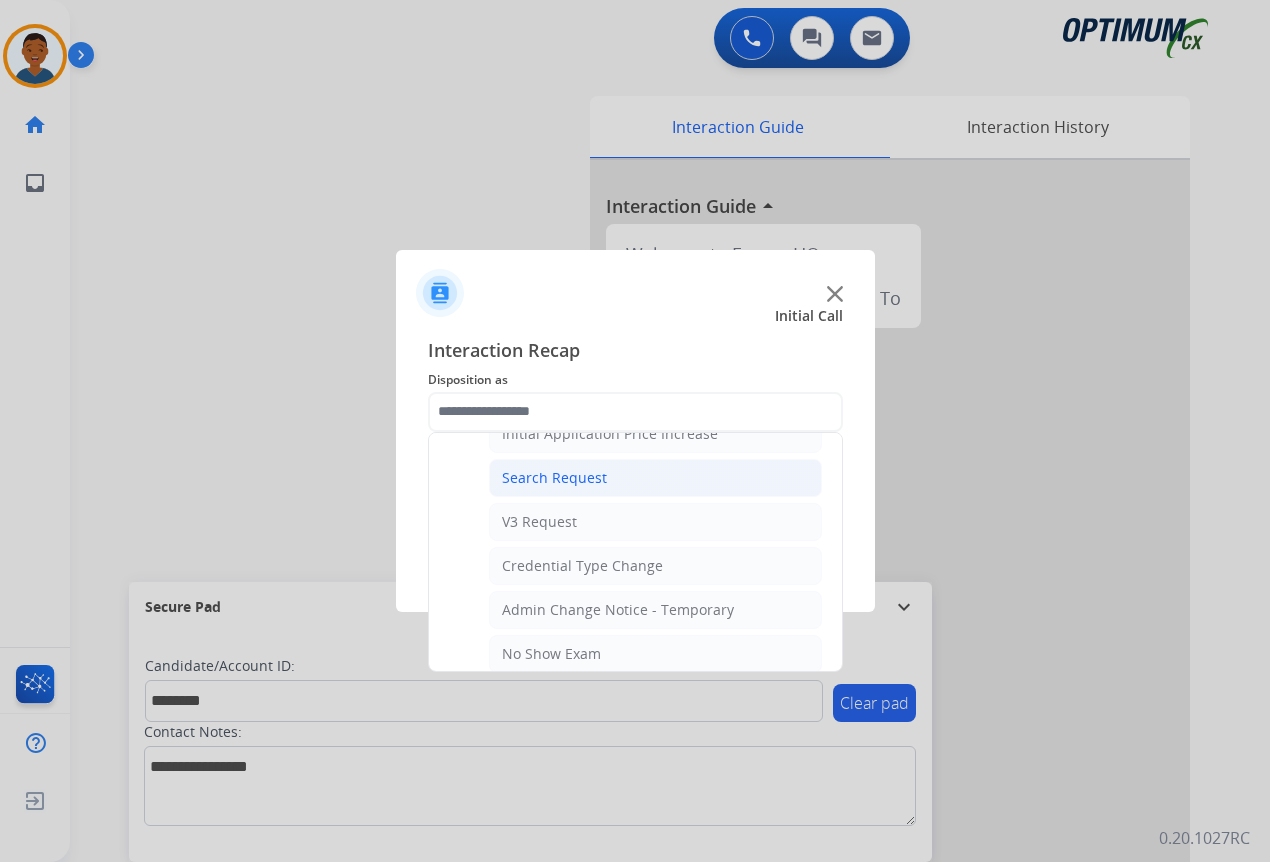 click on "Search Request" 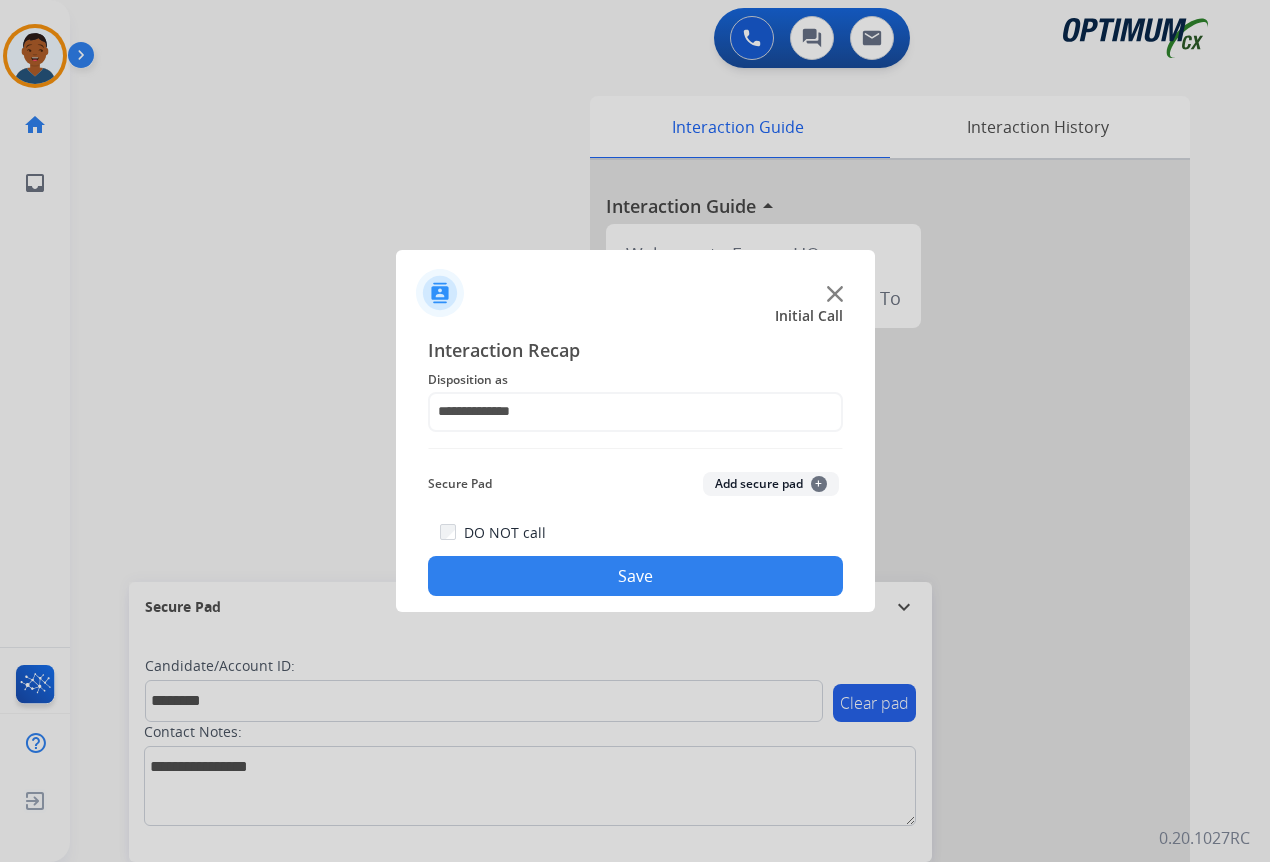 click on "Add secure pad  +" 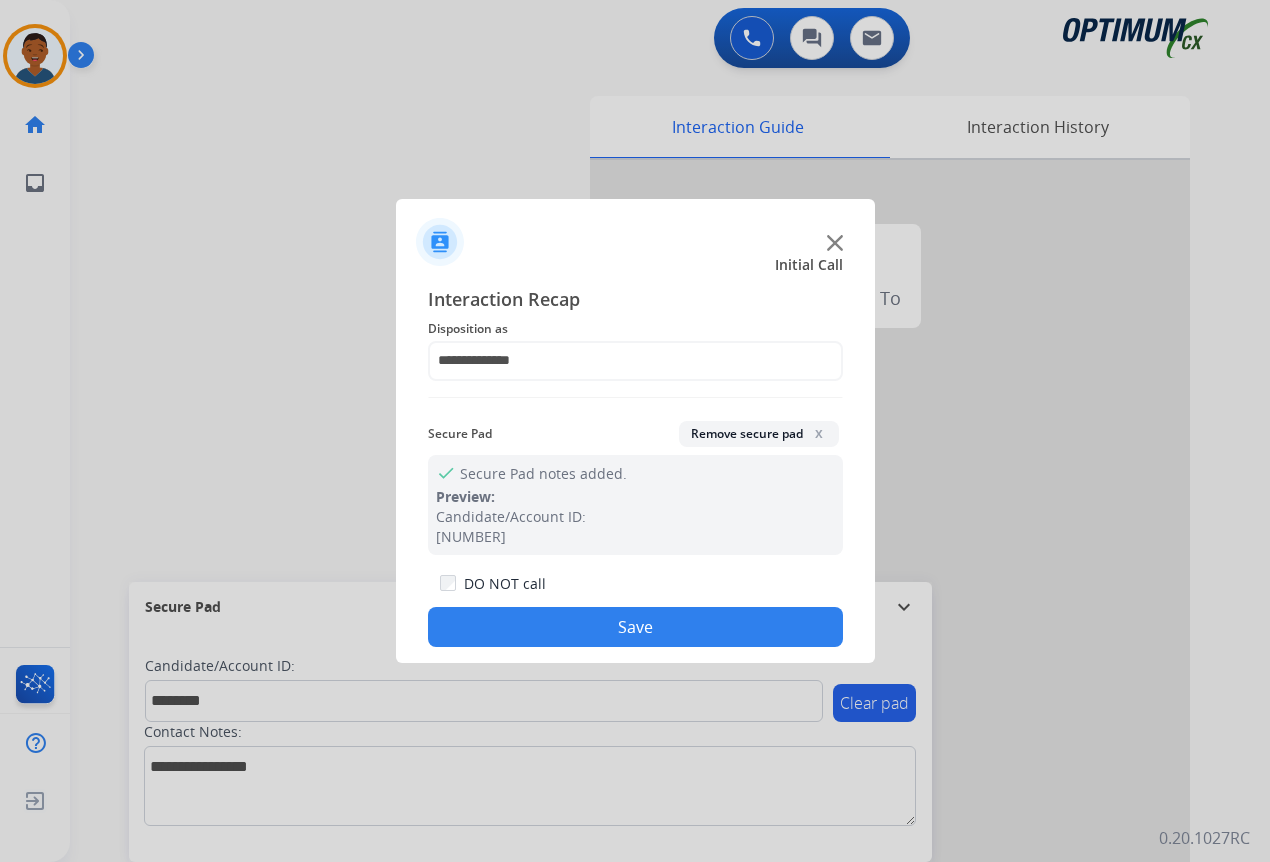 click on "Save" 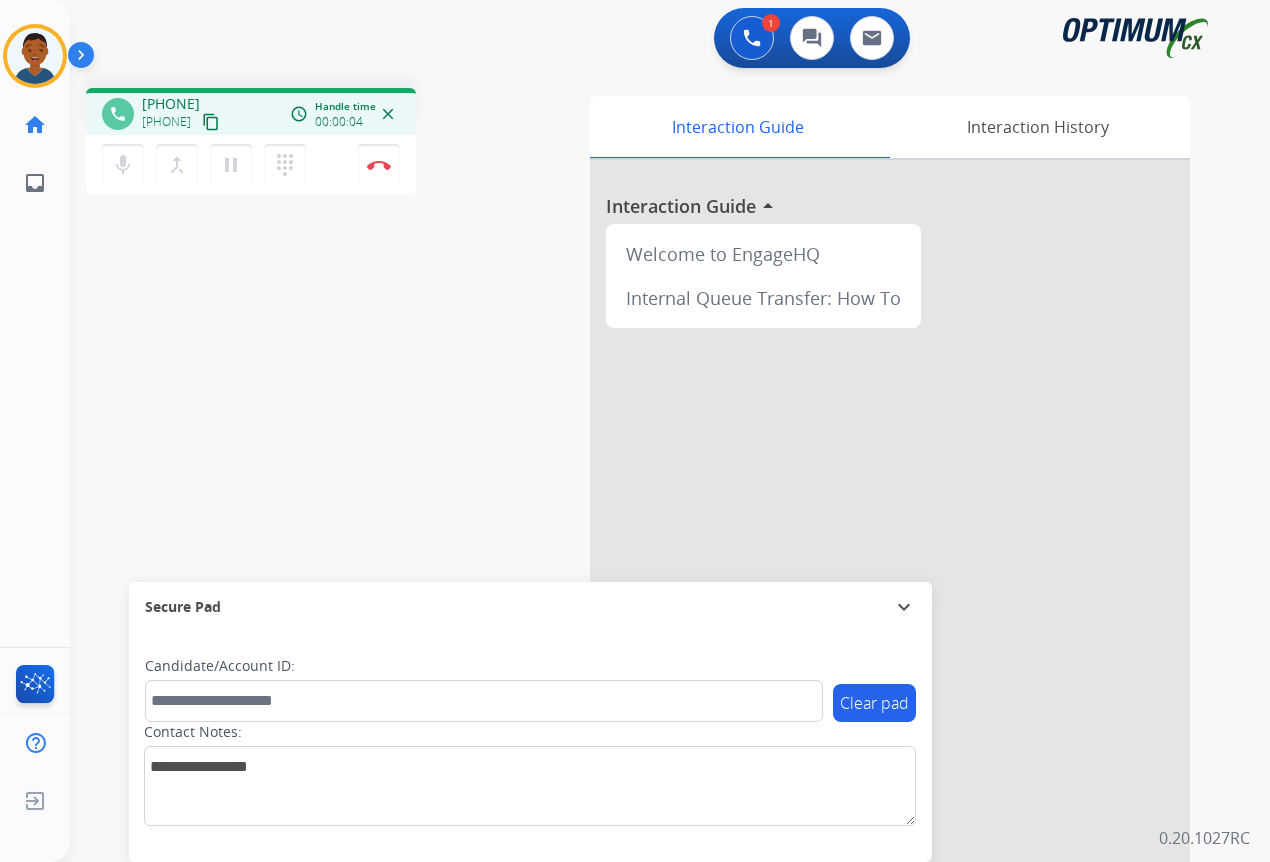 click on "content_copy" at bounding box center [211, 122] 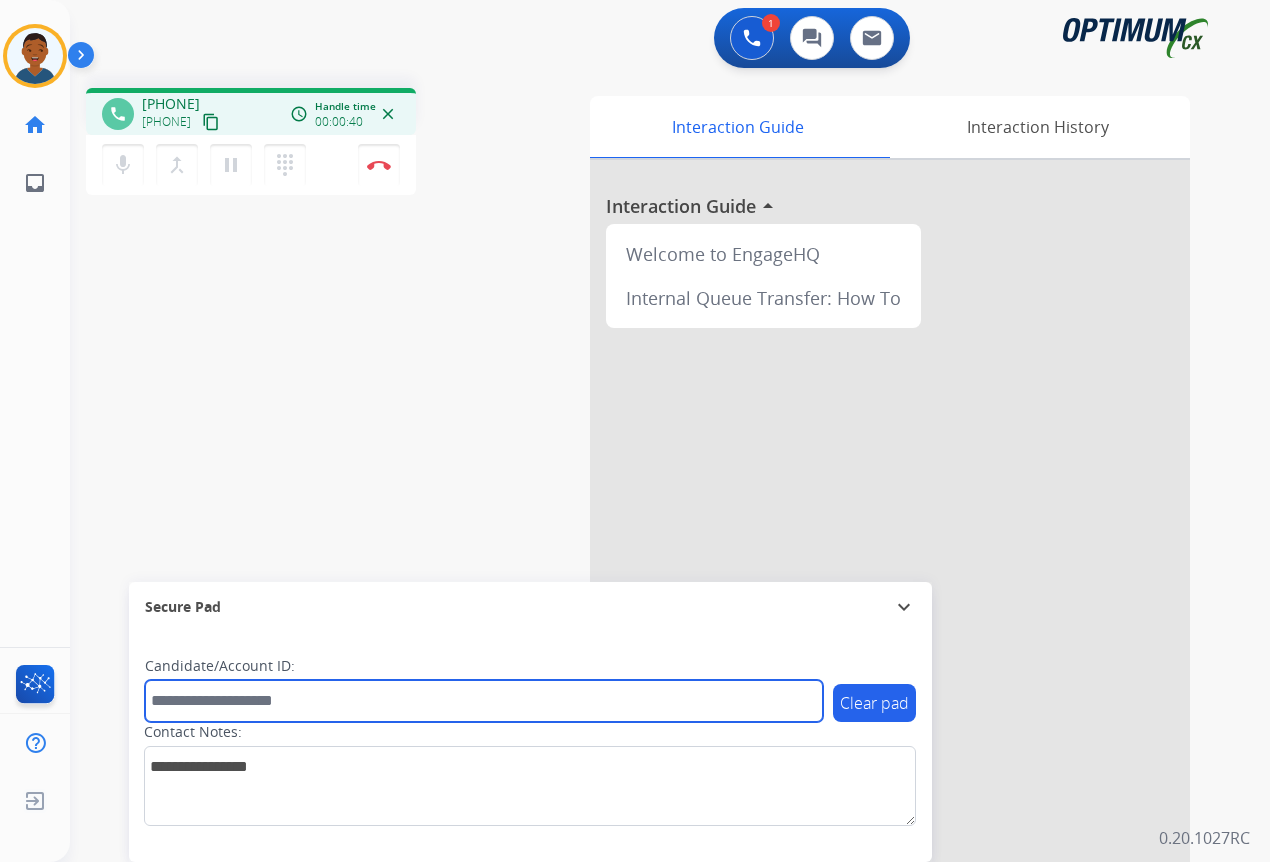 click at bounding box center (484, 701) 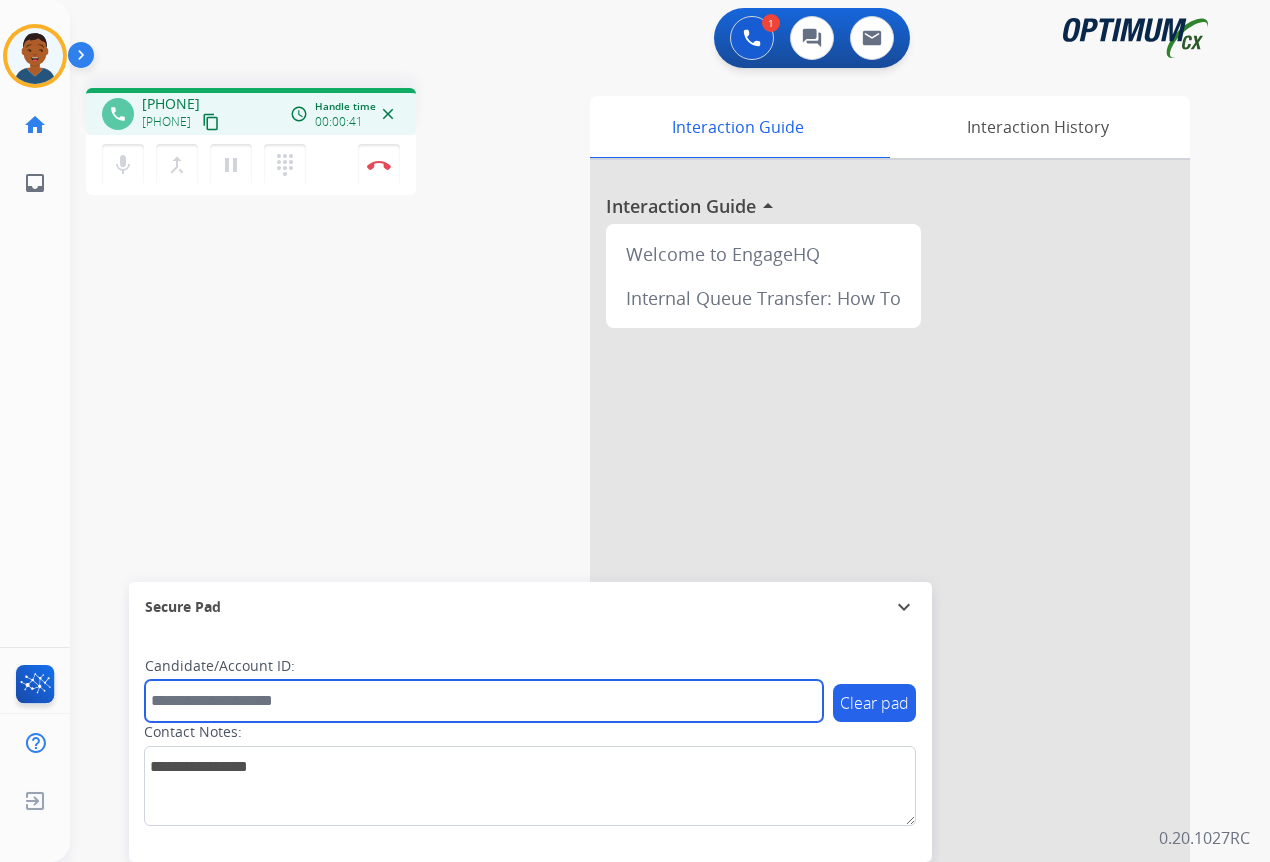 paste on "*******" 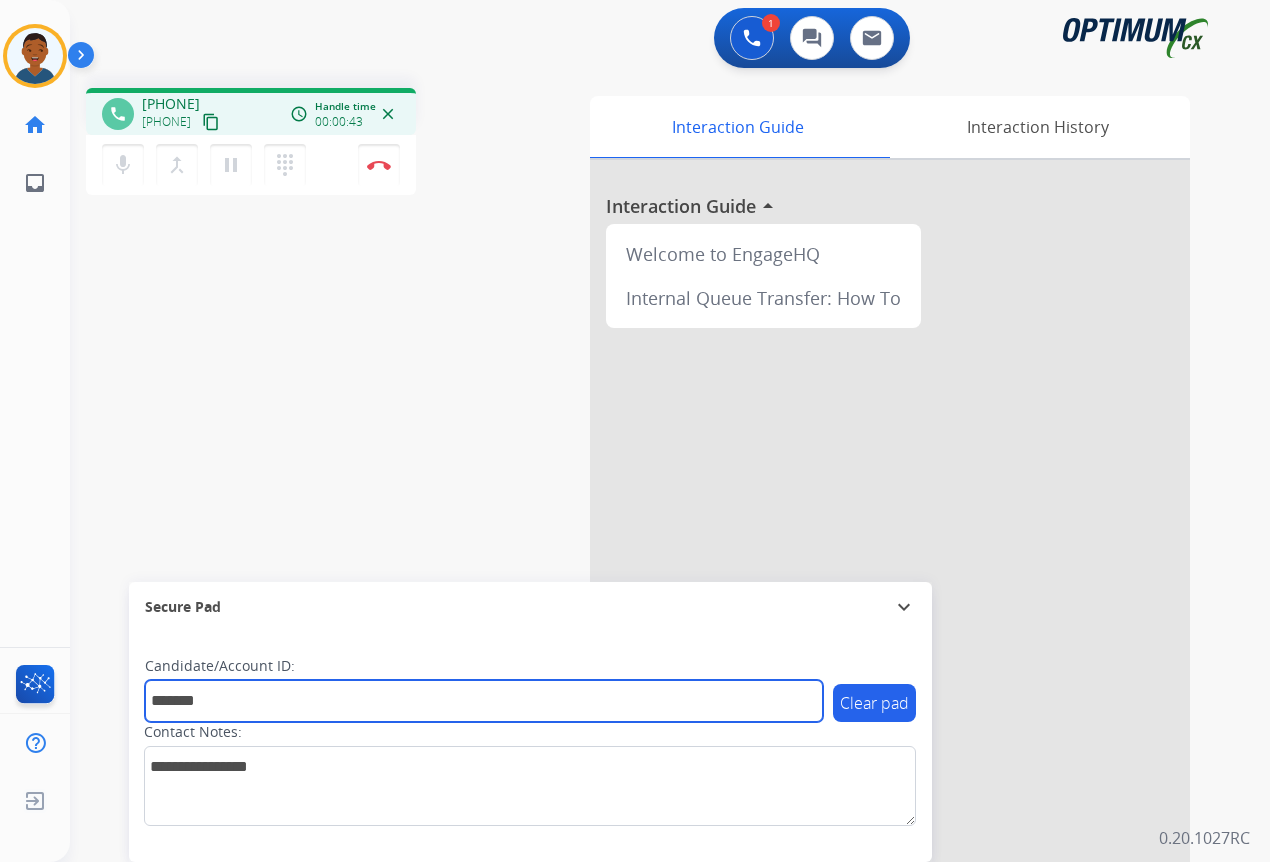 type on "*******" 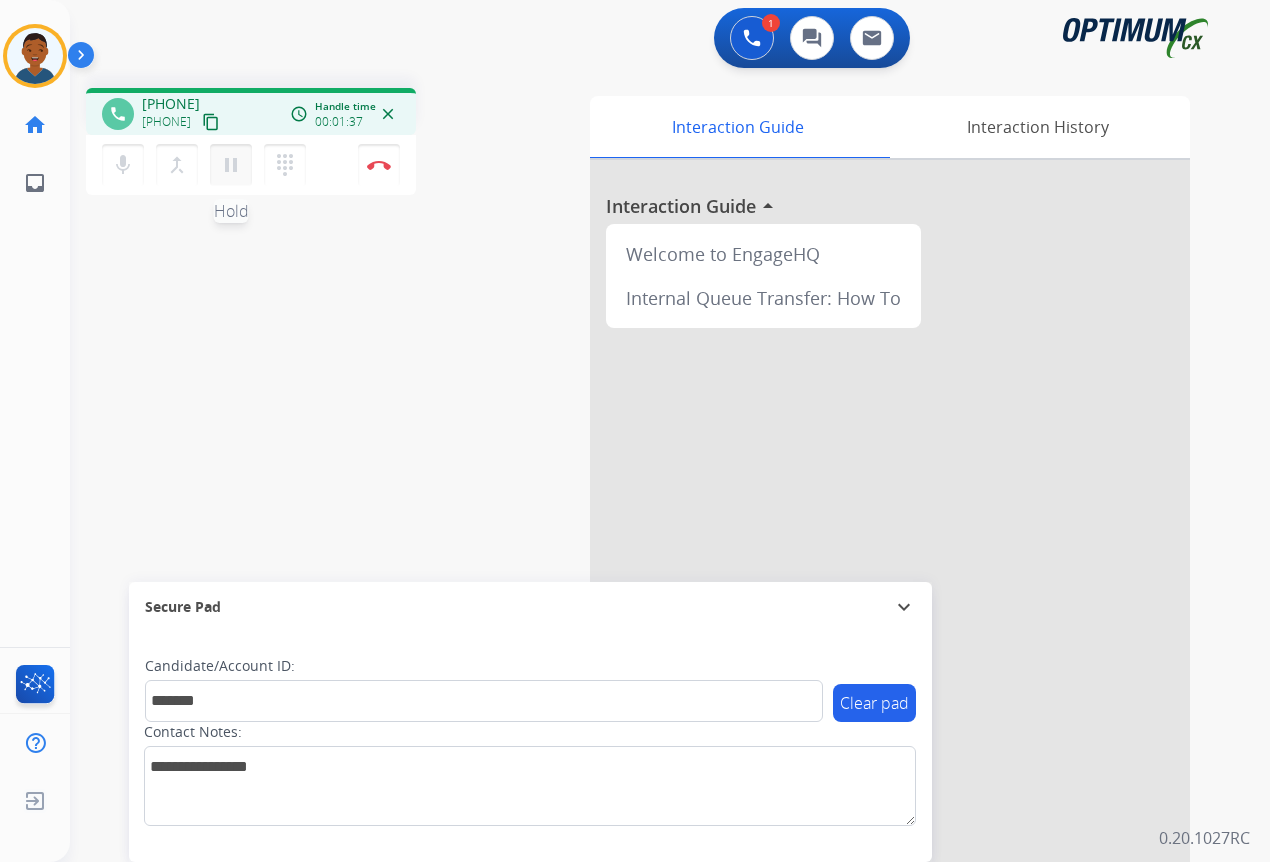 click on "pause" at bounding box center (231, 165) 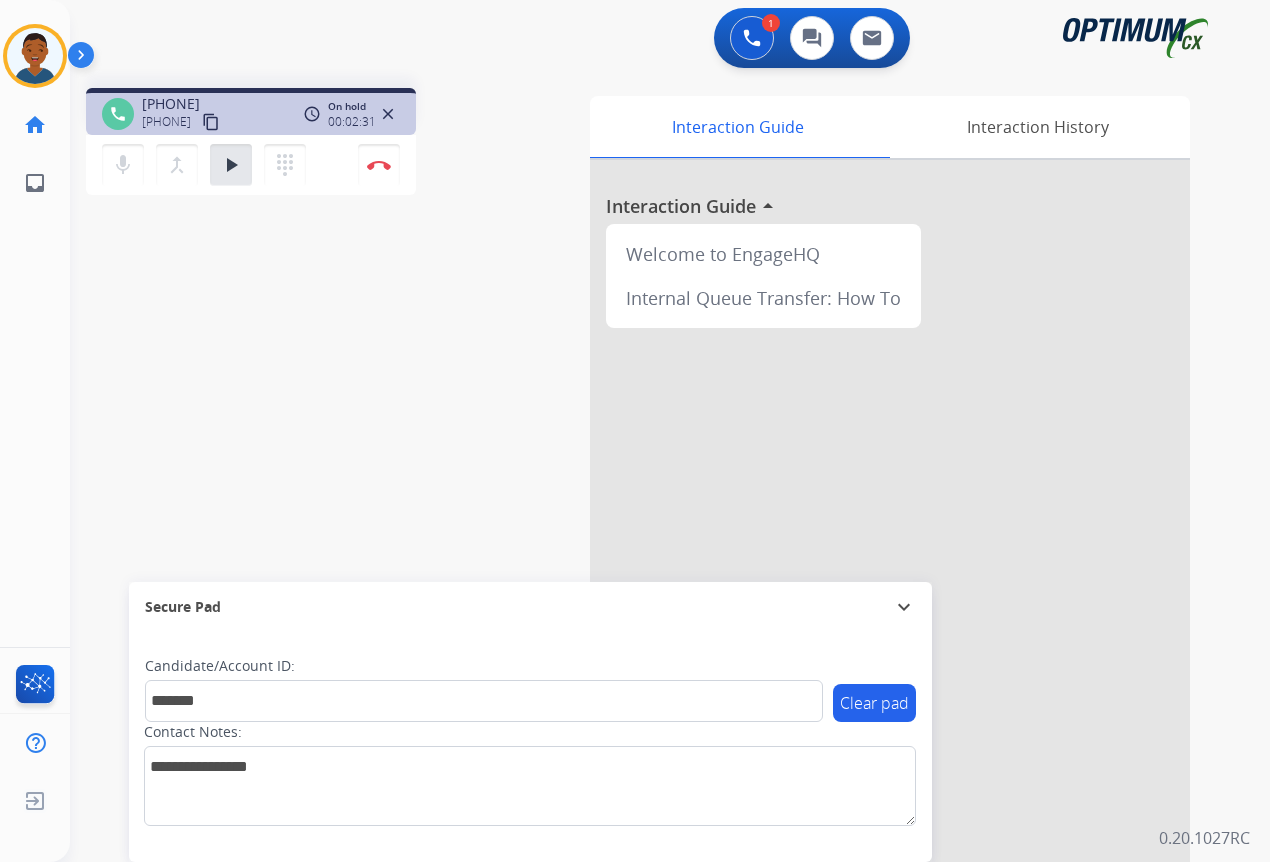 click on "phone [PHONE] [PHONE] content_copy access_time Call metrics Queue   00:07 Hold   02:31 Talk   01:38 Total   04:15 On hold 00:02:31 close mic Mute merge_type Bridge play_arrow Hold dialpad Dialpad Disconnect swap_horiz Break voice bridge close_fullscreen Connect 3-Way Call merge_type Separate 3-Way Call  Interaction Guide   Interaction History  Interaction Guide arrow_drop_up  Welcome to EngageHQ   Internal Queue Transfer: How To  Secure Pad expand_more Clear pad Candidate/Account ID: ******* Contact Notes:" at bounding box center [646, 489] 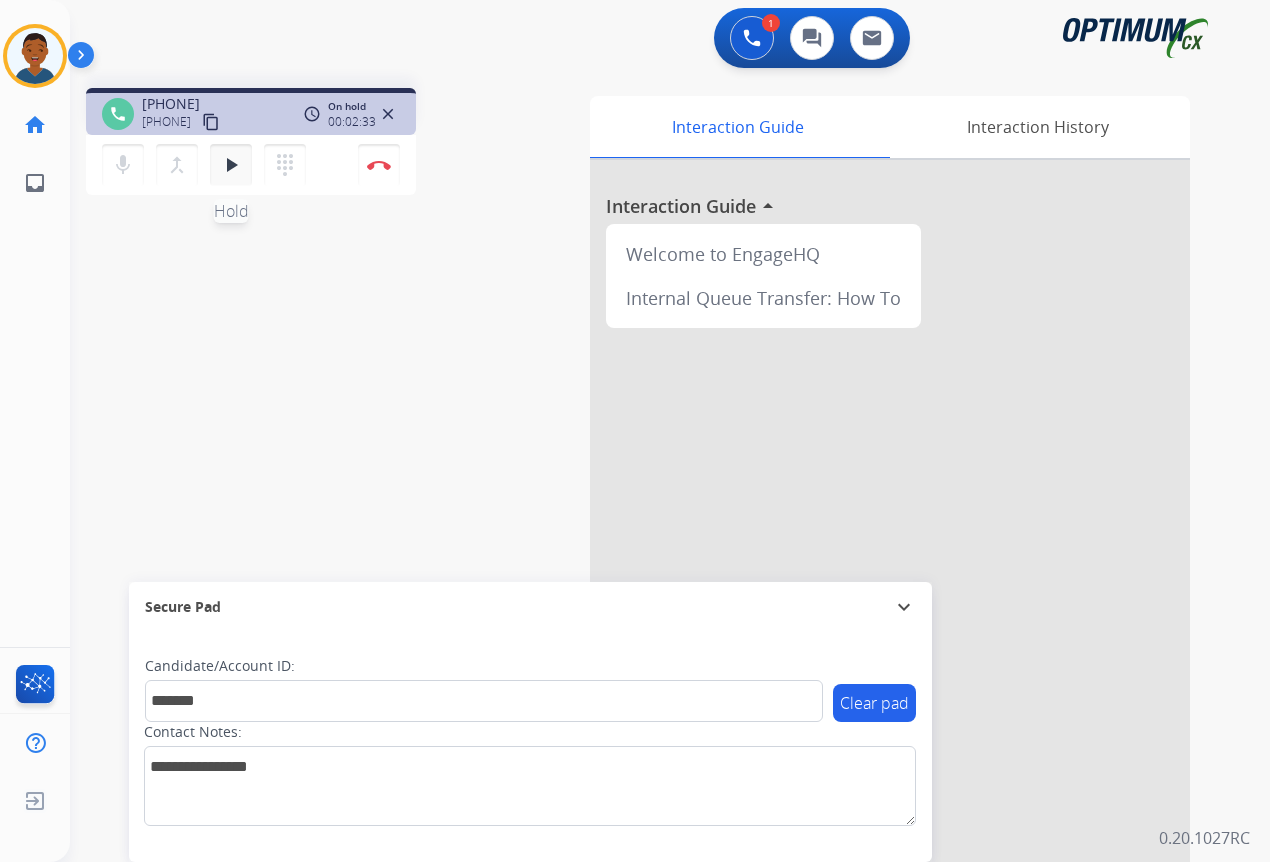 click on "play_arrow" at bounding box center (231, 165) 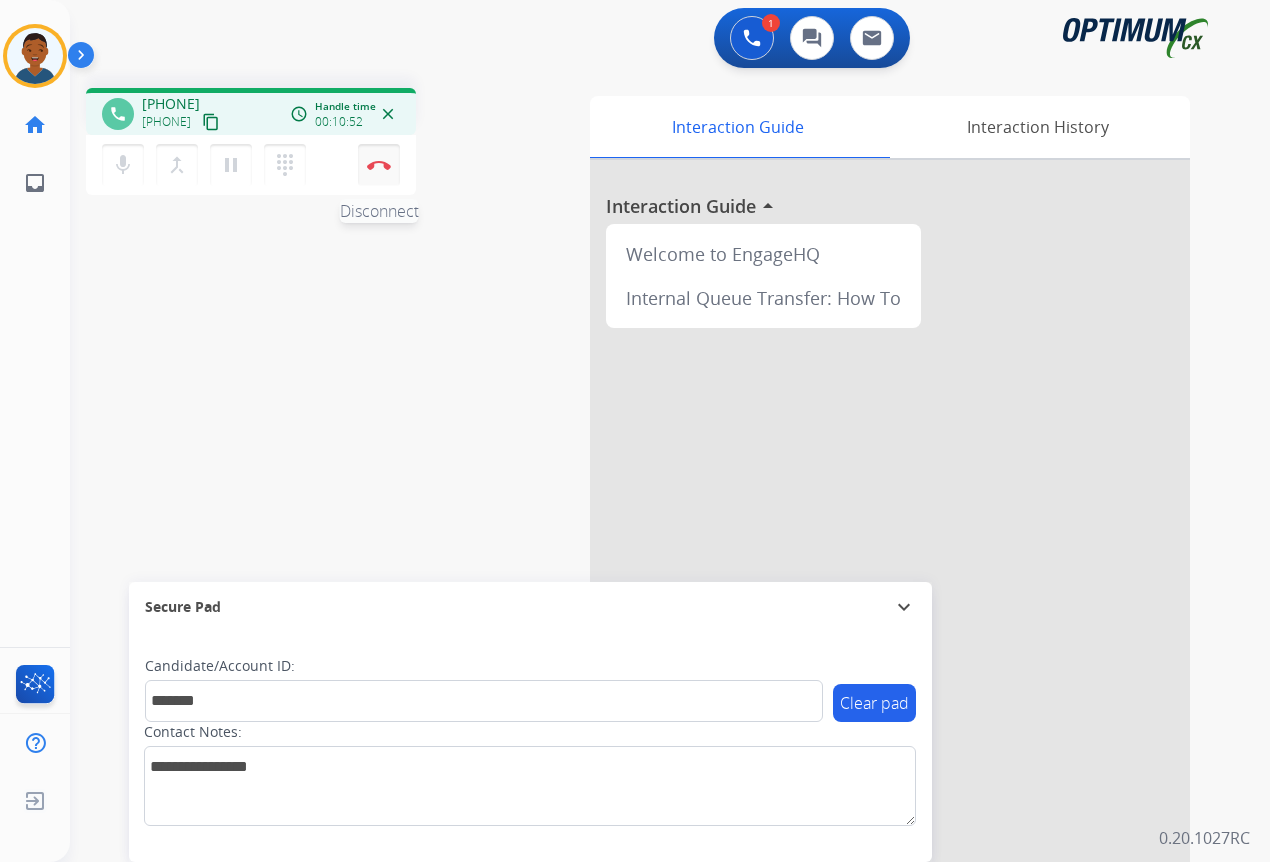 click on "Disconnect" at bounding box center [379, 165] 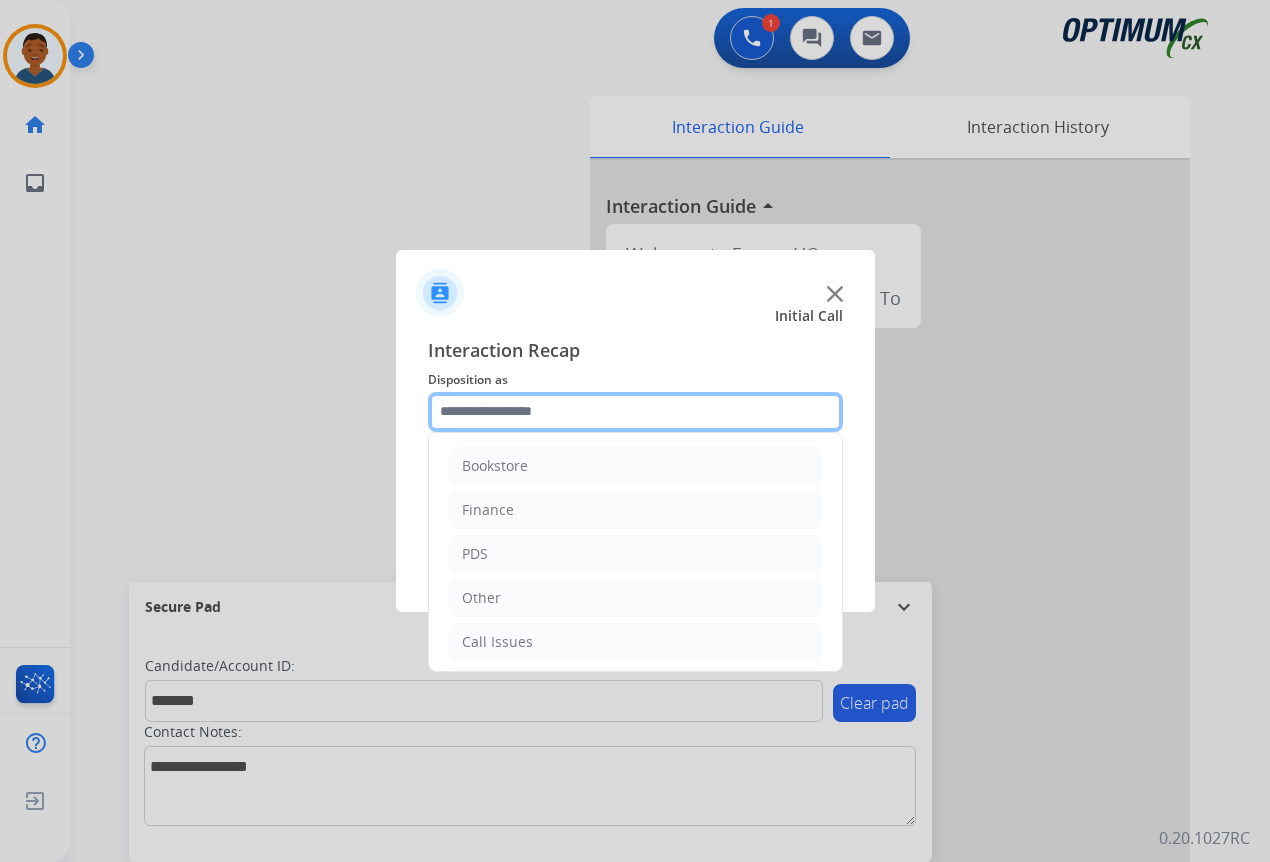 click 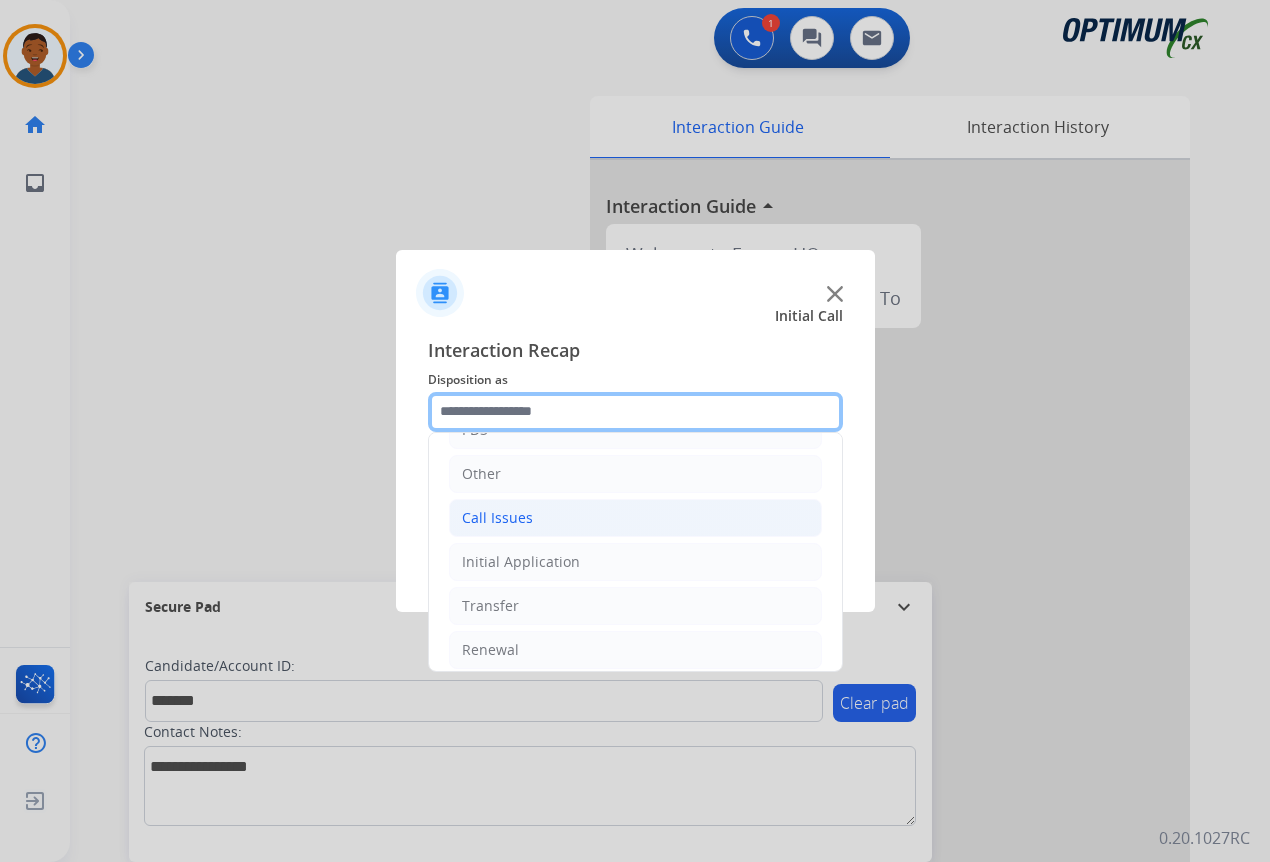 scroll, scrollTop: 136, scrollLeft: 0, axis: vertical 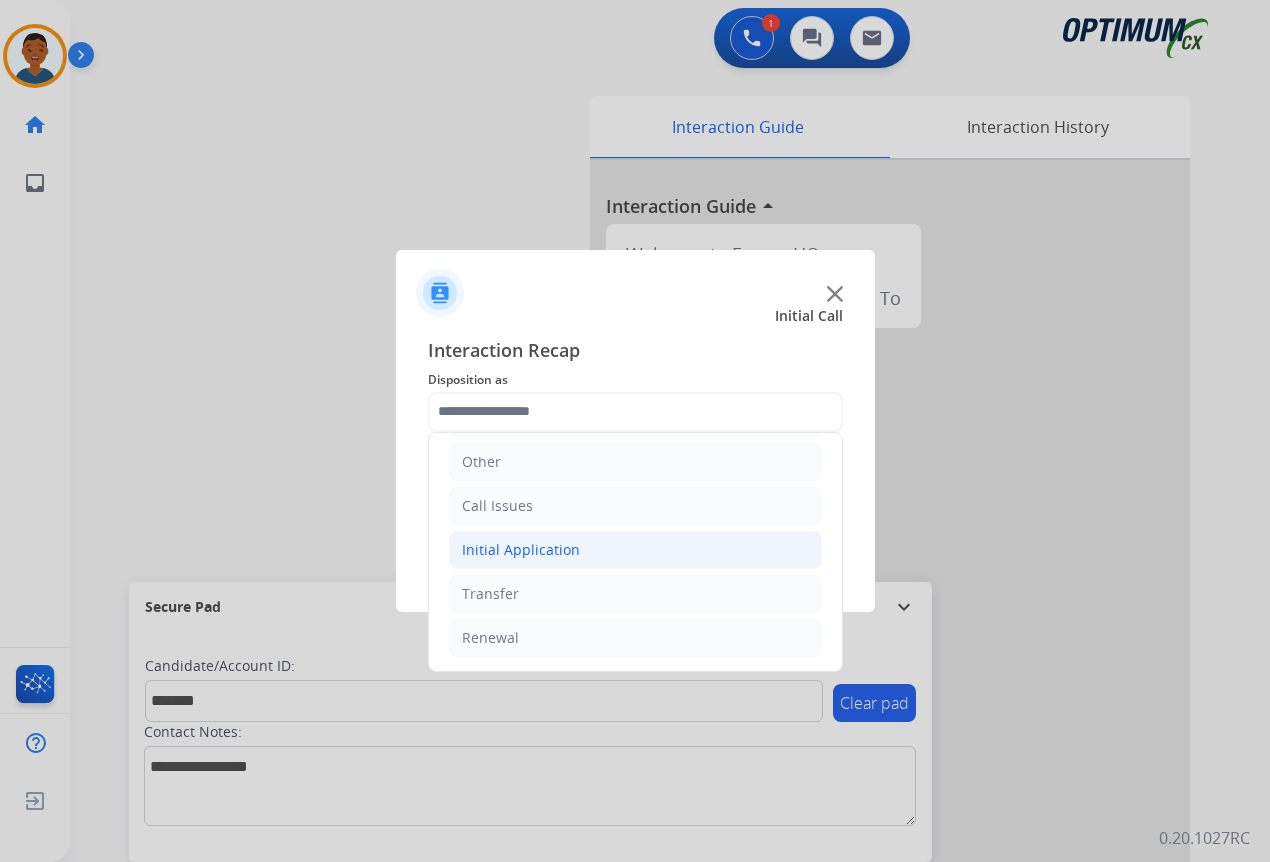click on "Initial Application" 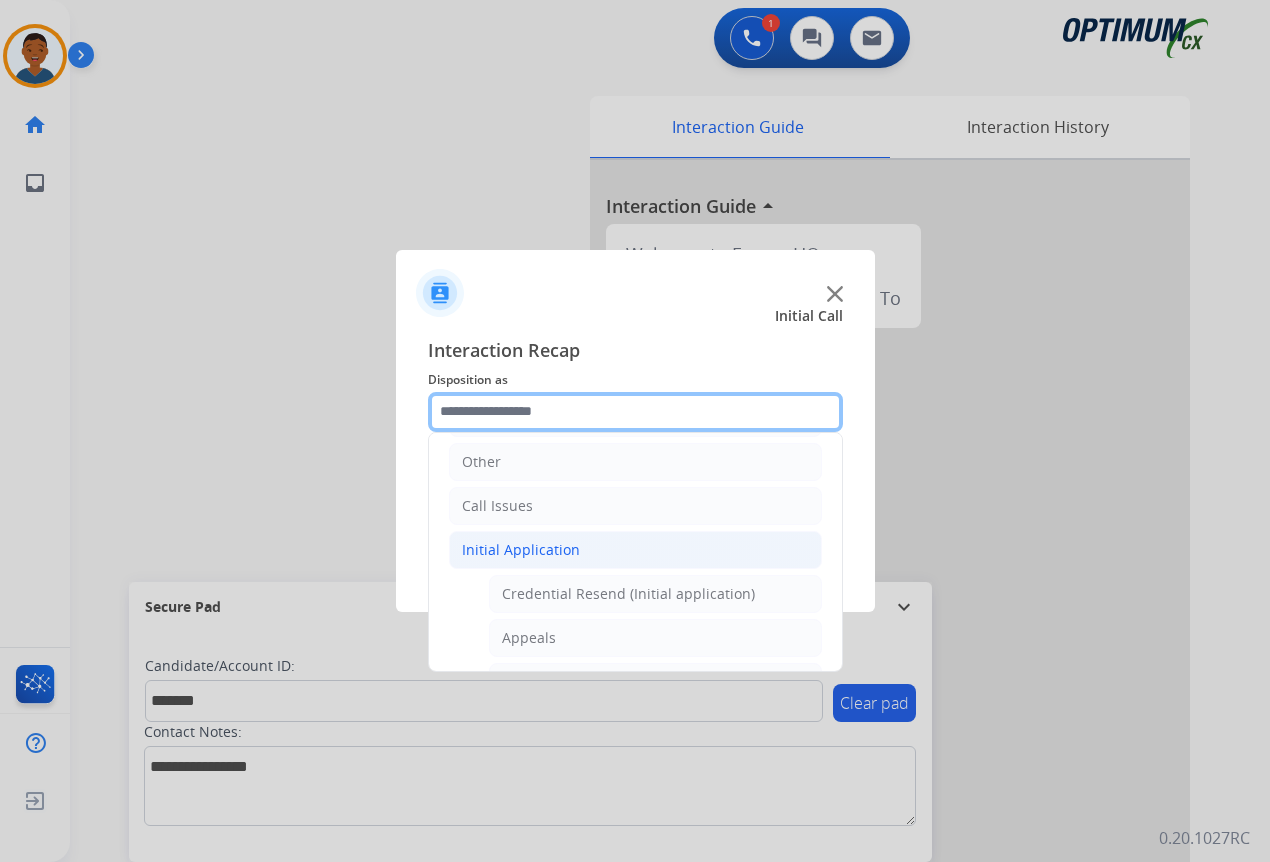 scroll, scrollTop: 236, scrollLeft: 0, axis: vertical 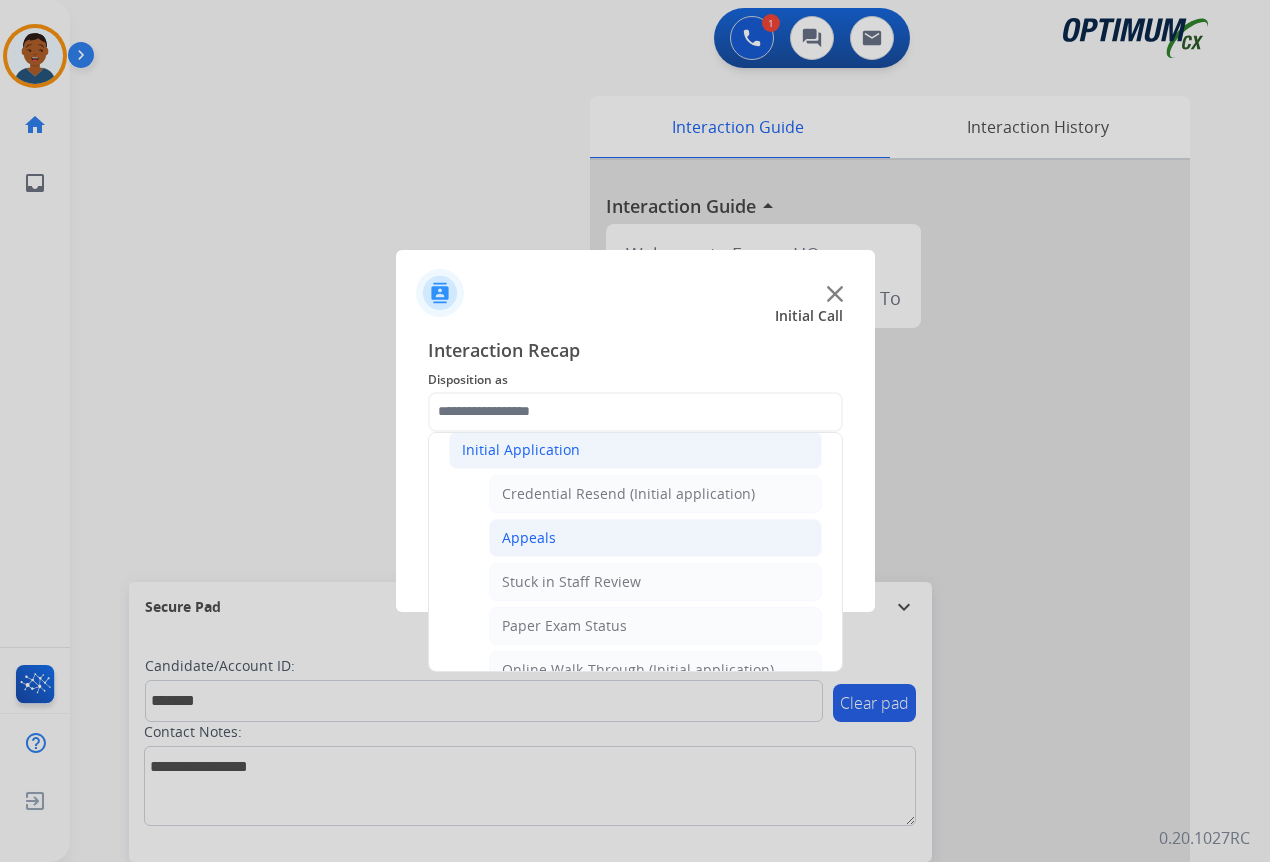 click on "Appeals" 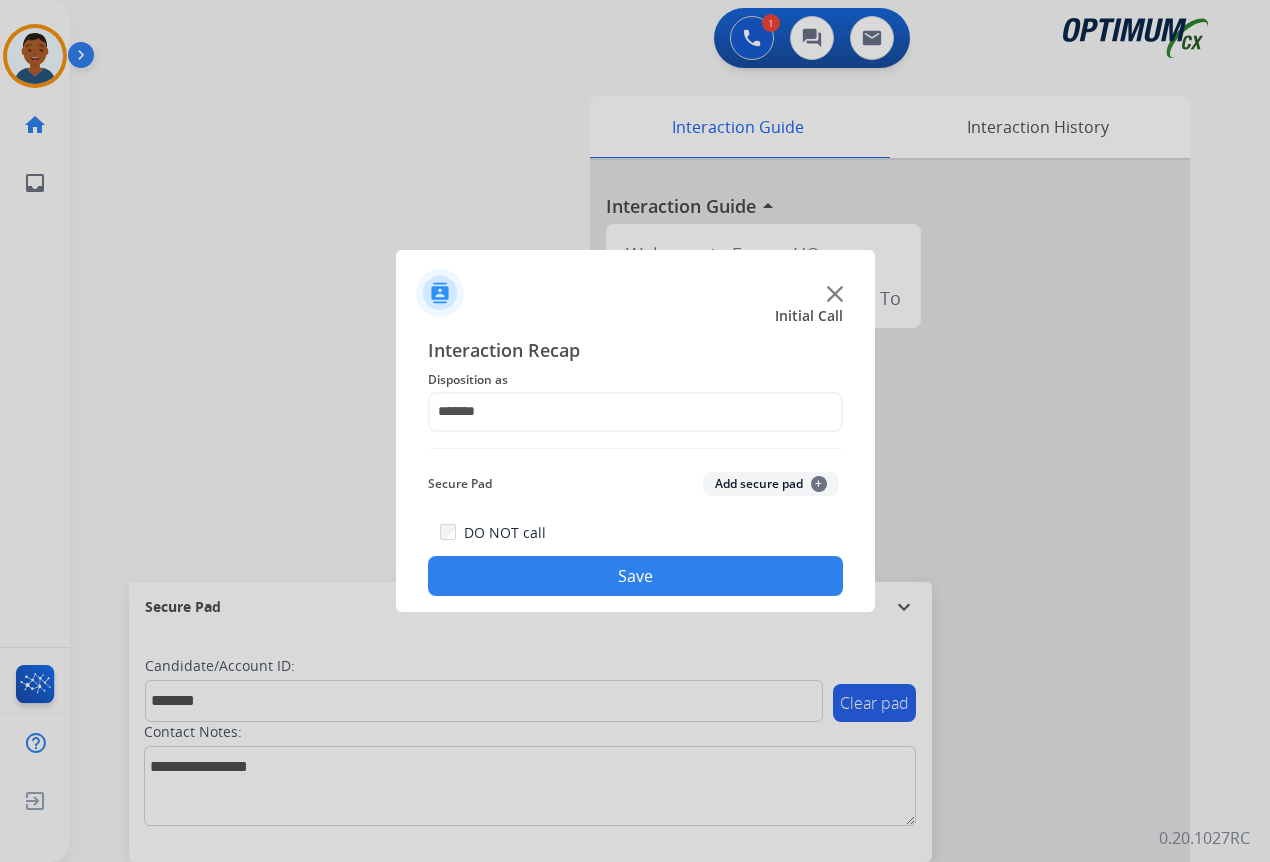 click on "Add secure pad  +" 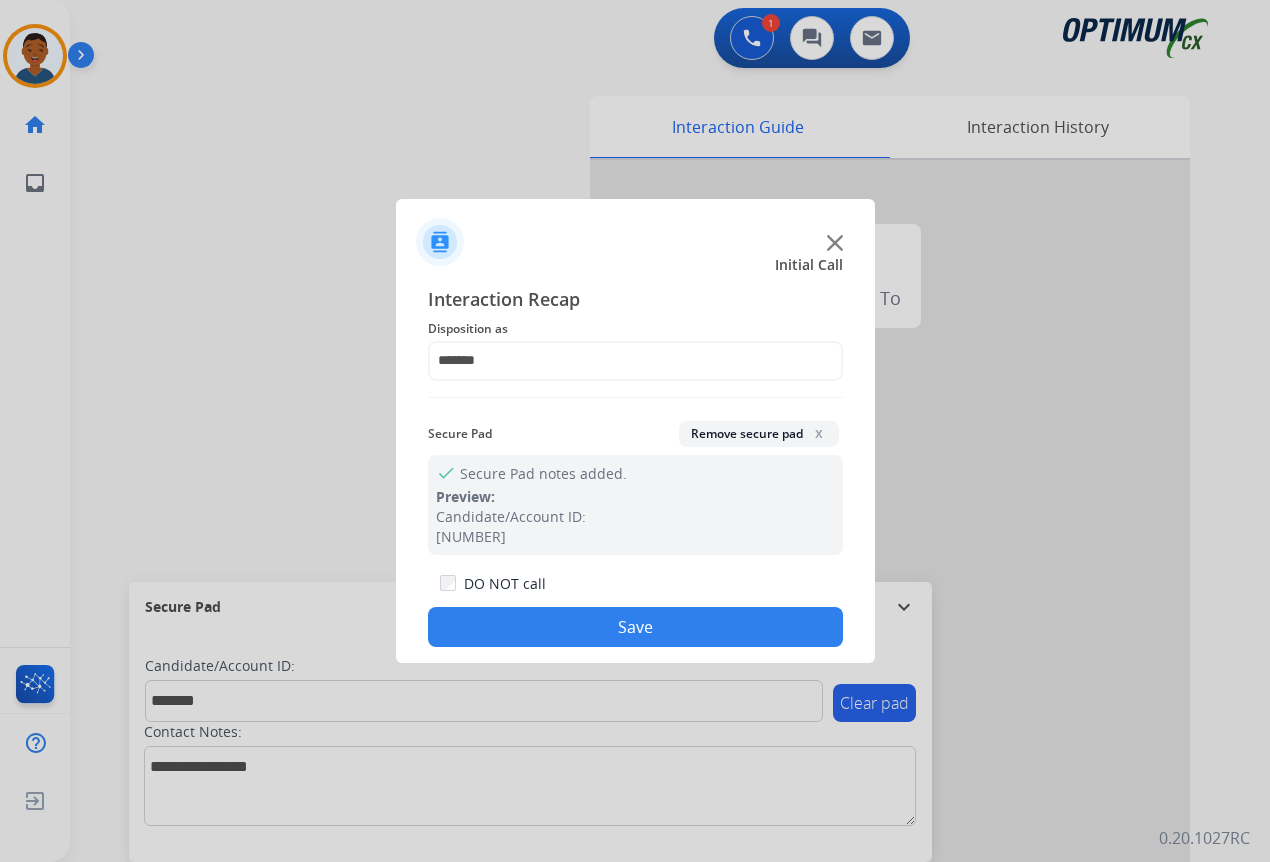click on "Save" 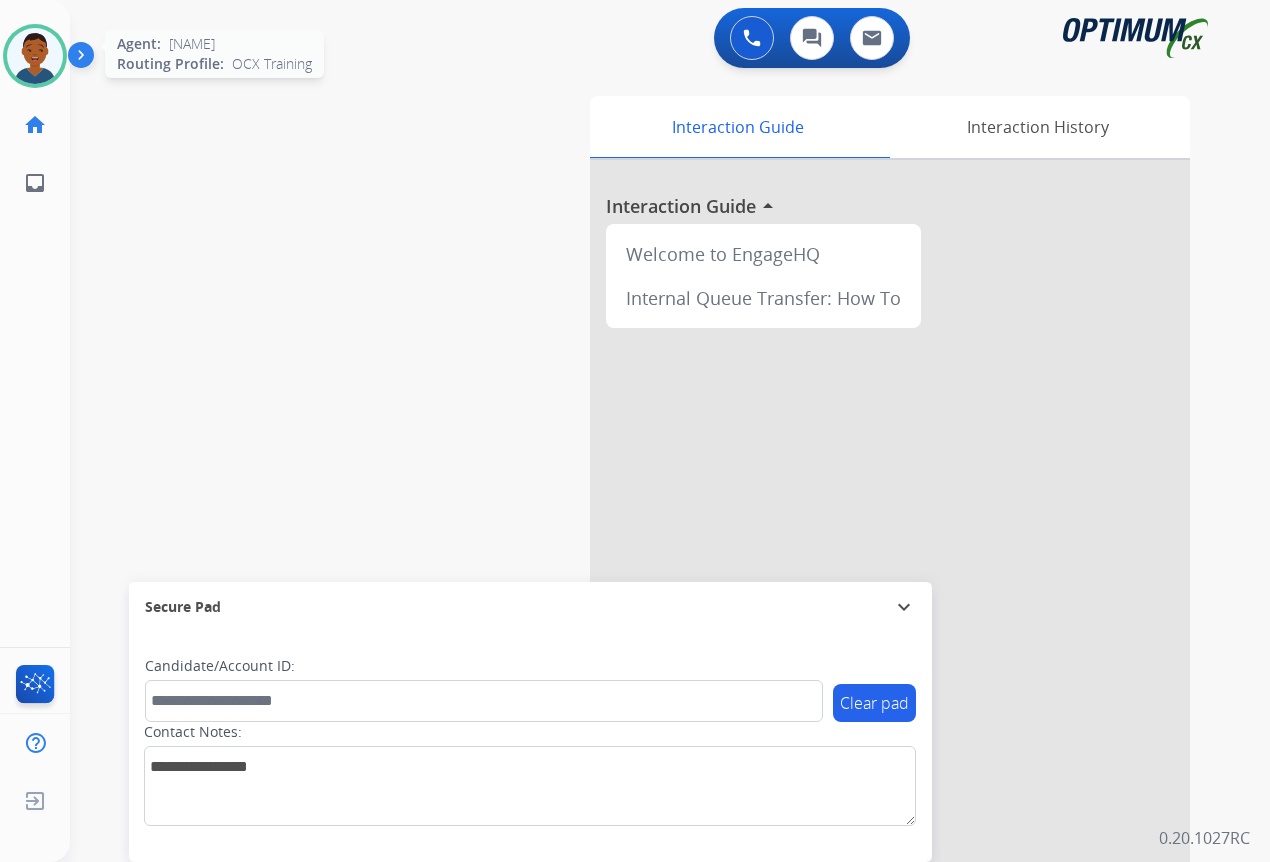 click at bounding box center [35, 56] 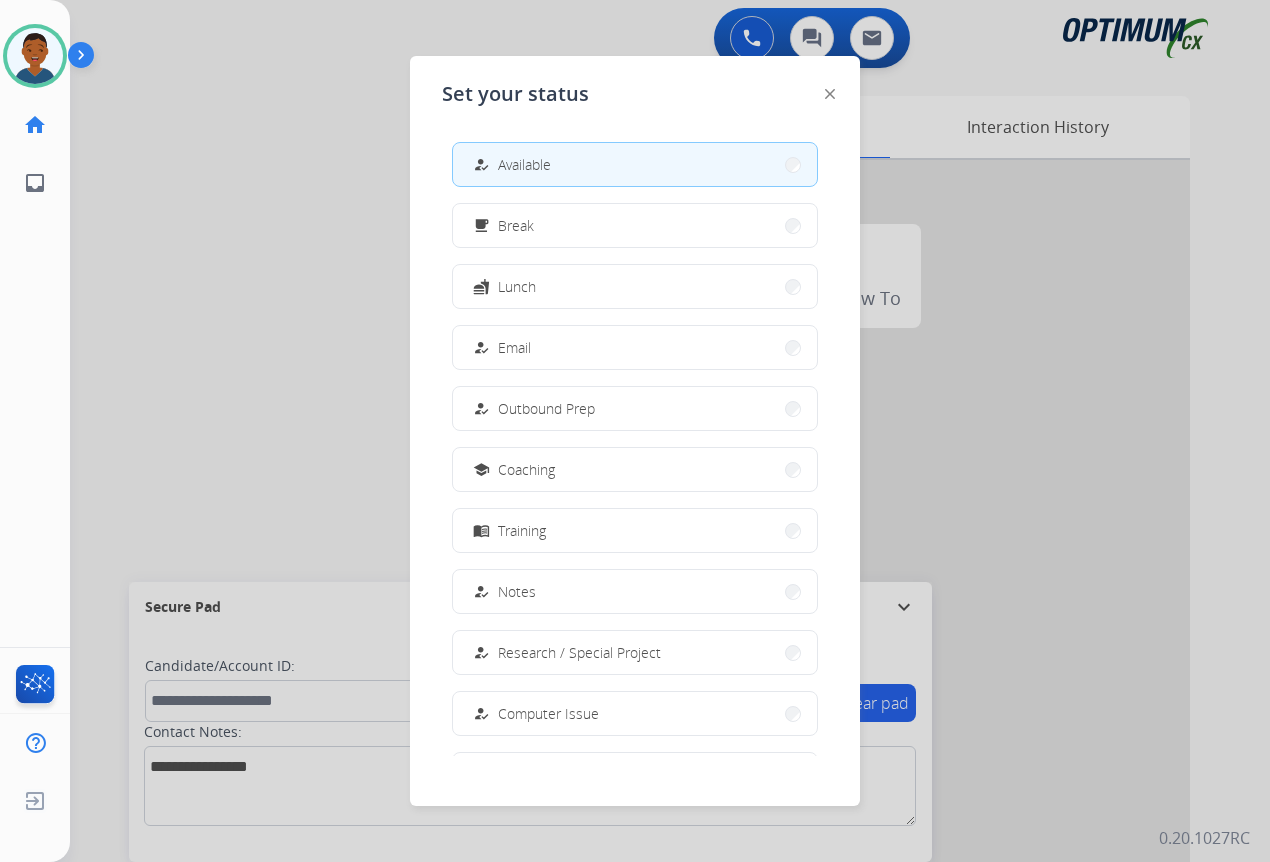 click on "free_breakfast Break" at bounding box center (501, 226) 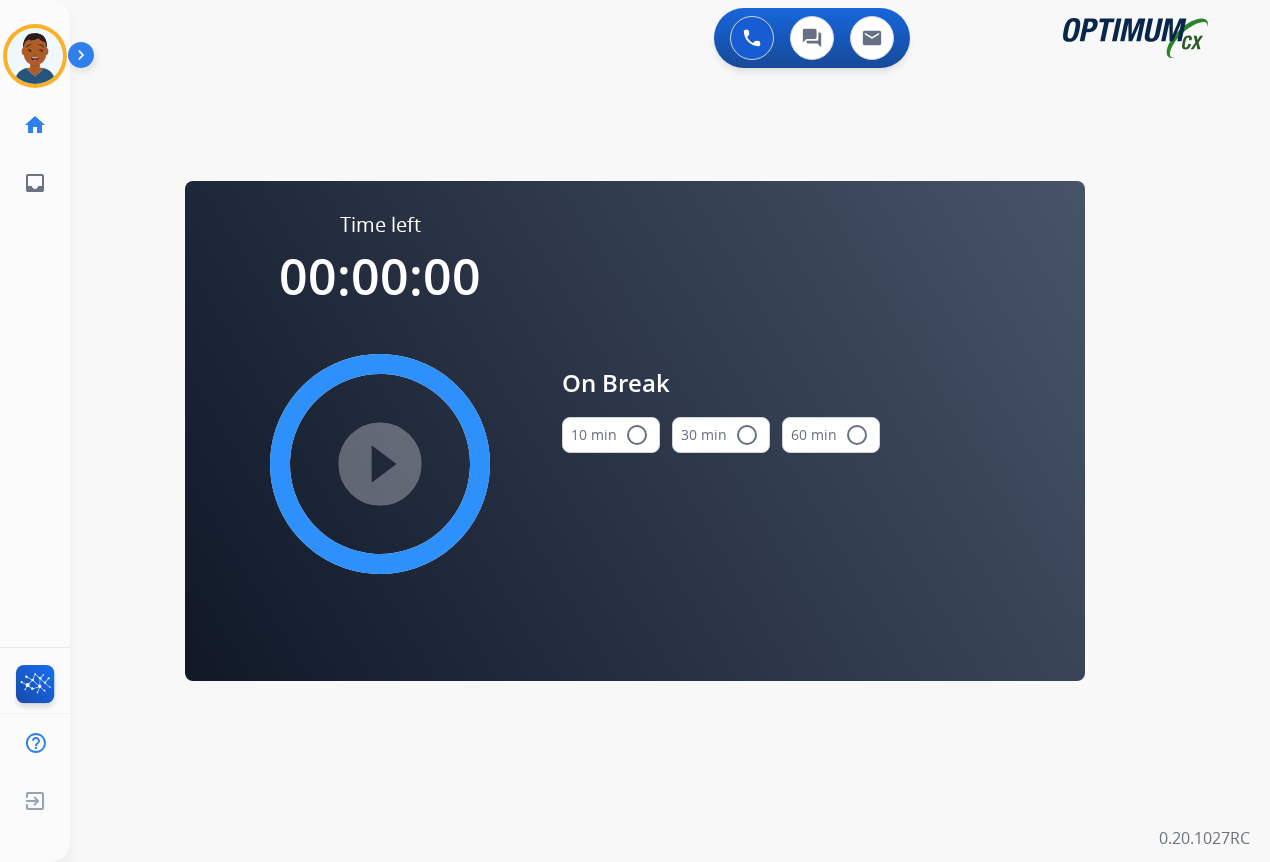 click on "radio_button_unchecked" at bounding box center [637, 435] 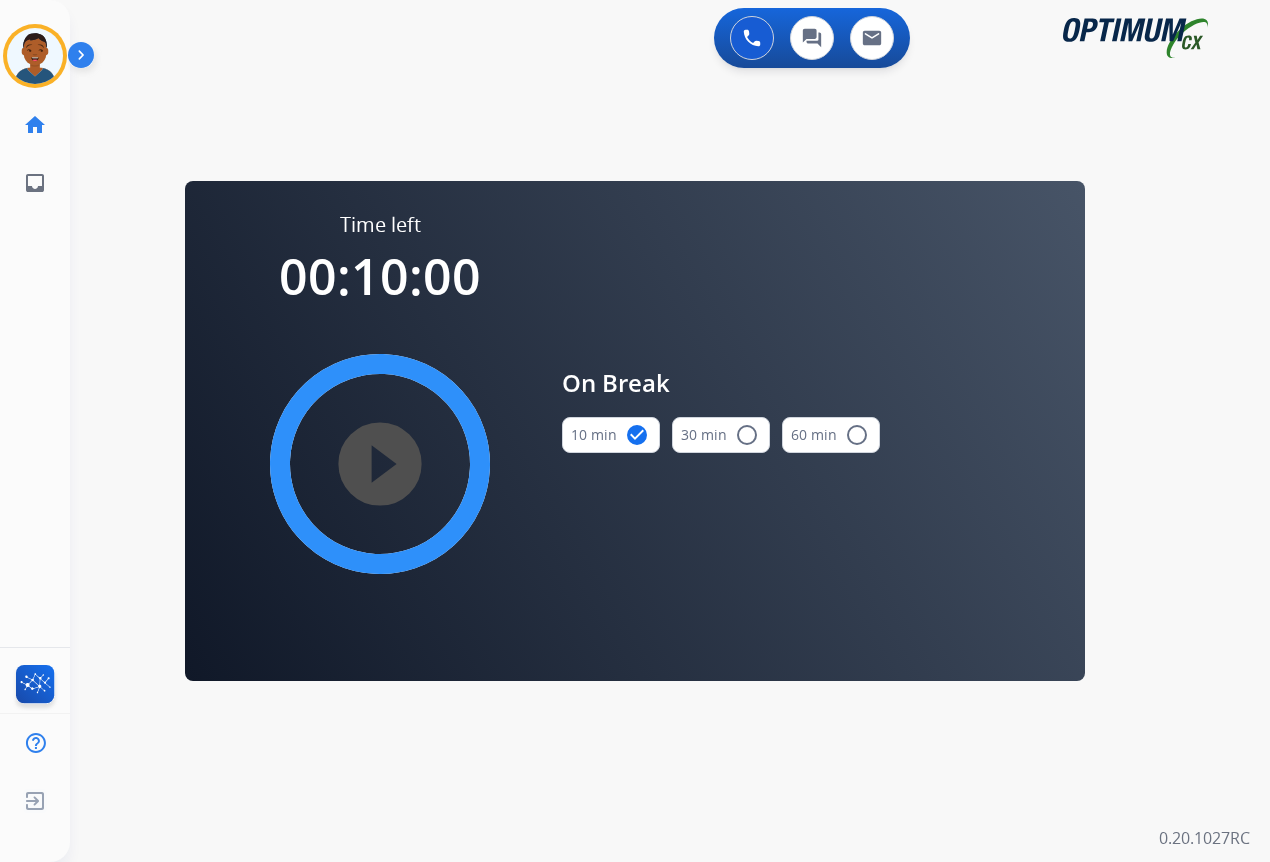 click on "play_circle_filled" at bounding box center [380, 464] 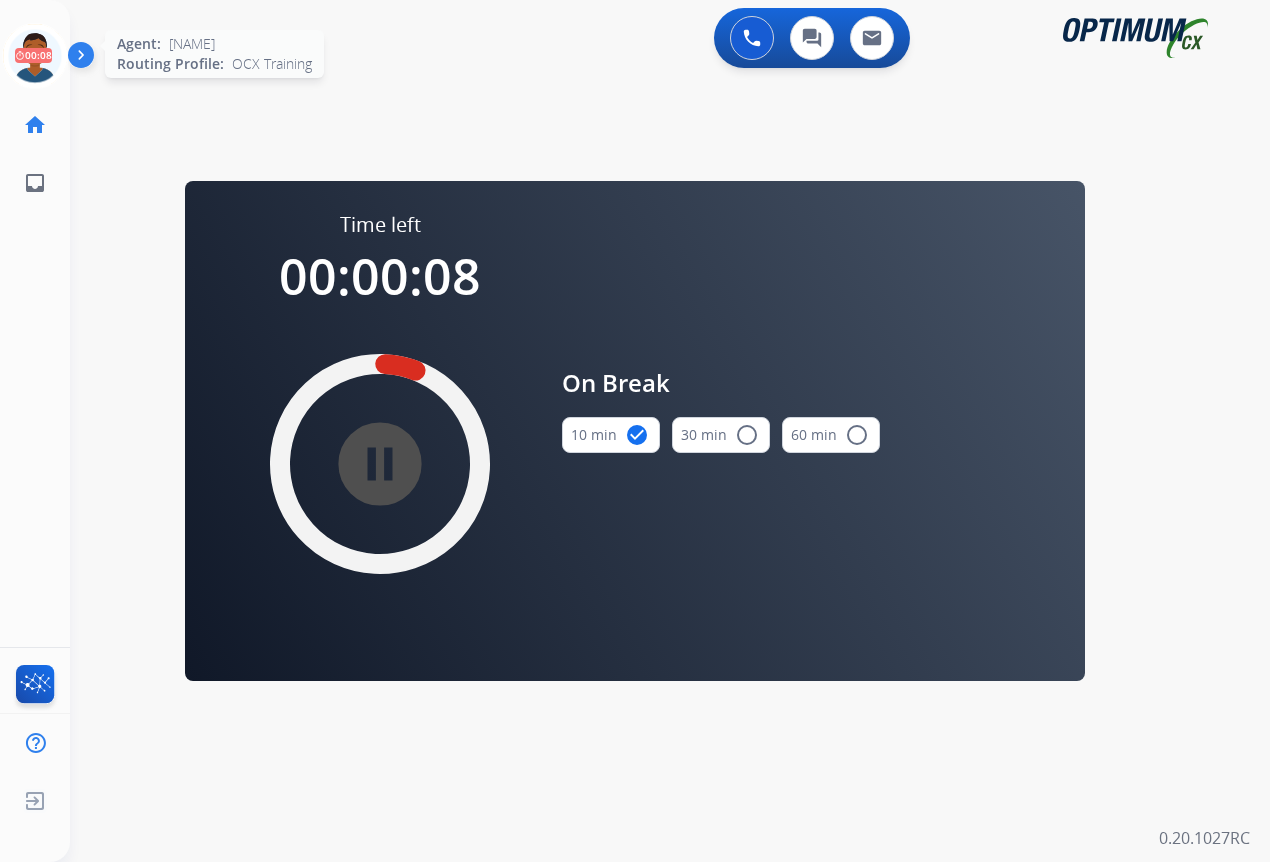 click 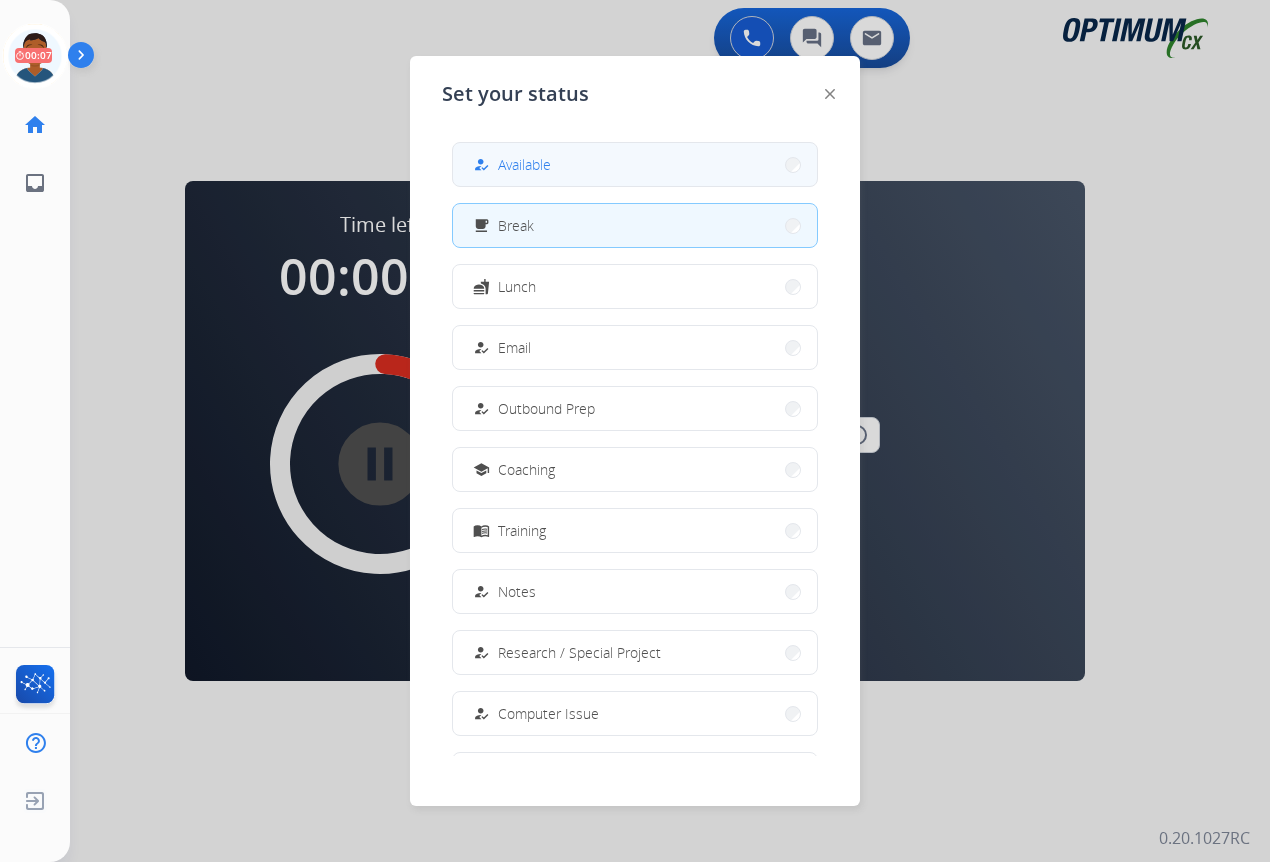 click on "how_to_reg Available" at bounding box center (635, 164) 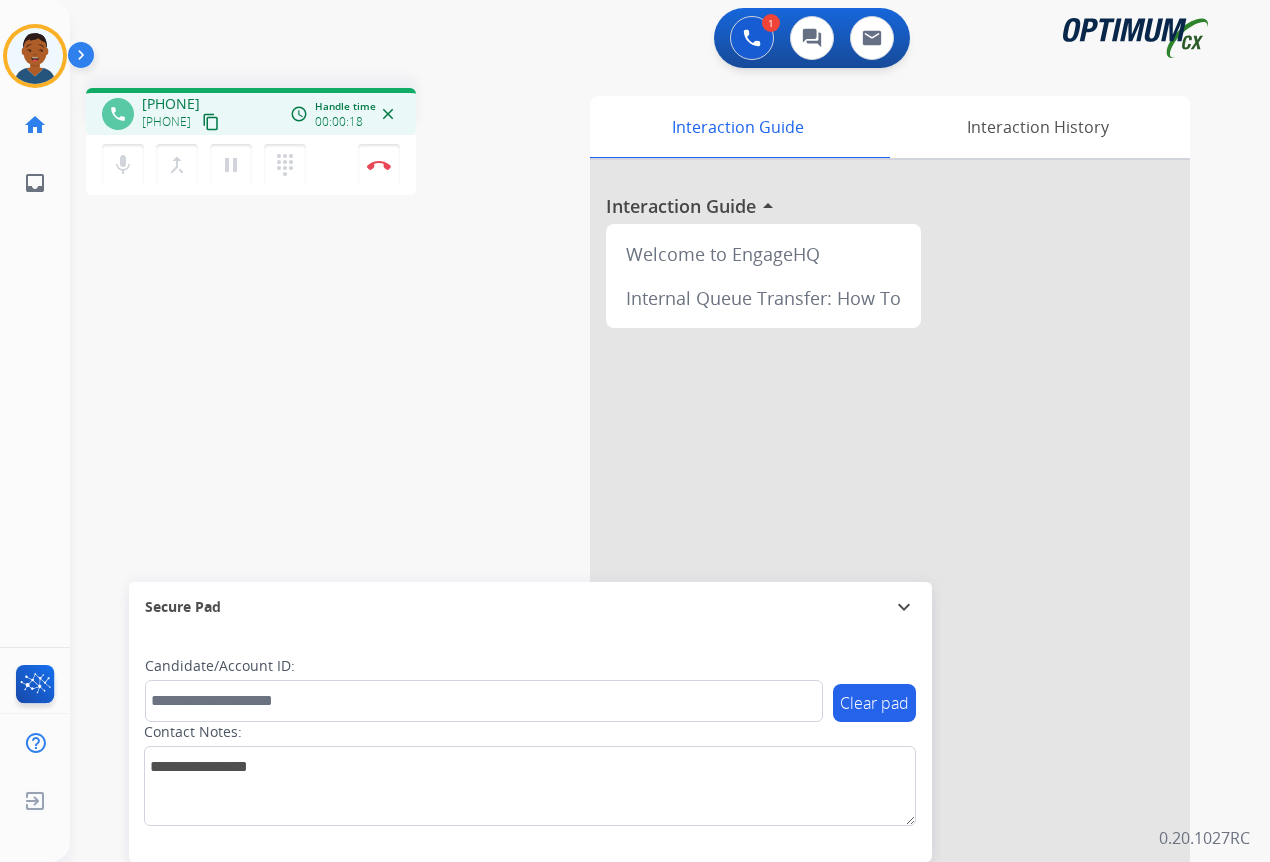 click on "content_copy" at bounding box center (211, 122) 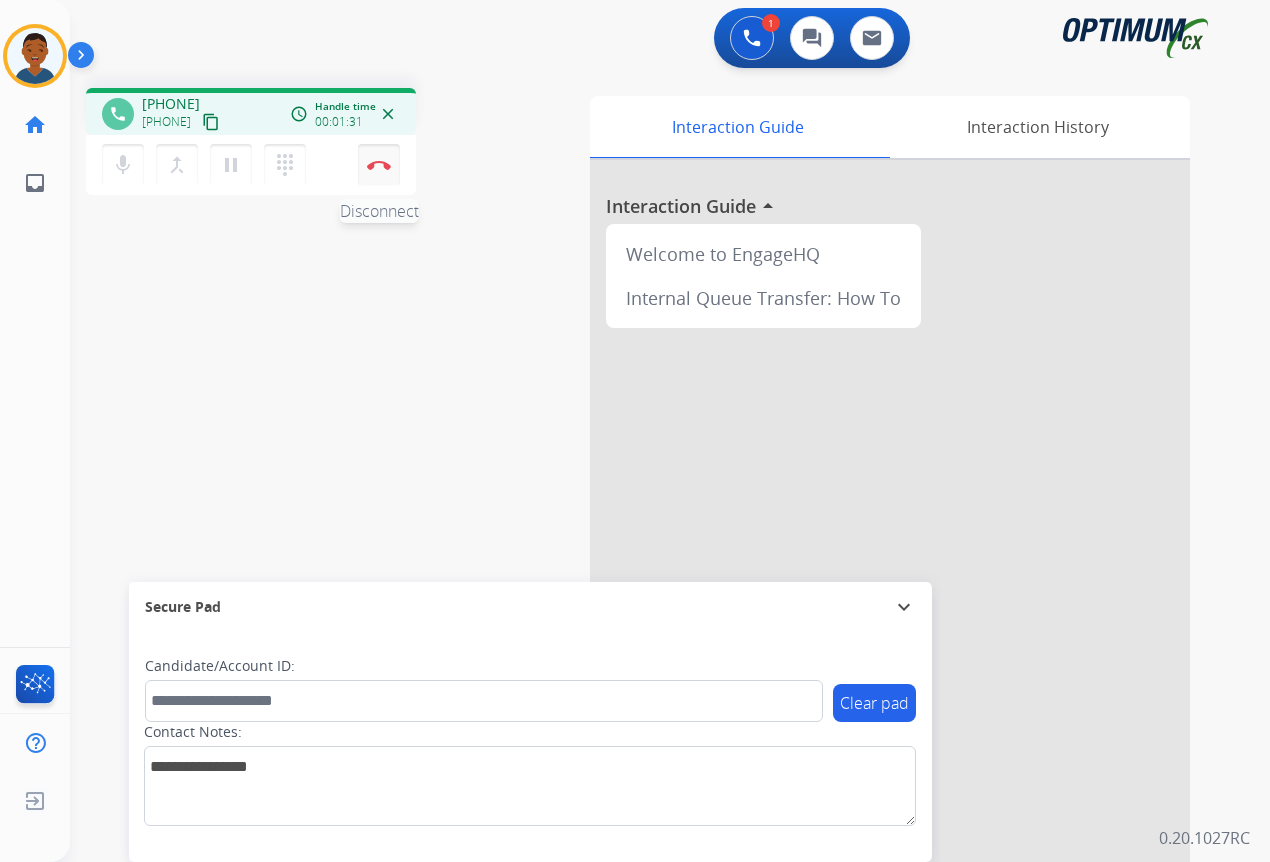 click at bounding box center [379, 165] 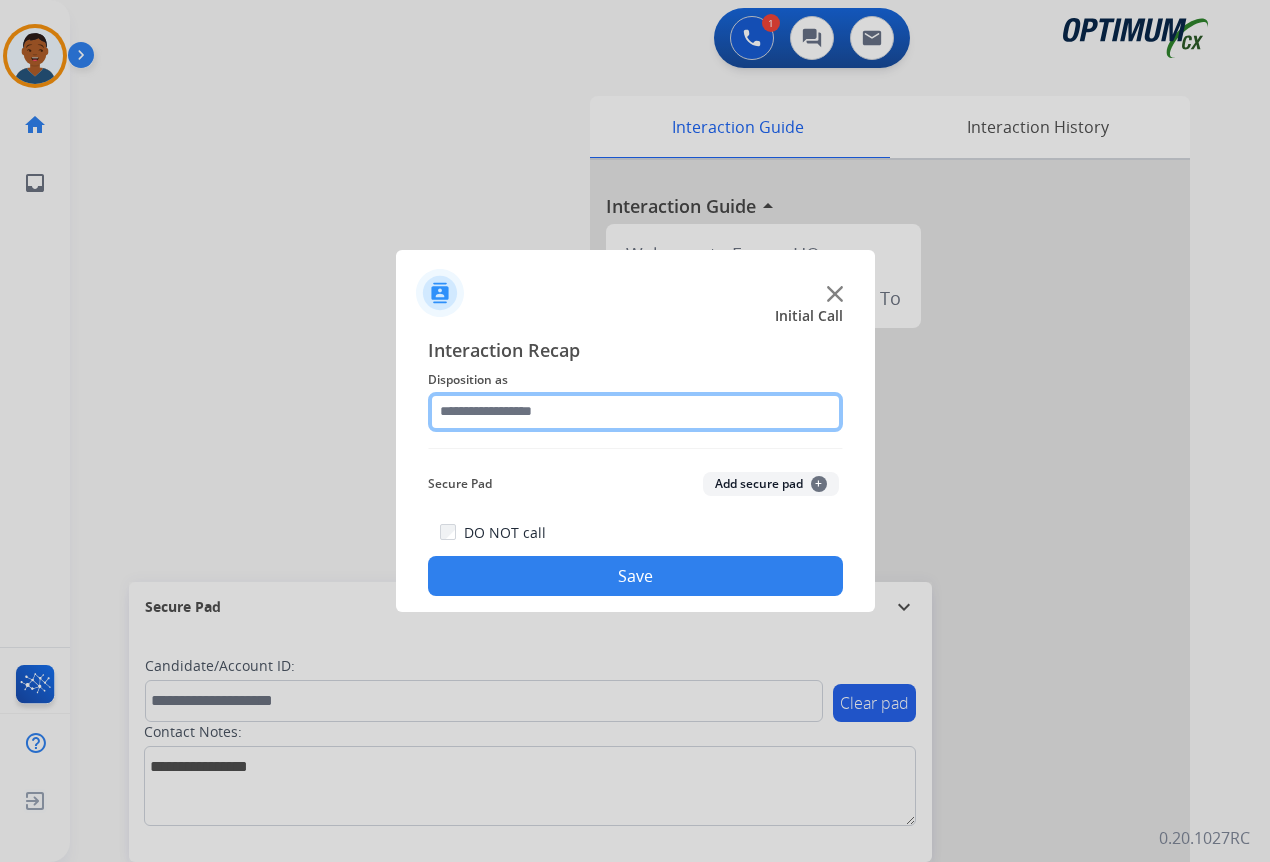 click 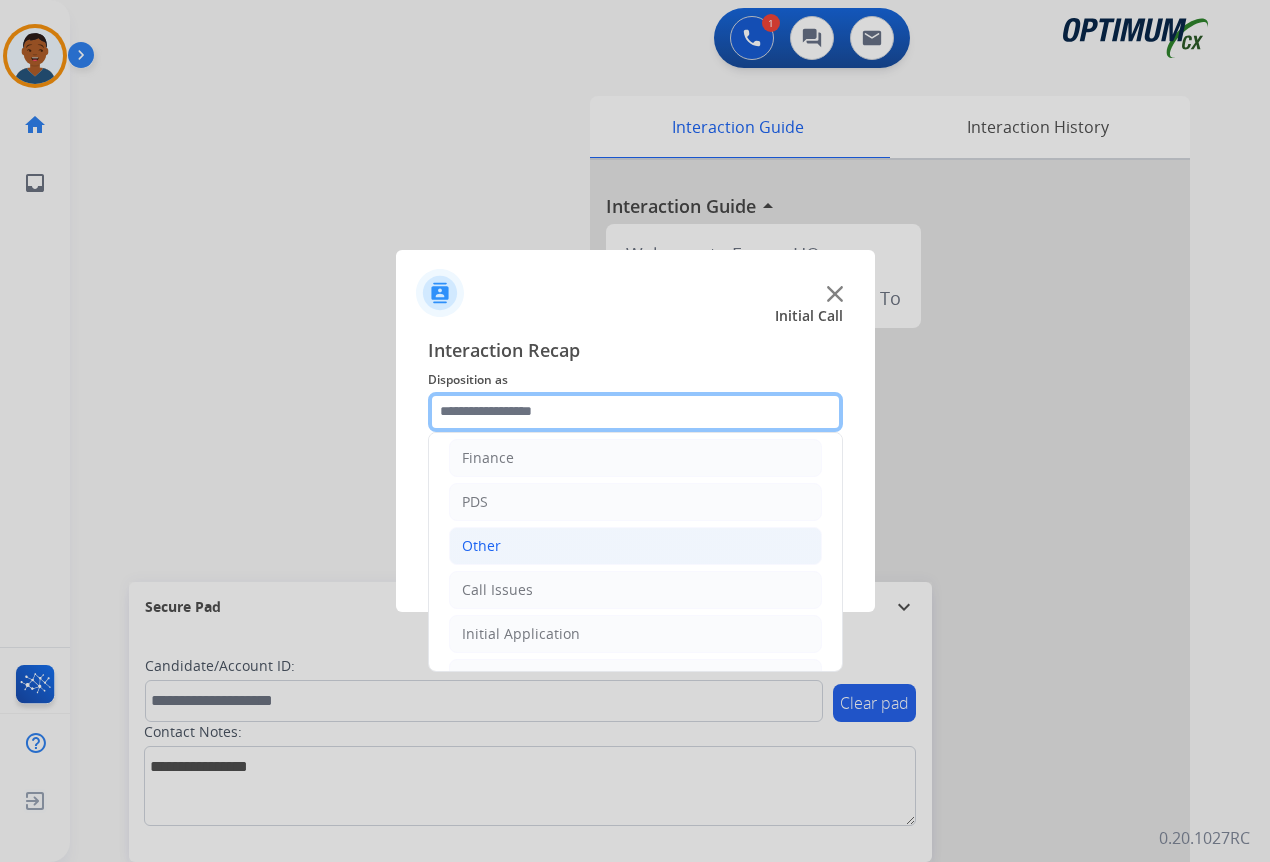 scroll, scrollTop: 136, scrollLeft: 0, axis: vertical 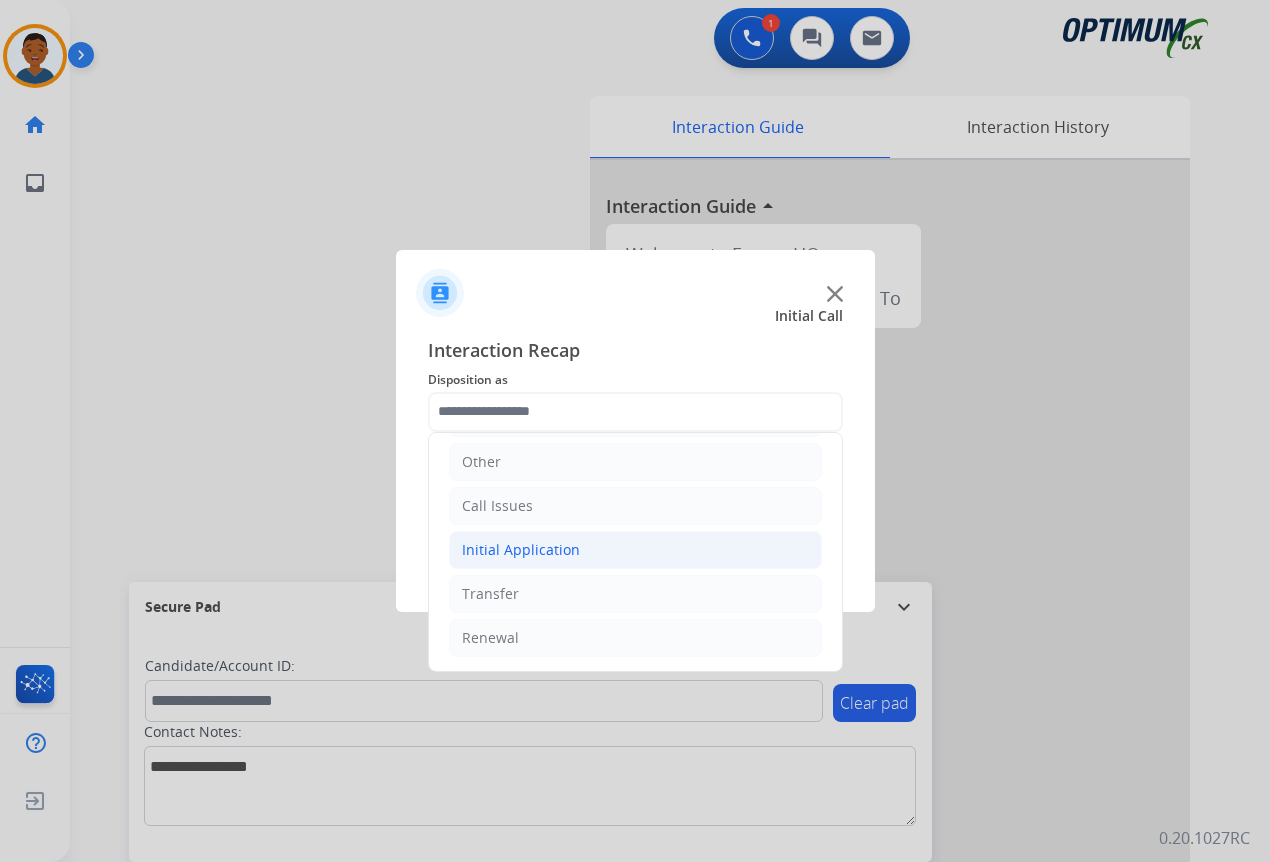 click on "Initial Application" 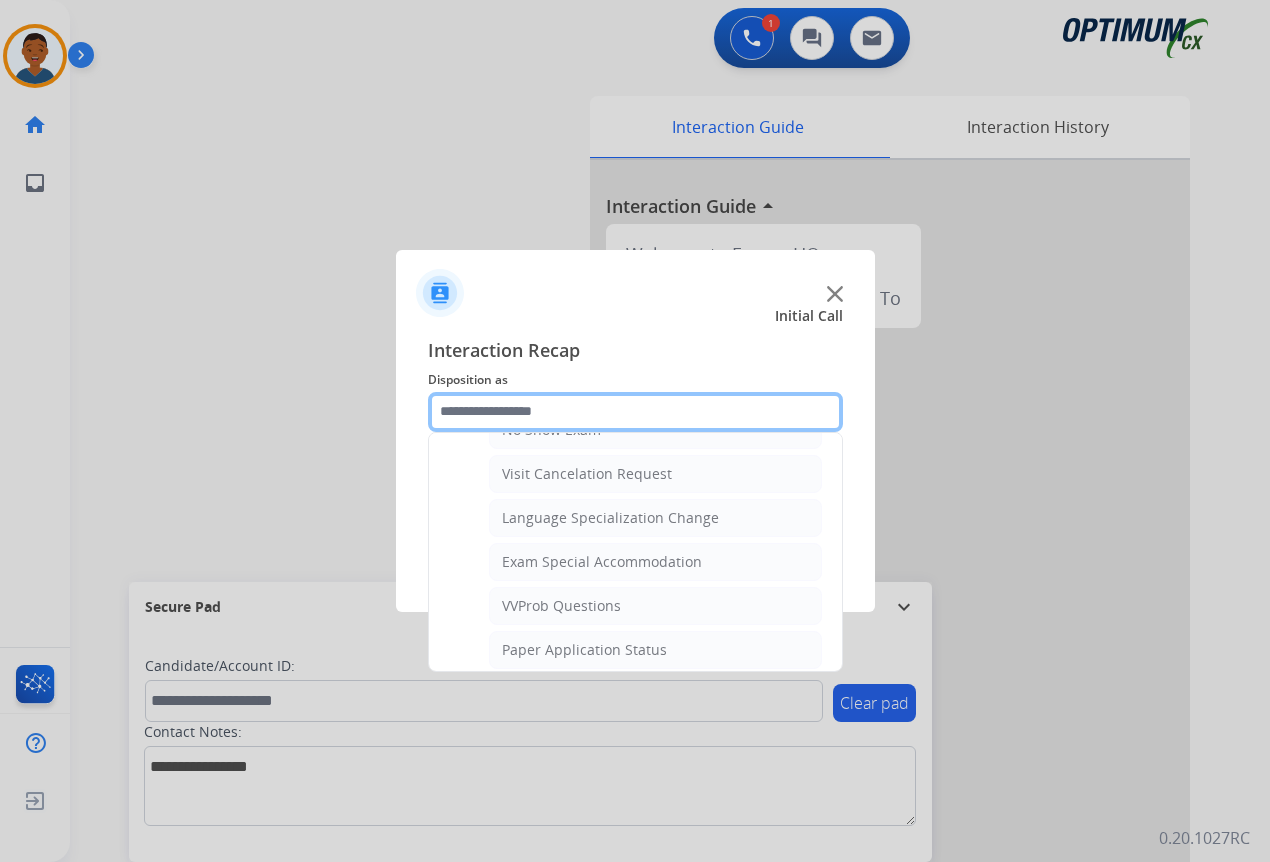 scroll, scrollTop: 1036, scrollLeft: 0, axis: vertical 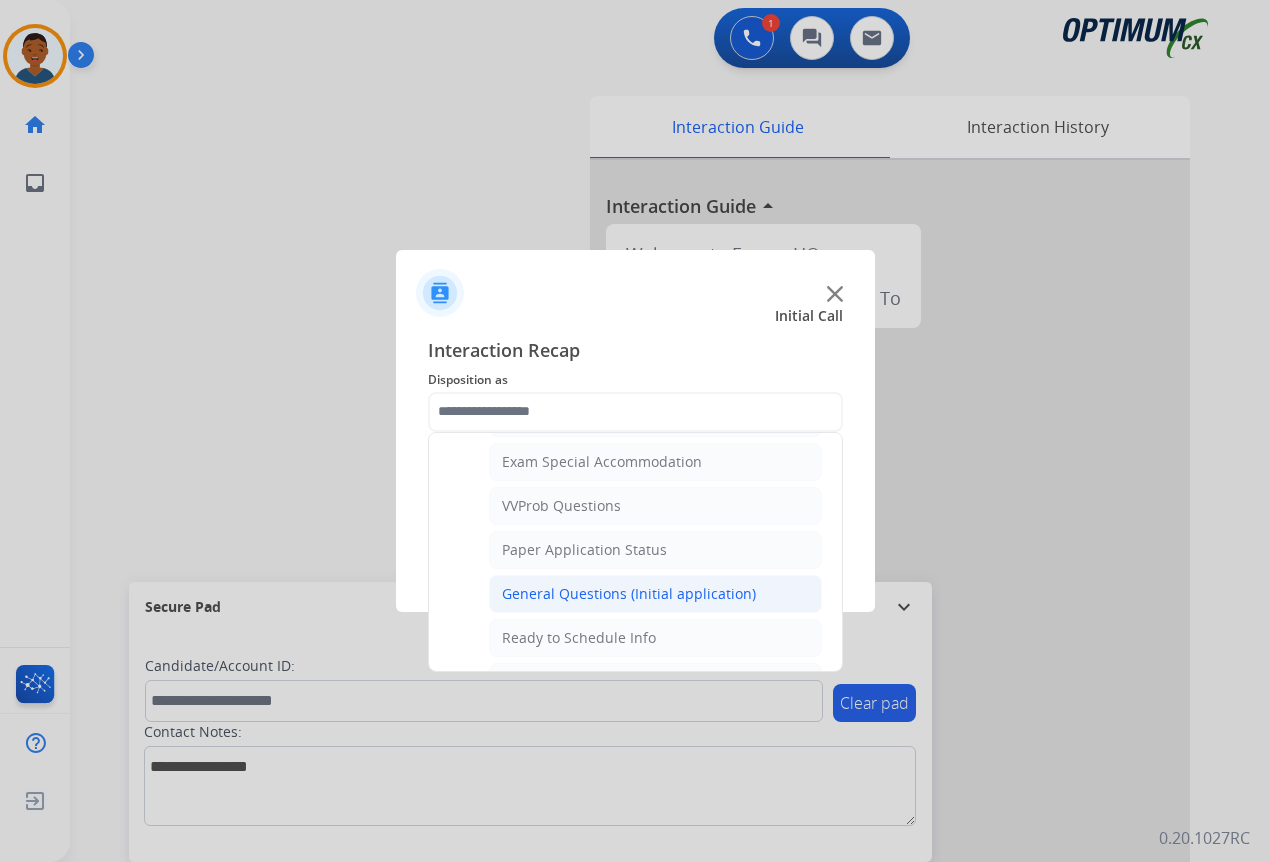 click on "General Questions (Initial application)" 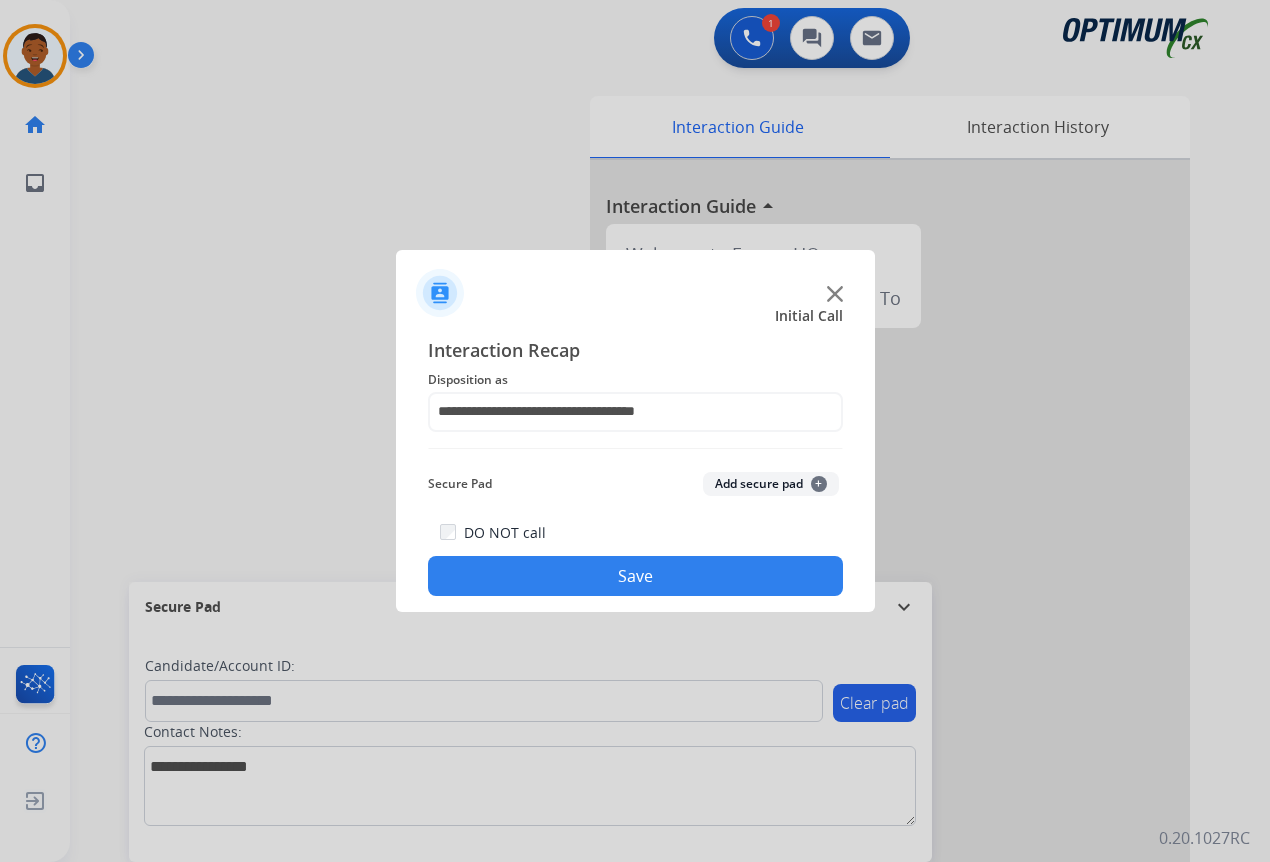click on "Save" 